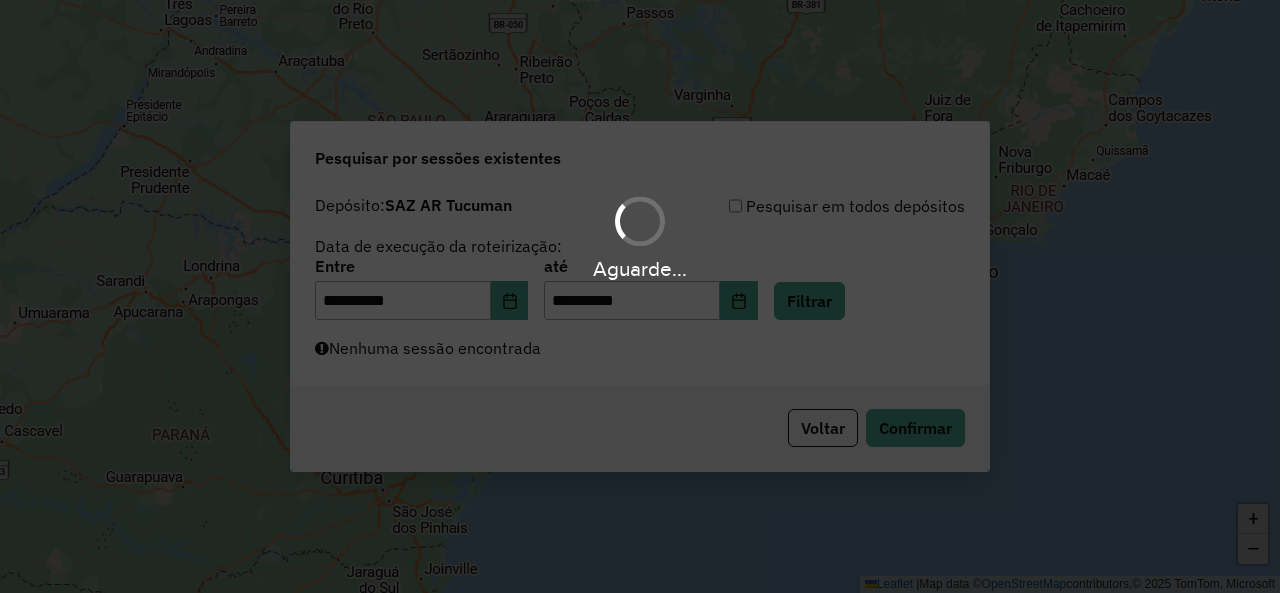 scroll, scrollTop: 0, scrollLeft: 0, axis: both 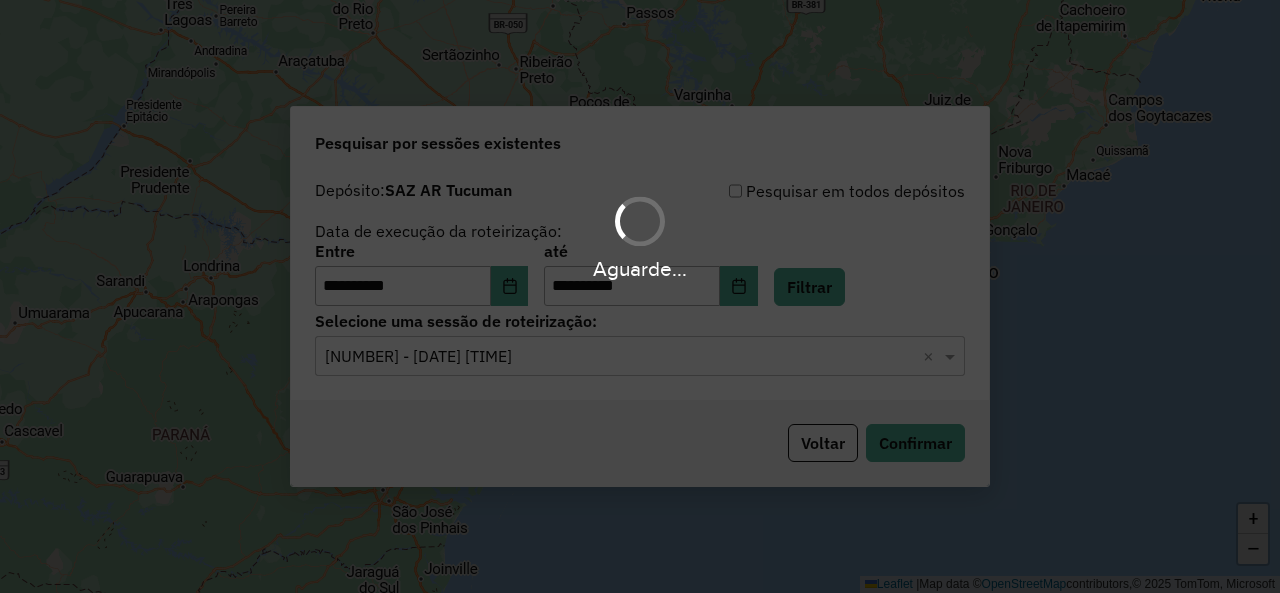 click 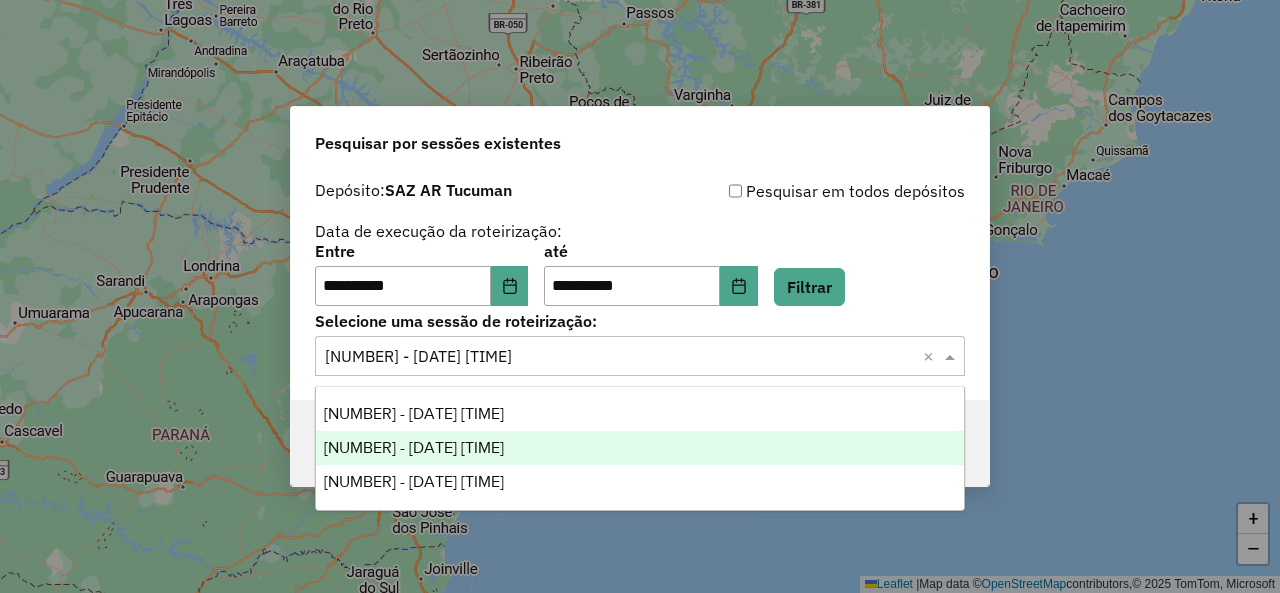 click on "1225861 - 08/08/2025 17:35" at bounding box center (639, 448) 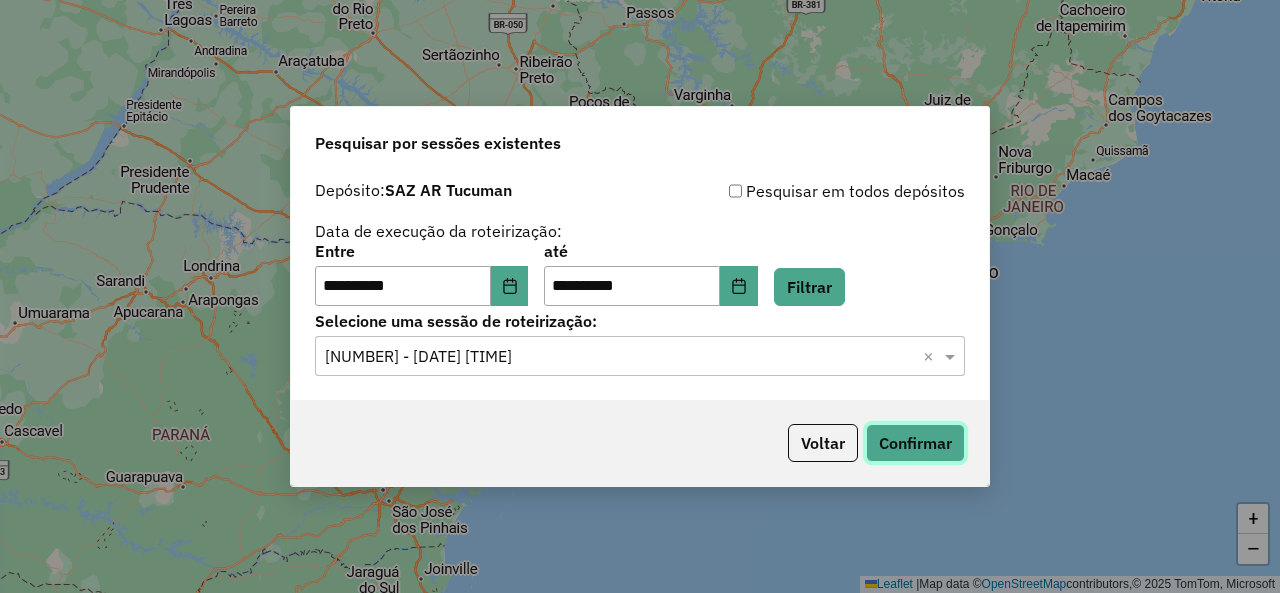 click on "Confirmar" 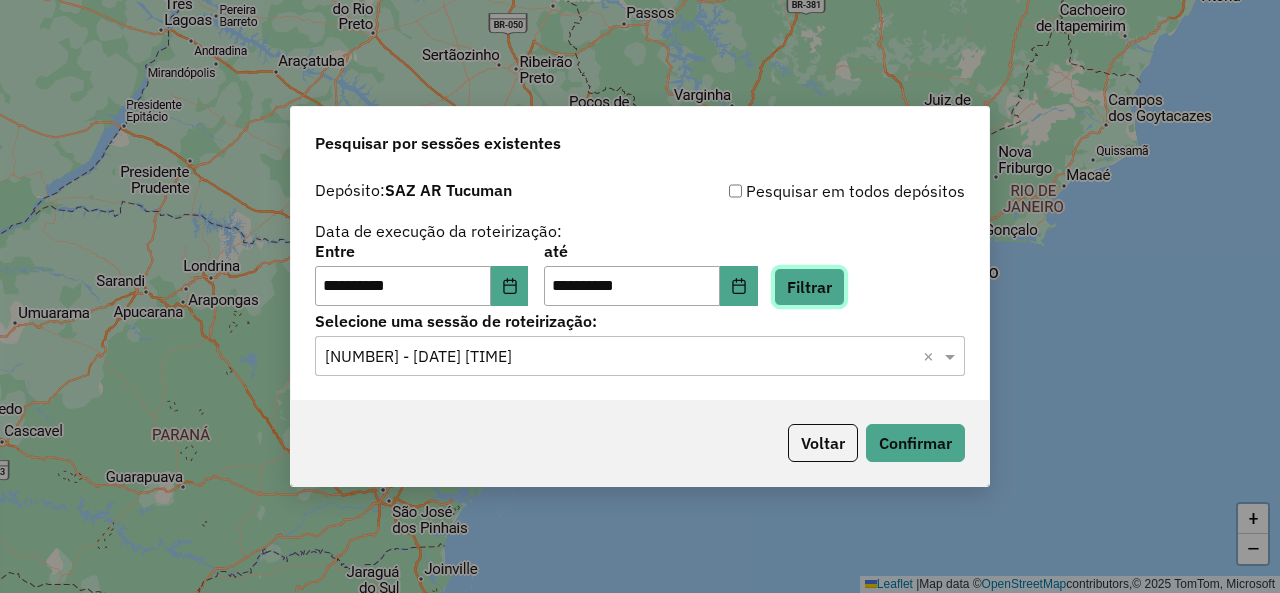 click on "Filtrar" 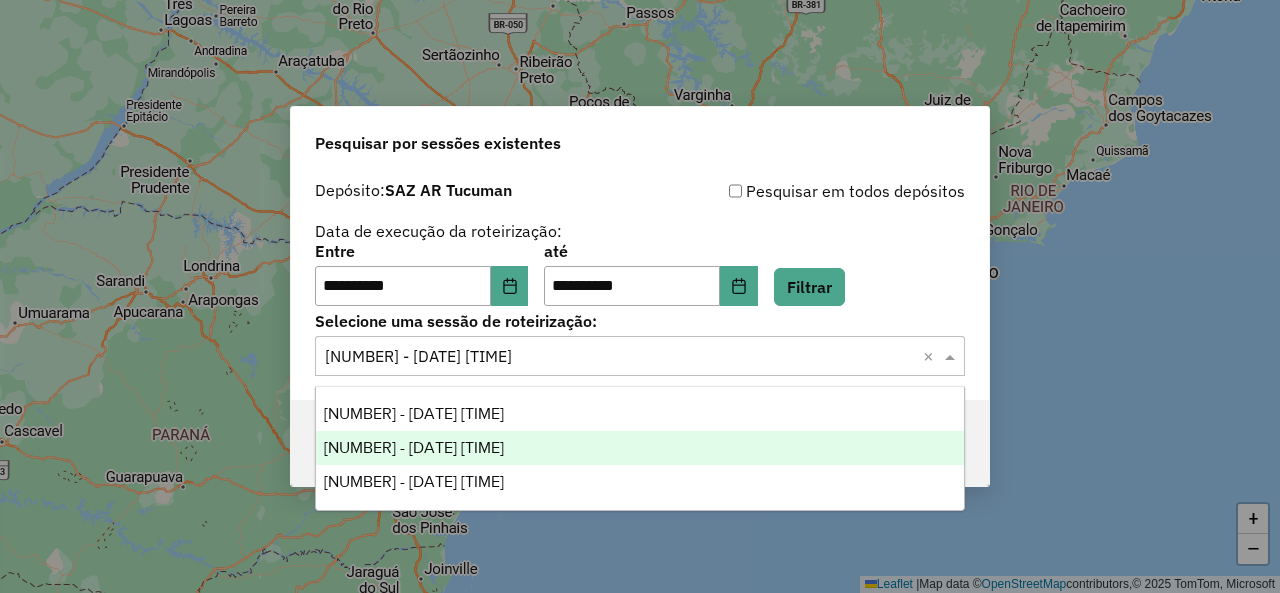 click 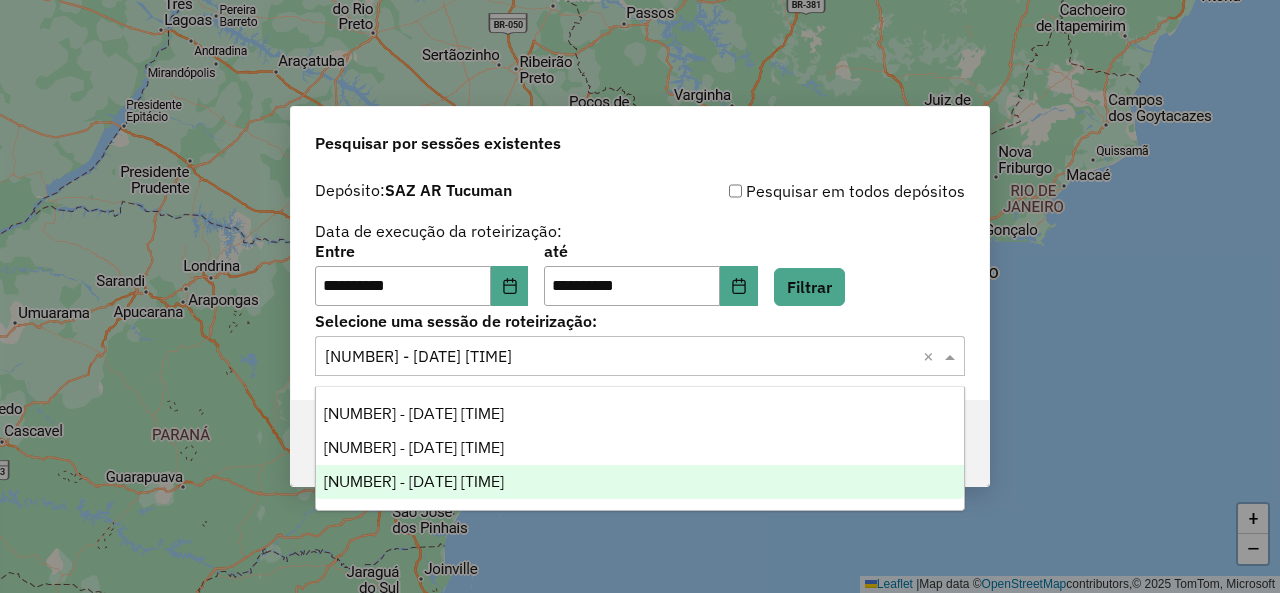 click on "1225891 - 08/08/2025 17:42" at bounding box center [639, 482] 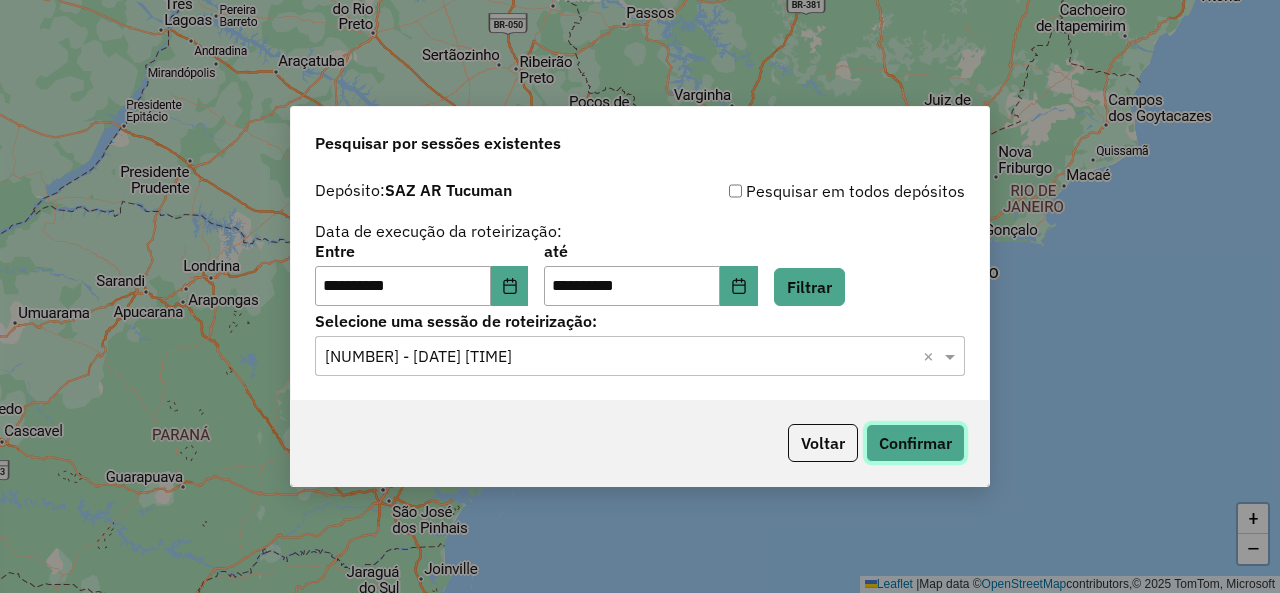 click on "Confirmar" 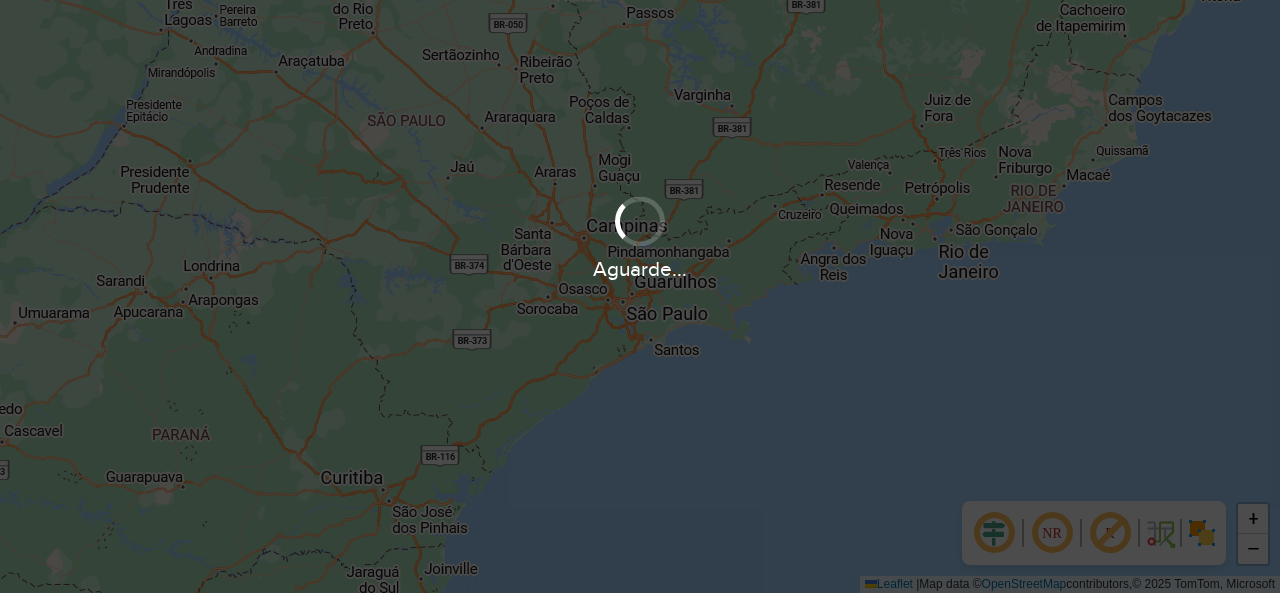 scroll, scrollTop: 0, scrollLeft: 0, axis: both 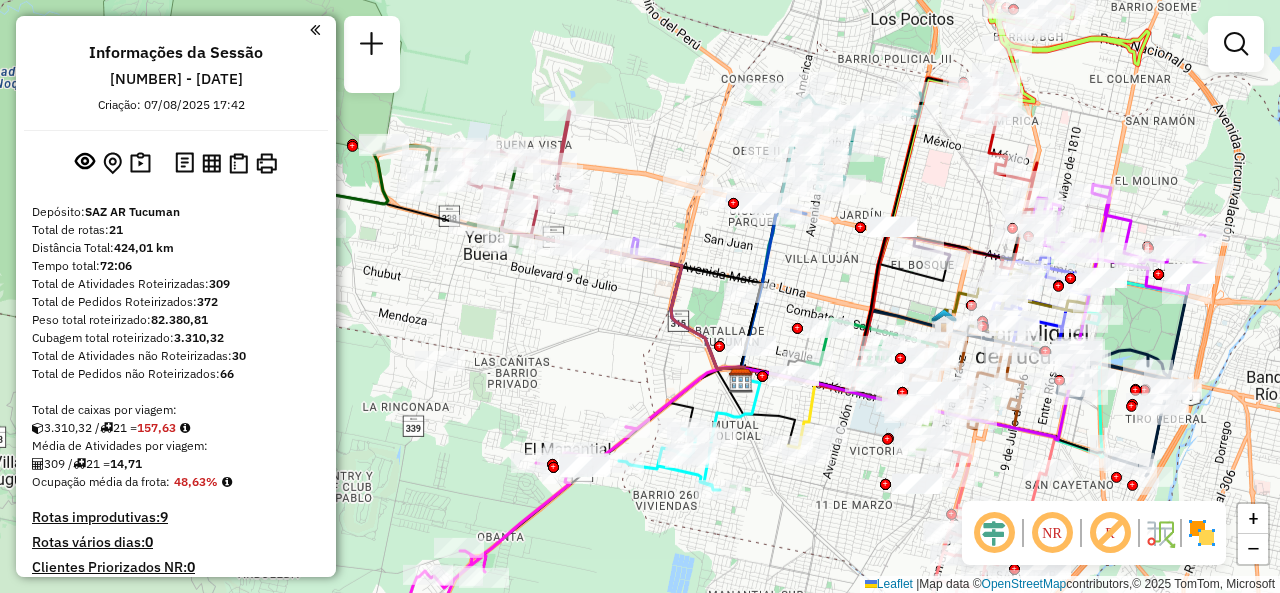 drag, startPoint x: 832, startPoint y: 187, endPoint x: 939, endPoint y: 199, distance: 107.67079 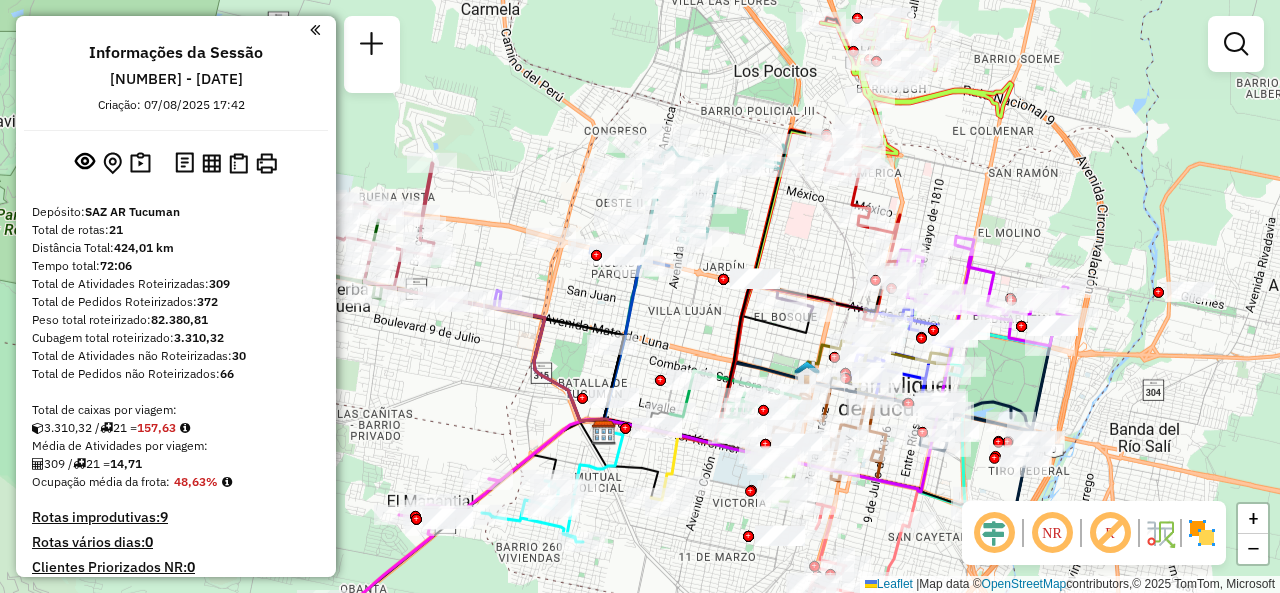 drag, startPoint x: 944, startPoint y: 191, endPoint x: 806, endPoint y: 243, distance: 147.47203 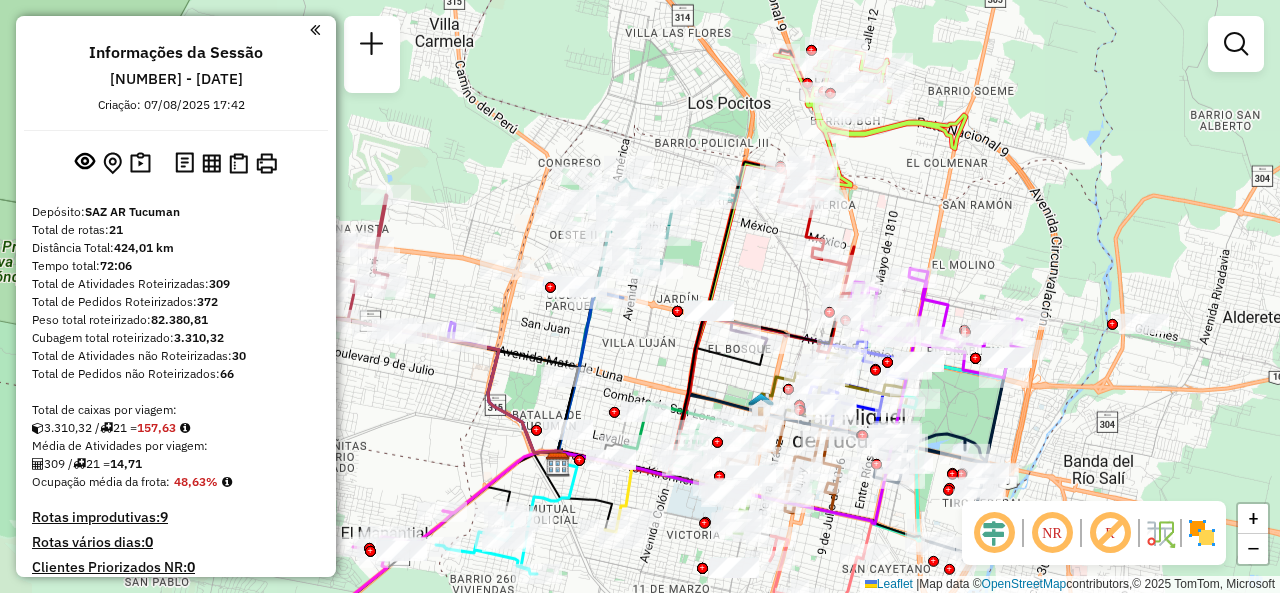 drag, startPoint x: 958, startPoint y: 162, endPoint x: 926, endPoint y: 188, distance: 41.231056 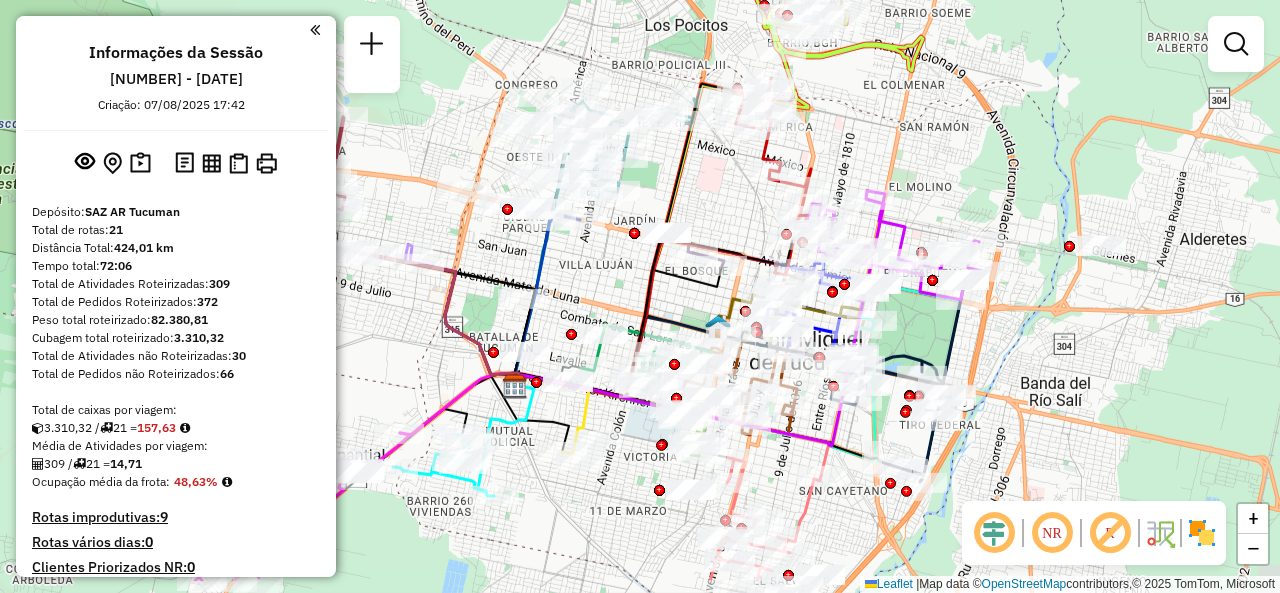 drag, startPoint x: 775, startPoint y: 311, endPoint x: 718, endPoint y: 185, distance: 138.29317 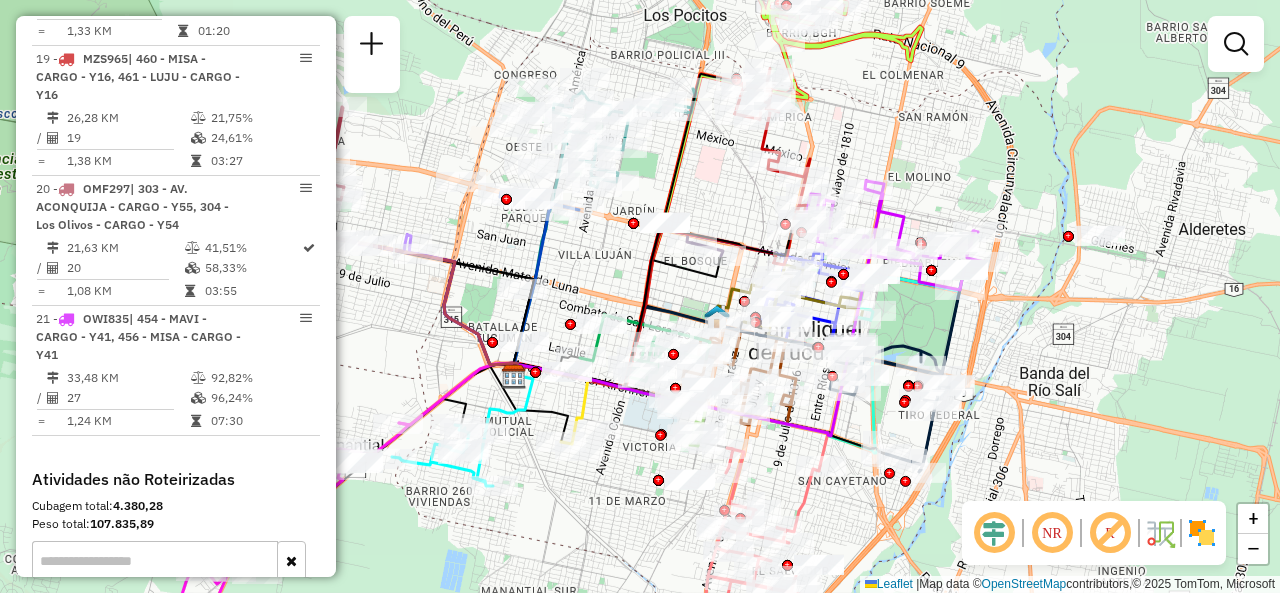 scroll, scrollTop: 3200, scrollLeft: 0, axis: vertical 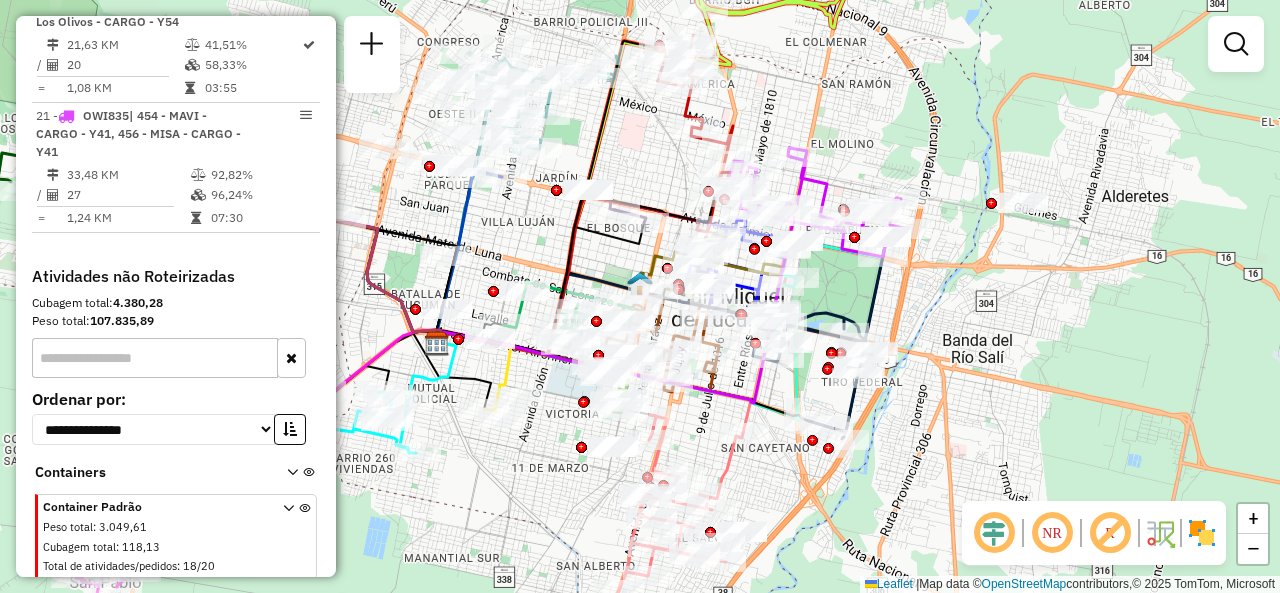 drag, startPoint x: 686, startPoint y: 278, endPoint x: 562, endPoint y: 207, distance: 142.88806 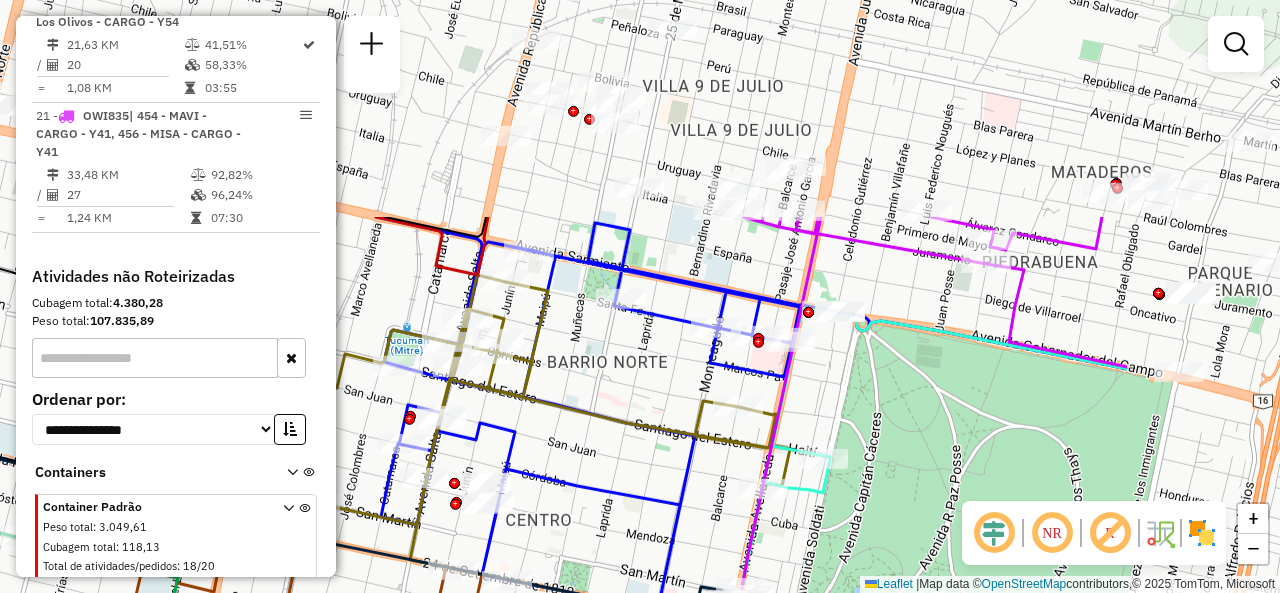 drag, startPoint x: 898, startPoint y: 185, endPoint x: 704, endPoint y: 477, distance: 350.57095 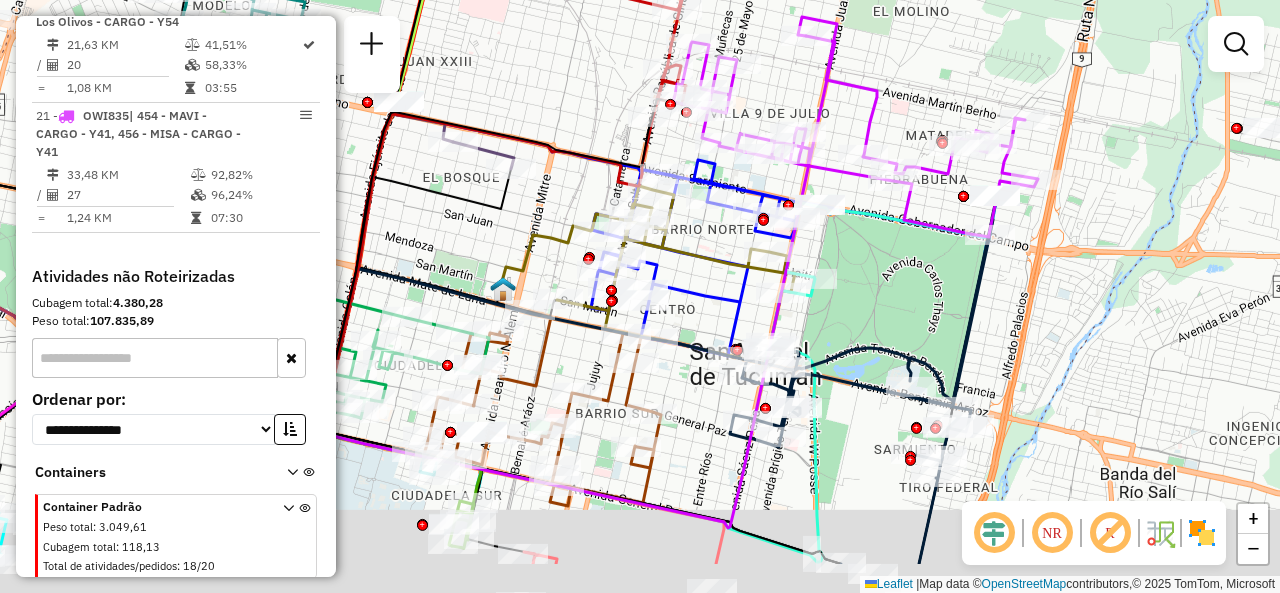 drag, startPoint x: 866, startPoint y: 371, endPoint x: 867, endPoint y: 263, distance: 108.00463 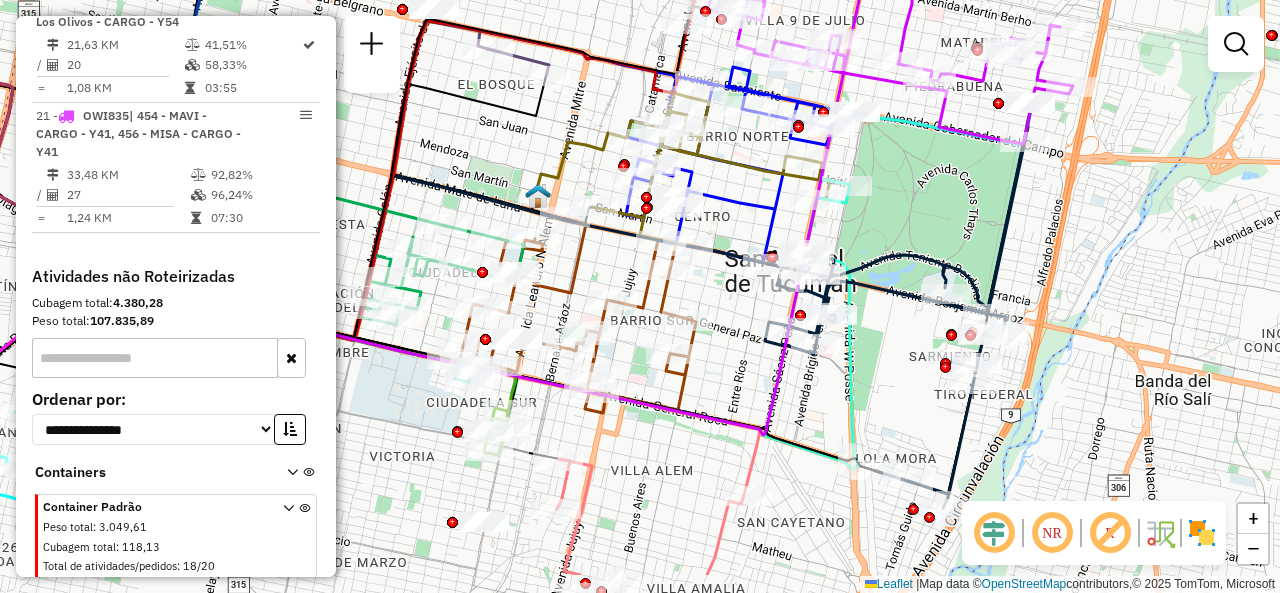 drag, startPoint x: 855, startPoint y: 295, endPoint x: 896, endPoint y: 218, distance: 87.23531 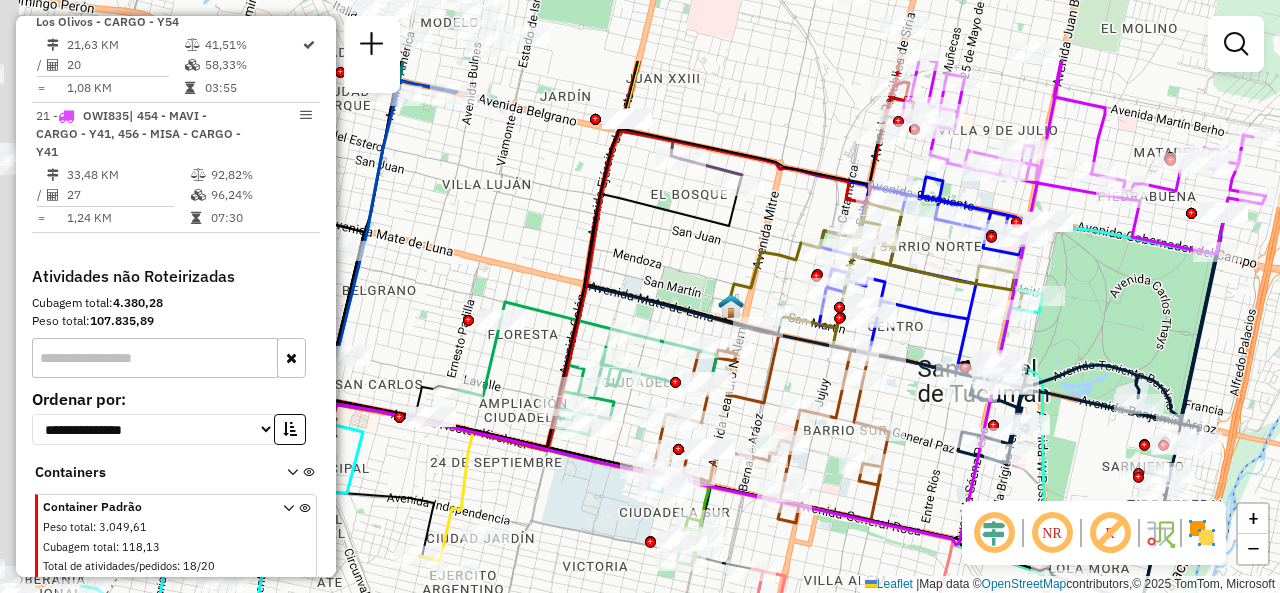 drag, startPoint x: 603, startPoint y: 167, endPoint x: 1040, endPoint y: 381, distance: 486.58505 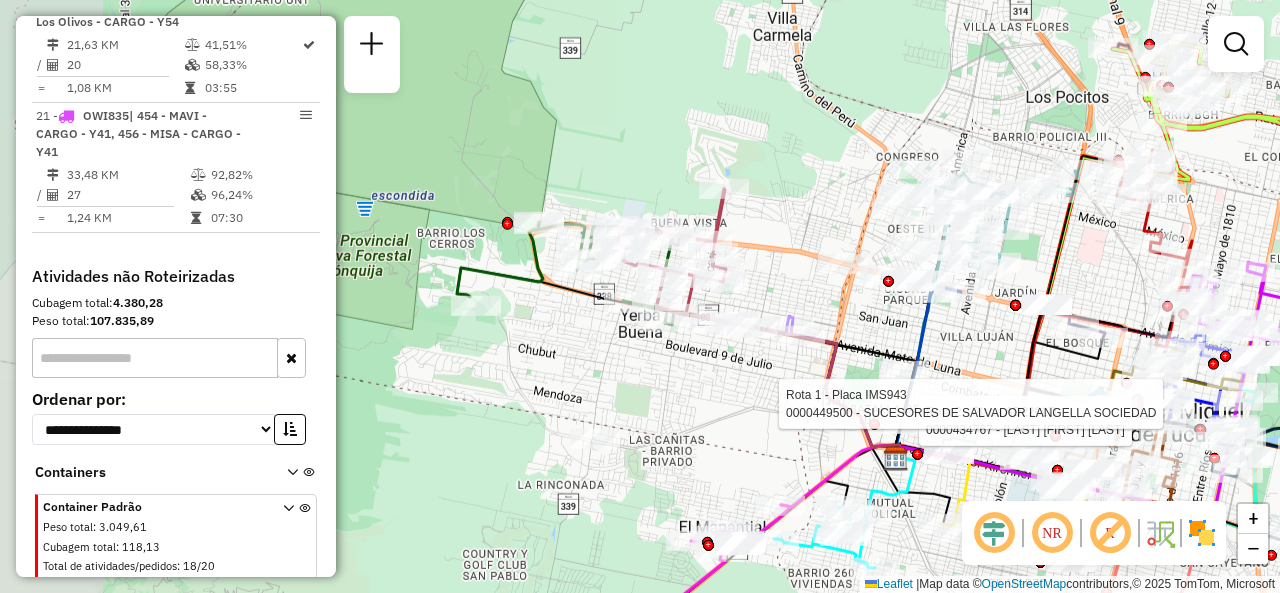 drag, startPoint x: 720, startPoint y: 317, endPoint x: 775, endPoint y: 313, distance: 55.145264 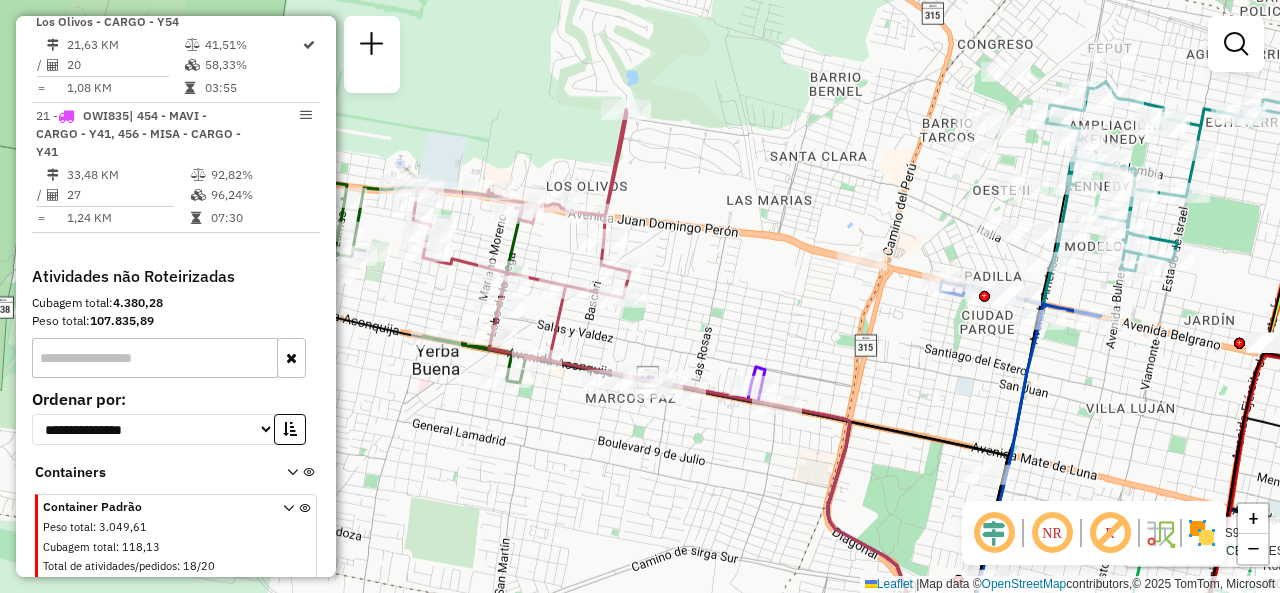 drag, startPoint x: 758, startPoint y: 278, endPoint x: 680, endPoint y: 265, distance: 79.07591 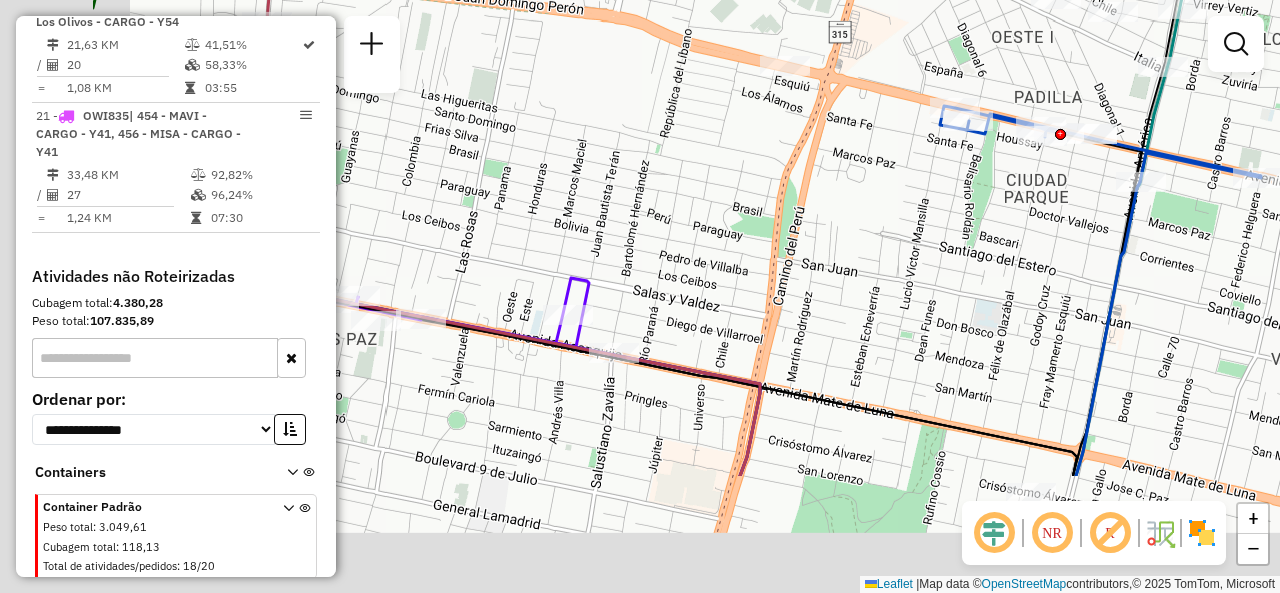 drag, startPoint x: 636, startPoint y: 404, endPoint x: 850, endPoint y: 228, distance: 277.0776 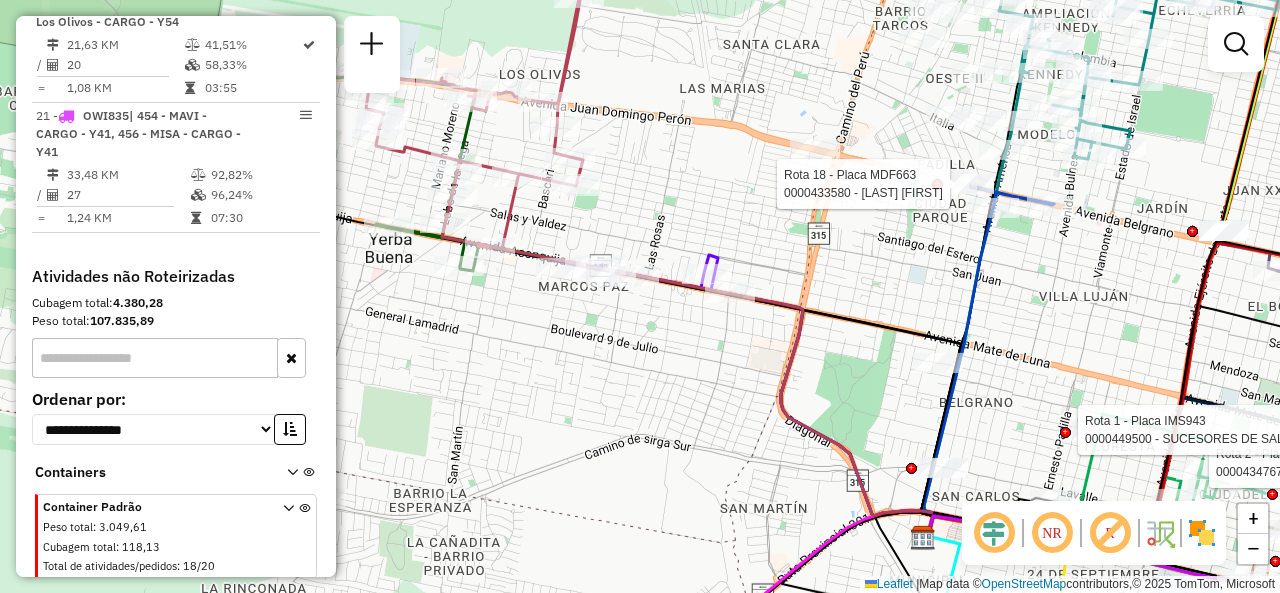 click on "Rota 2 - Placa AD220LD  0000434767 - GISCAFRE FRANCO LUIS Rota 1 - Placa IMS943  0000449500 - SUCESORES DE SALVADOR LANGELLA SOCIEDAD Rota 18 - Placa MDF663  0000433580 - RUIZ EMILIA Janela de atendimento Grade de atendimento Capacidade Transportadoras Veículos Cliente Pedidos  Rotas Selecione os dias de semana para filtrar as janelas de atendimento  Seg   Ter   Qua   Qui   Sex   Sáb   Dom  Informe o período da janela de atendimento: De: Até:  Filtrar exatamente a janela do cliente  Considerar janela de atendimento padrão  Selecione os dias de semana para filtrar as grades de atendimento  Seg   Ter   Qua   Qui   Sex   Sáb   Dom   Considerar clientes sem dia de atendimento cadastrado  Clientes fora do dia de atendimento selecionado Filtrar as atividades entre os valores definidos abaixo:  Peso mínimo:   Peso máximo:   Cubagem mínima:   Cubagem máxima:   De:   Até:  Filtrar as atividades entre o tempo de atendimento definido abaixo:  De:   Até:  Transportadora: Selecione um ou mais itens Veículo: +" 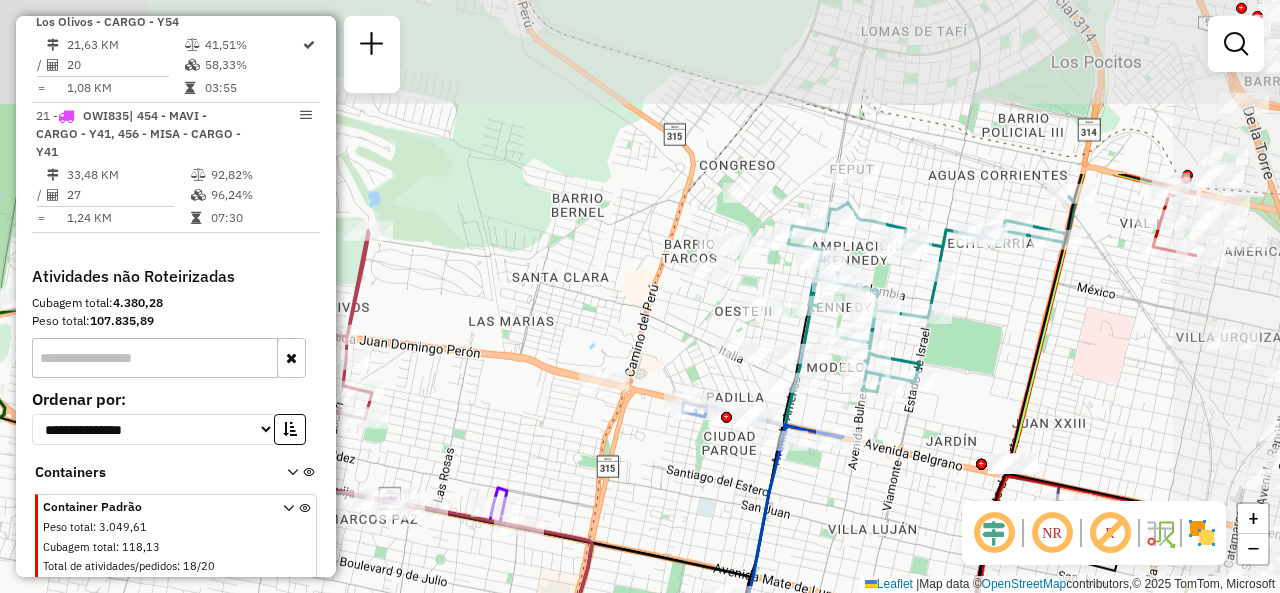 drag, startPoint x: 778, startPoint y: 210, endPoint x: 571, endPoint y: 459, distance: 323.8055 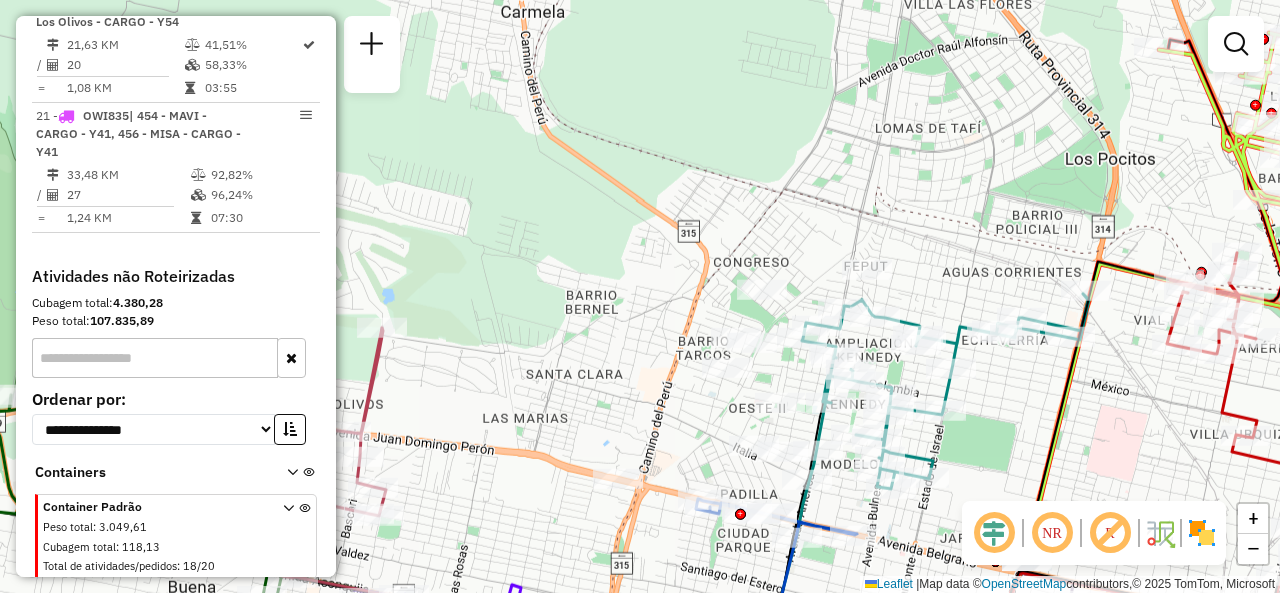 drag, startPoint x: 750, startPoint y: 285, endPoint x: 843, endPoint y: 445, distance: 185.06485 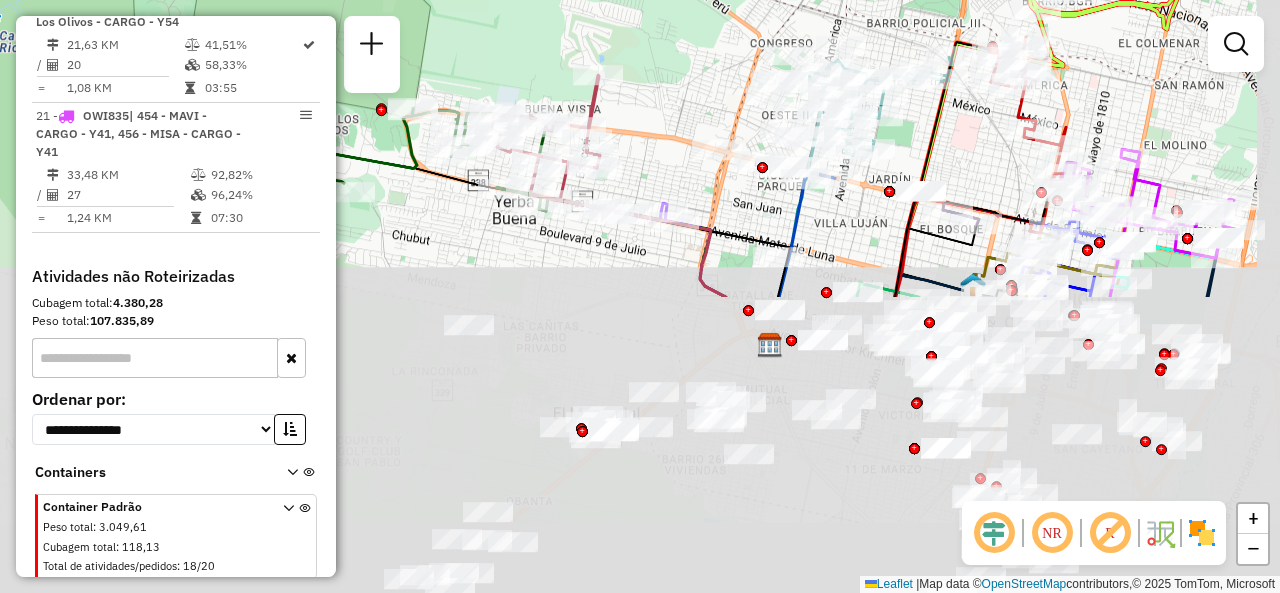 drag, startPoint x: 807, startPoint y: 387, endPoint x: 754, endPoint y: 2, distance: 388.63092 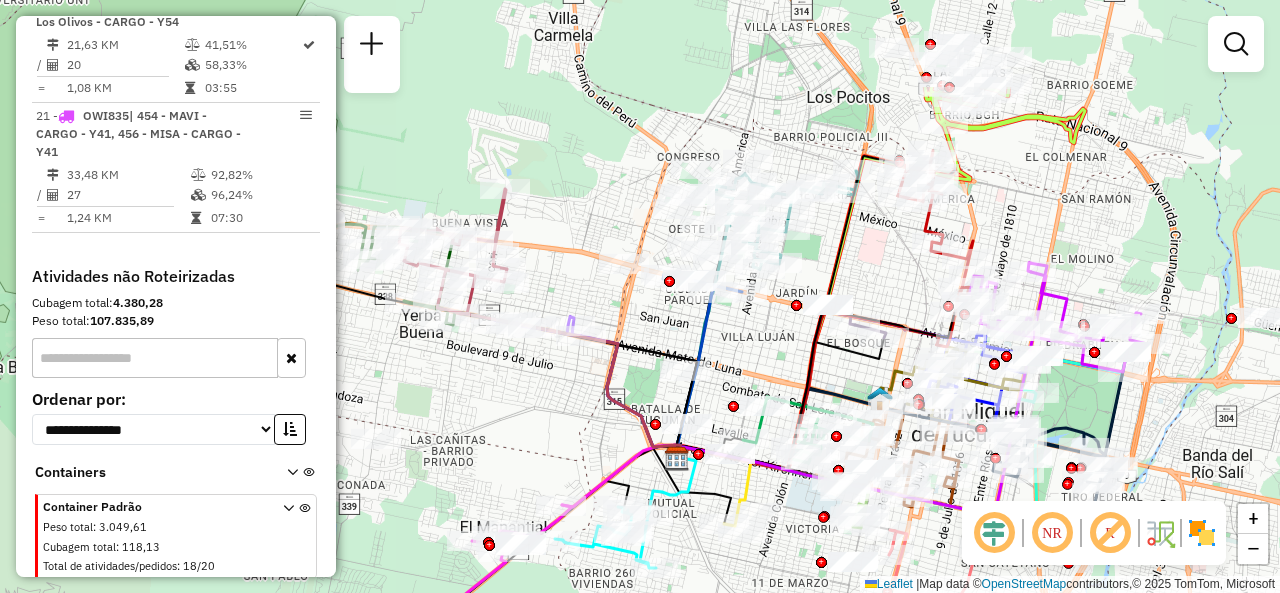 drag, startPoint x: 746, startPoint y: 209, endPoint x: 645, endPoint y: 347, distance: 171.01169 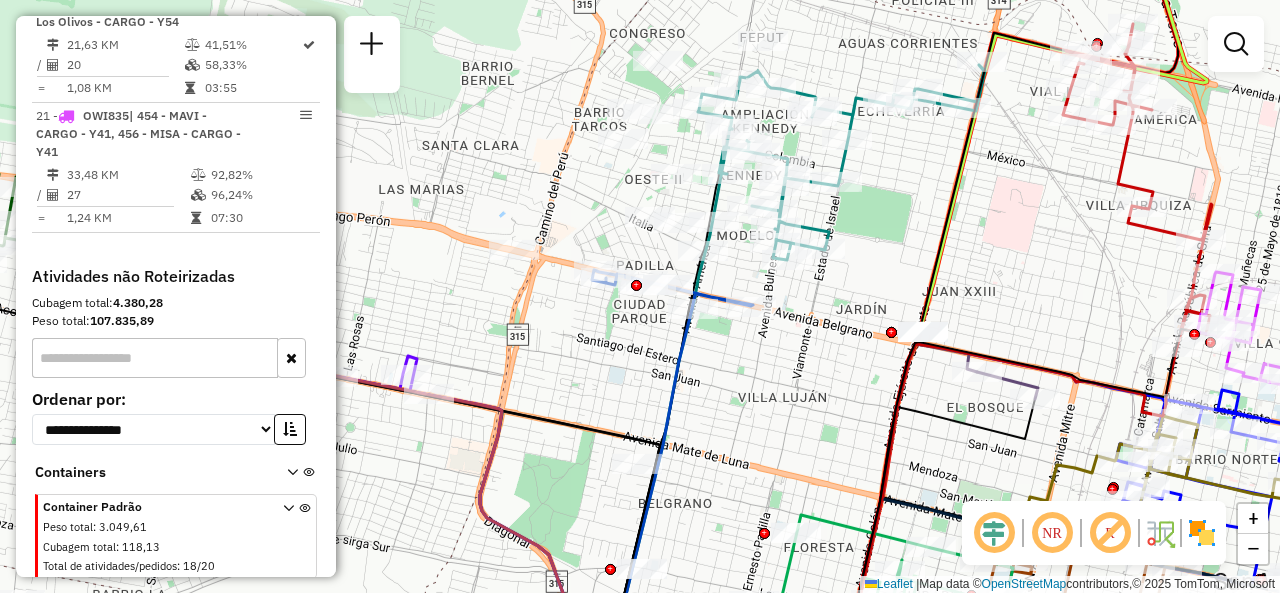 drag, startPoint x: 857, startPoint y: 235, endPoint x: 894, endPoint y: 215, distance: 42.059483 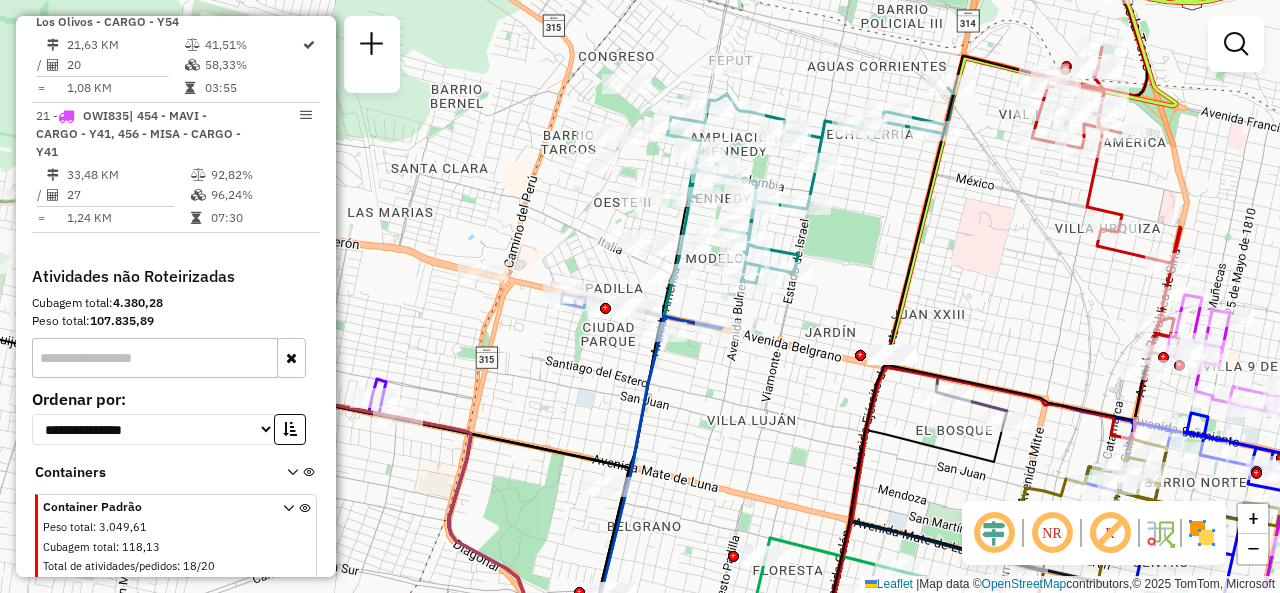 drag, startPoint x: 918, startPoint y: 228, endPoint x: 890, endPoint y: 268, distance: 48.82622 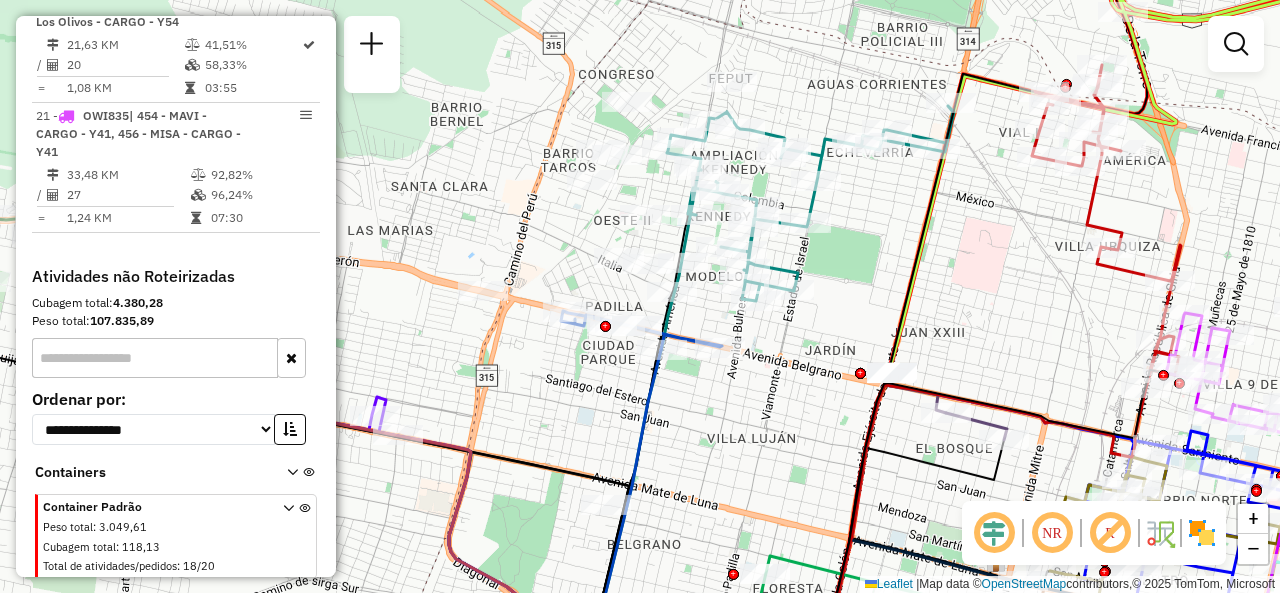 drag, startPoint x: 949, startPoint y: 318, endPoint x: 814, endPoint y: 285, distance: 138.97482 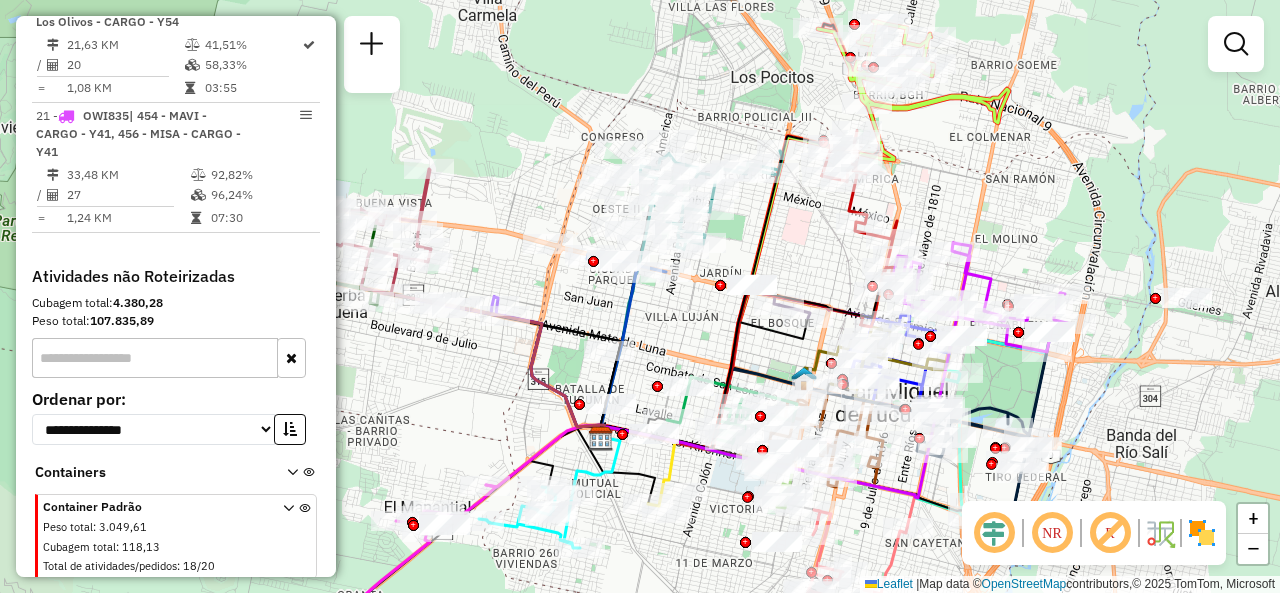 drag, startPoint x: 840, startPoint y: 299, endPoint x: 795, endPoint y: 251, distance: 65.795135 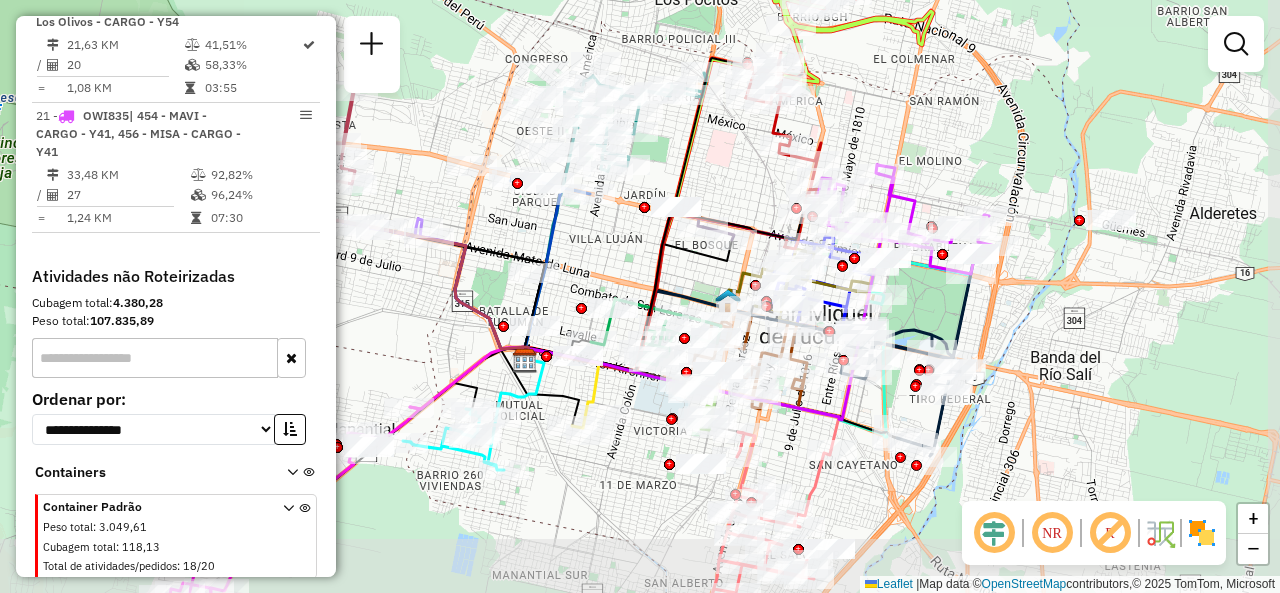 drag, startPoint x: 794, startPoint y: 210, endPoint x: 748, endPoint y: 167, distance: 62.968246 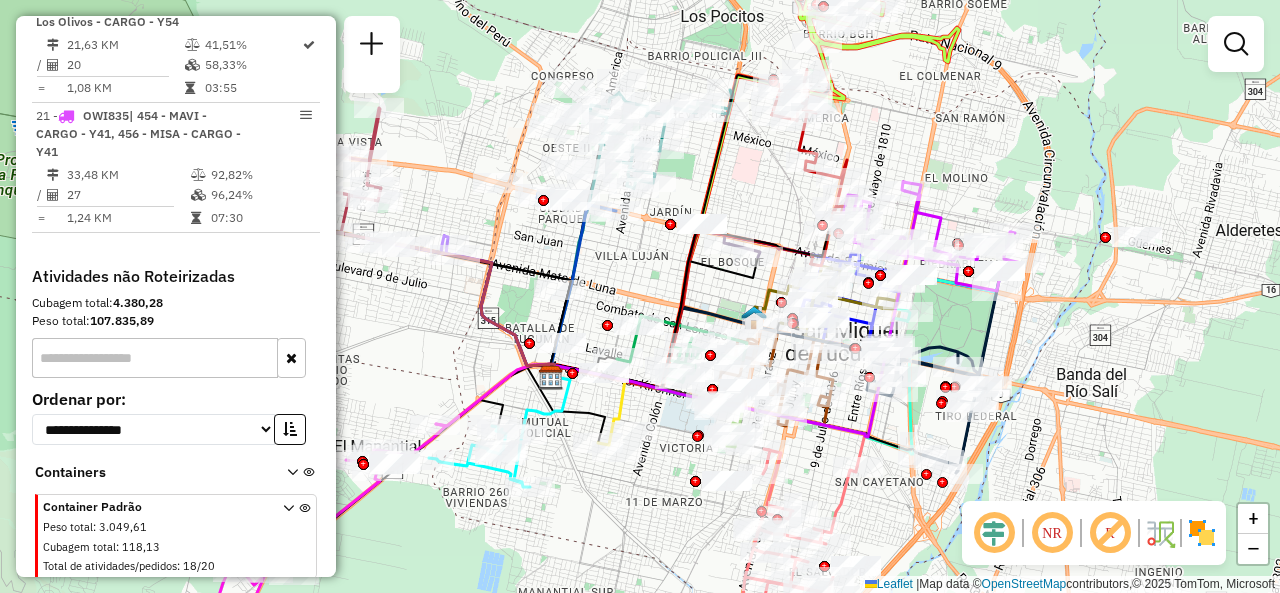 drag, startPoint x: 741, startPoint y: 153, endPoint x: 764, endPoint y: 175, distance: 31.827662 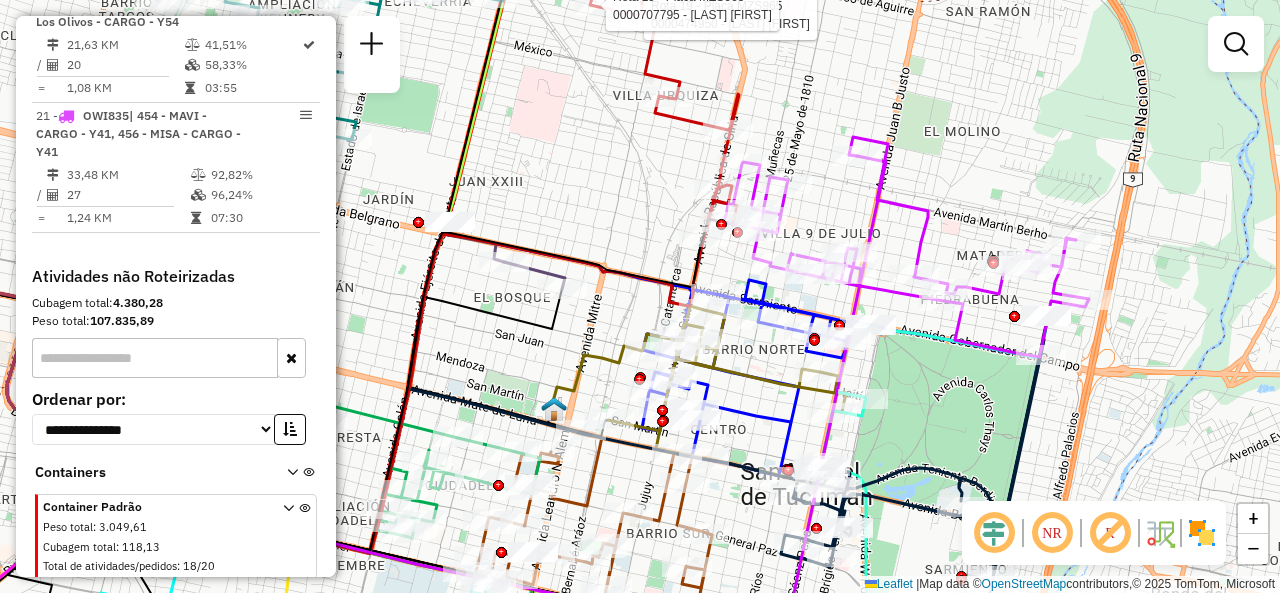 click on "Rota 19 - Placa MZS965  0000474950 - Vaca Hugo Rota 19 - Placa MZS965  0000707795 - MANNO ELBA Janela de atendimento Grade de atendimento Capacidade Transportadoras Veículos Cliente Pedidos  Rotas Selecione os dias de semana para filtrar as janelas de atendimento  Seg   Ter   Qua   Qui   Sex   Sáb   Dom  Informe o período da janela de atendimento: De: Até:  Filtrar exatamente a janela do cliente  Considerar janela de atendimento padrão  Selecione os dias de semana para filtrar as grades de atendimento  Seg   Ter   Qua   Qui   Sex   Sáb   Dom   Considerar clientes sem dia de atendimento cadastrado  Clientes fora do dia de atendimento selecionado Filtrar as atividades entre os valores definidos abaixo:  Peso mínimo:   Peso máximo:   Cubagem mínima:   Cubagem máxima:   De:   Até:  Filtrar as atividades entre o tempo de atendimento definido abaixo:  De:   Até:   Considerar capacidade total dos clientes não roteirizados Transportadora: Selecione um ou mais itens Tipo de veículo: Veículo: Motorista:" 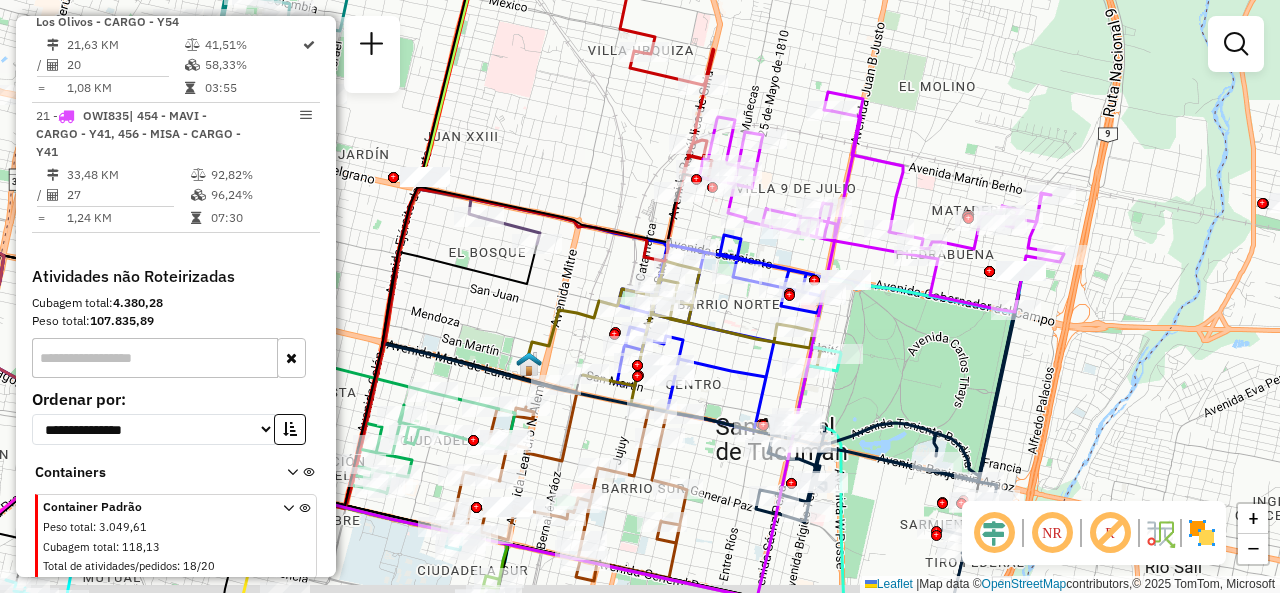 drag, startPoint x: 951, startPoint y: 217, endPoint x: 926, endPoint y: 172, distance: 51.47815 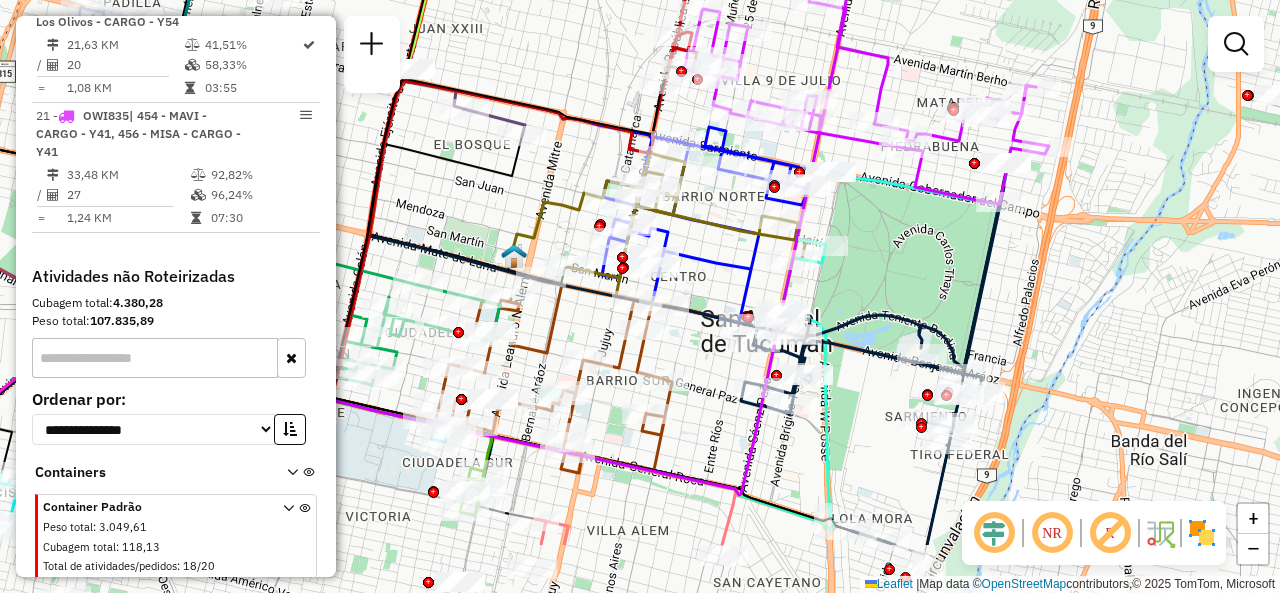 drag, startPoint x: 942, startPoint y: 337, endPoint x: 921, endPoint y: 187, distance: 151.46286 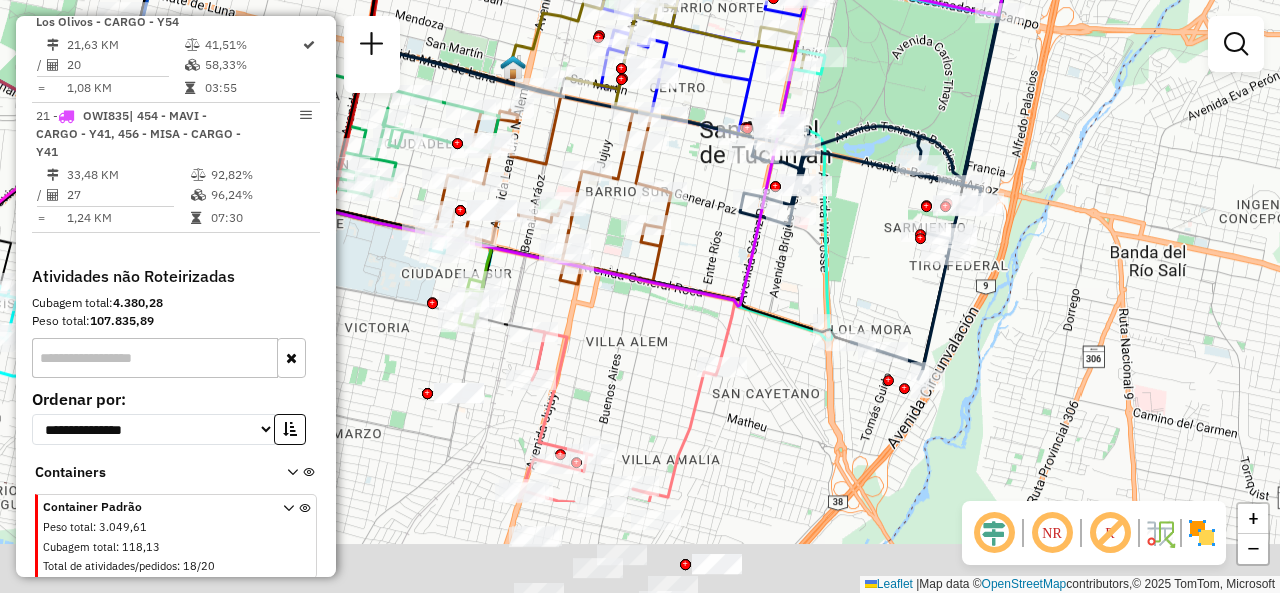 drag, startPoint x: 758, startPoint y: 442, endPoint x: 770, endPoint y: 231, distance: 211.34096 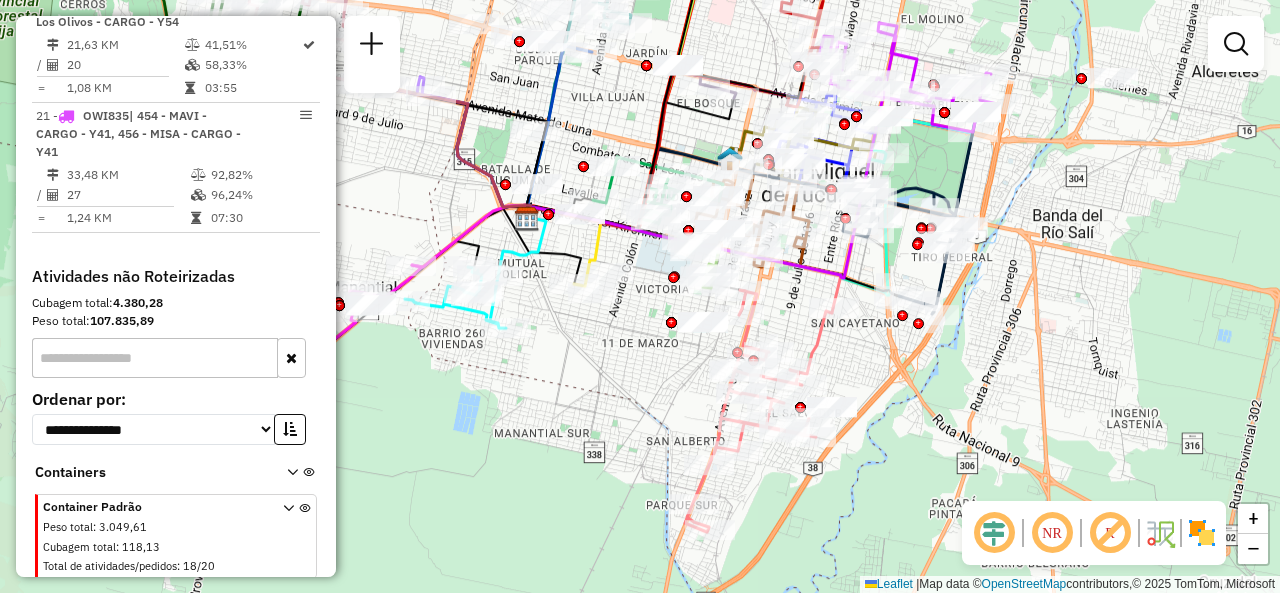 drag, startPoint x: 552, startPoint y: 301, endPoint x: 746, endPoint y: 346, distance: 199.1507 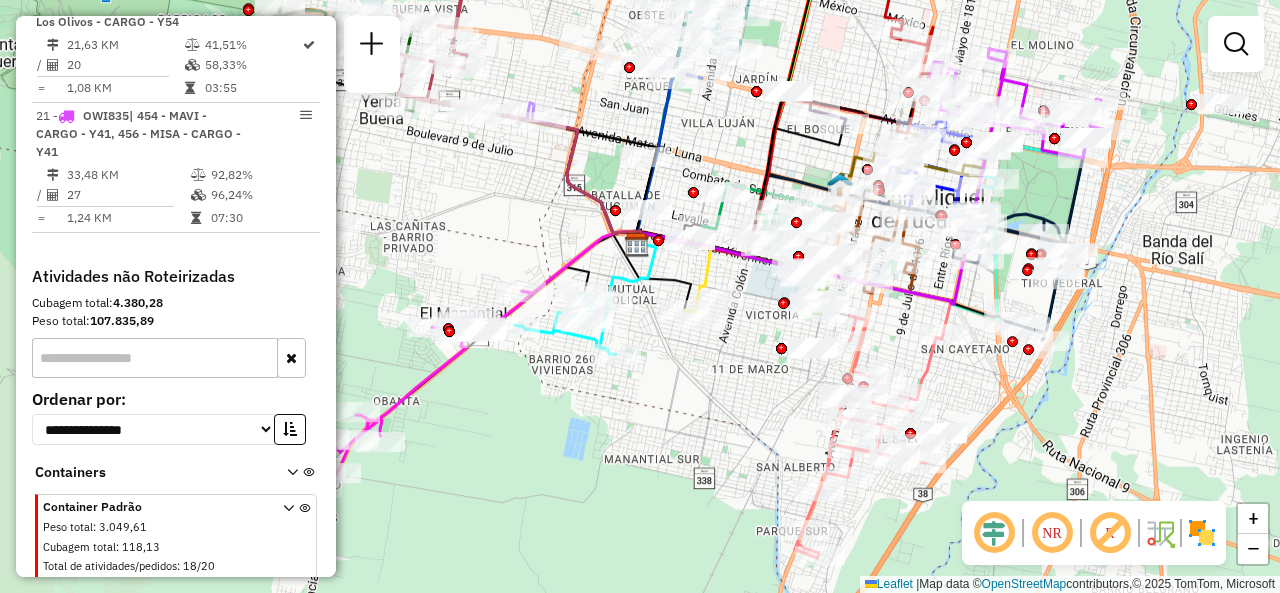click on "Janela de atendimento Grade de atendimento Capacidade Transportadoras Veículos Cliente Pedidos  Rotas Selecione os dias de semana para filtrar as janelas de atendimento  Seg   Ter   Qua   Qui   Sex   Sáb   Dom  Informe o período da janela de atendimento: De: Até:  Filtrar exatamente a janela do cliente  Considerar janela de atendimento padrão  Selecione os dias de semana para filtrar as grades de atendimento  Seg   Ter   Qua   Qui   Sex   Sáb   Dom   Considerar clientes sem dia de atendimento cadastrado  Clientes fora do dia de atendimento selecionado Filtrar as atividades entre os valores definidos abaixo:  Peso mínimo:   Peso máximo:   Cubagem mínima:   Cubagem máxima:   De:   Até:  Filtrar as atividades entre o tempo de atendimento definido abaixo:  De:   Até:   Considerar capacidade total dos clientes não roteirizados Transportadora: Selecione um ou mais itens Tipo de veículo: Selecione um ou mais itens Veículo: Selecione um ou mais itens Motorista: Selecione um ou mais itens Nome: Rótulo:" 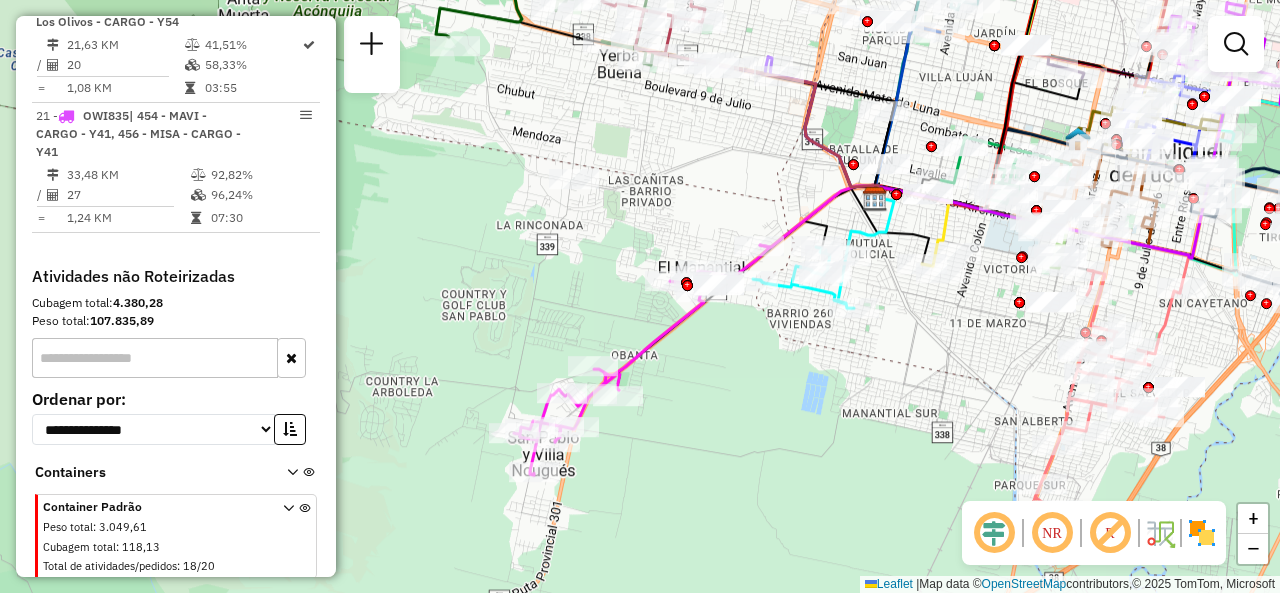 drag, startPoint x: 688, startPoint y: 405, endPoint x: 874, endPoint y: 359, distance: 191.60376 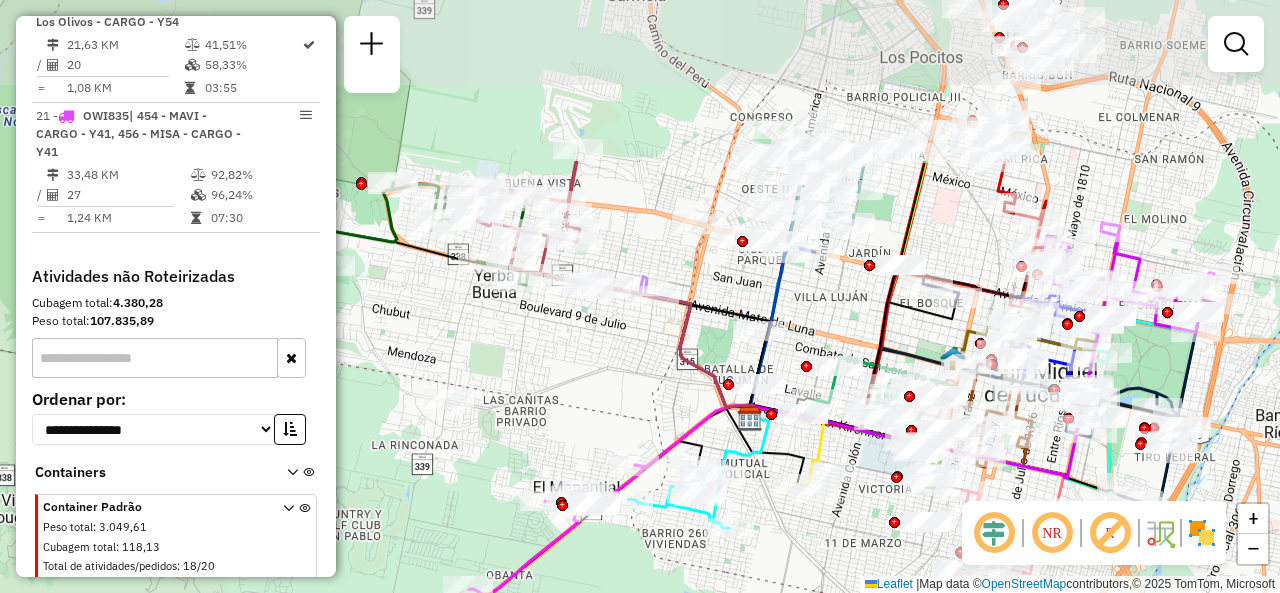 drag, startPoint x: 737, startPoint y: 185, endPoint x: 610, endPoint y: 417, distance: 264.4863 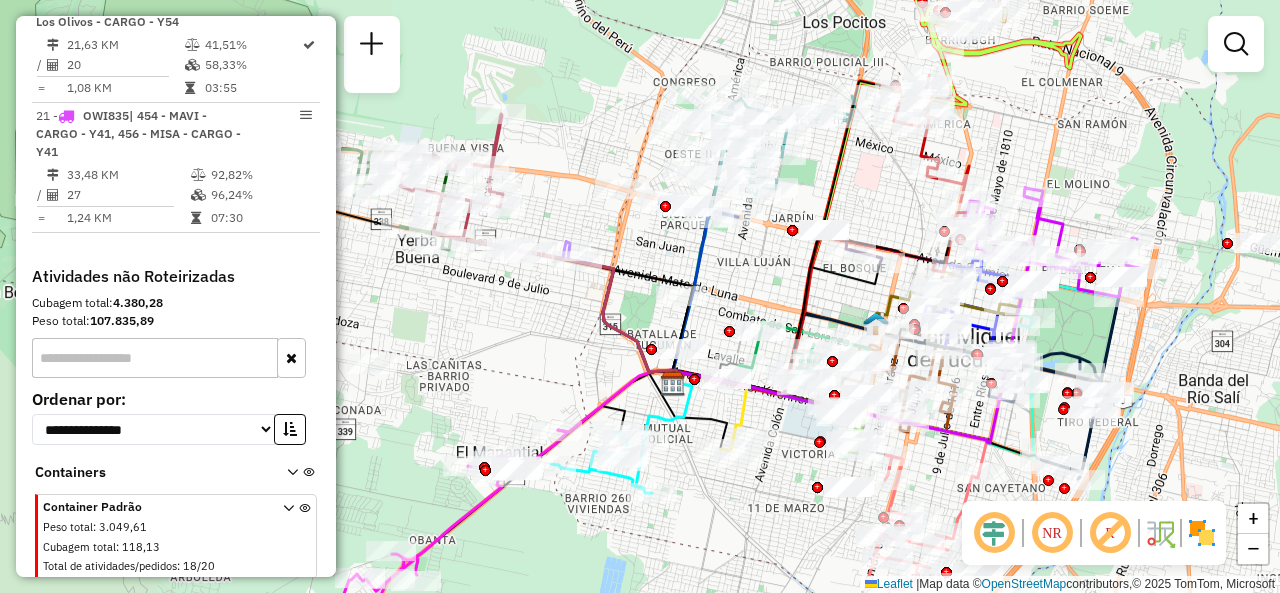 drag, startPoint x: 780, startPoint y: 278, endPoint x: 692, endPoint y: 247, distance: 93.30059 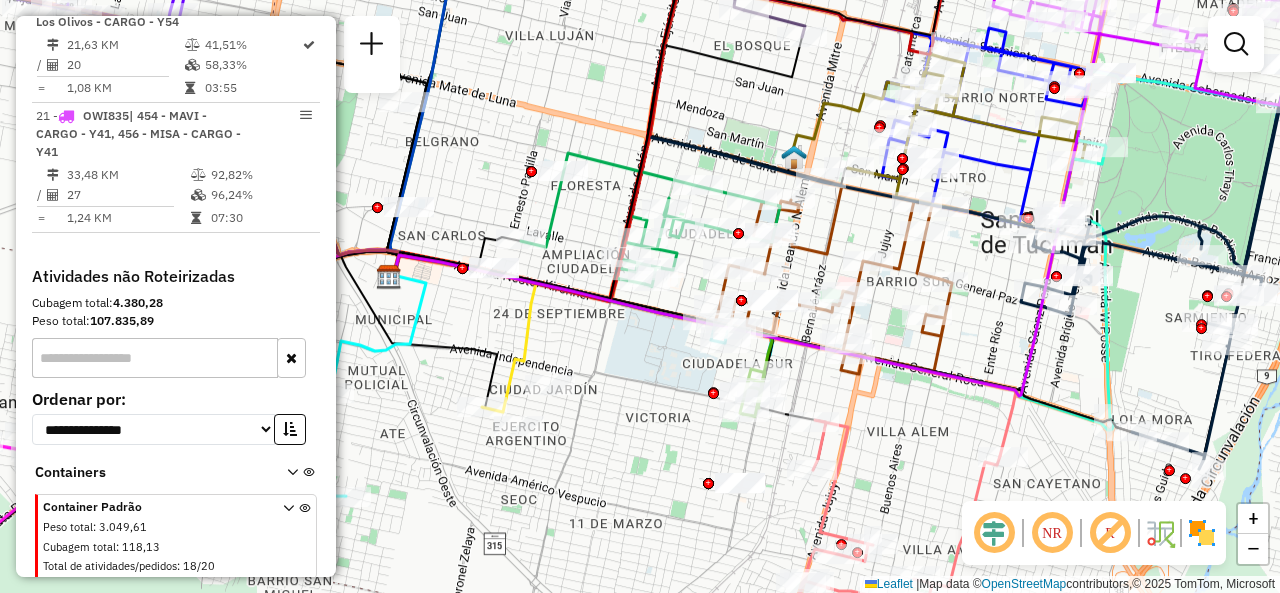 drag, startPoint x: 650, startPoint y: 409, endPoint x: 613, endPoint y: 369, distance: 54.48853 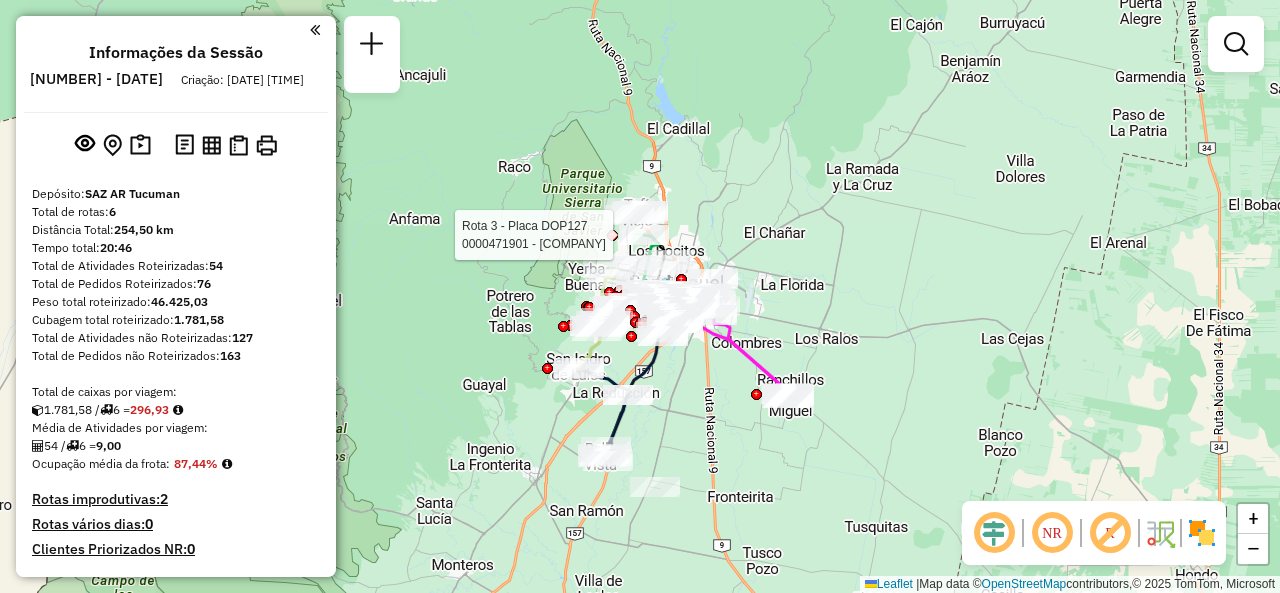 scroll, scrollTop: 0, scrollLeft: 0, axis: both 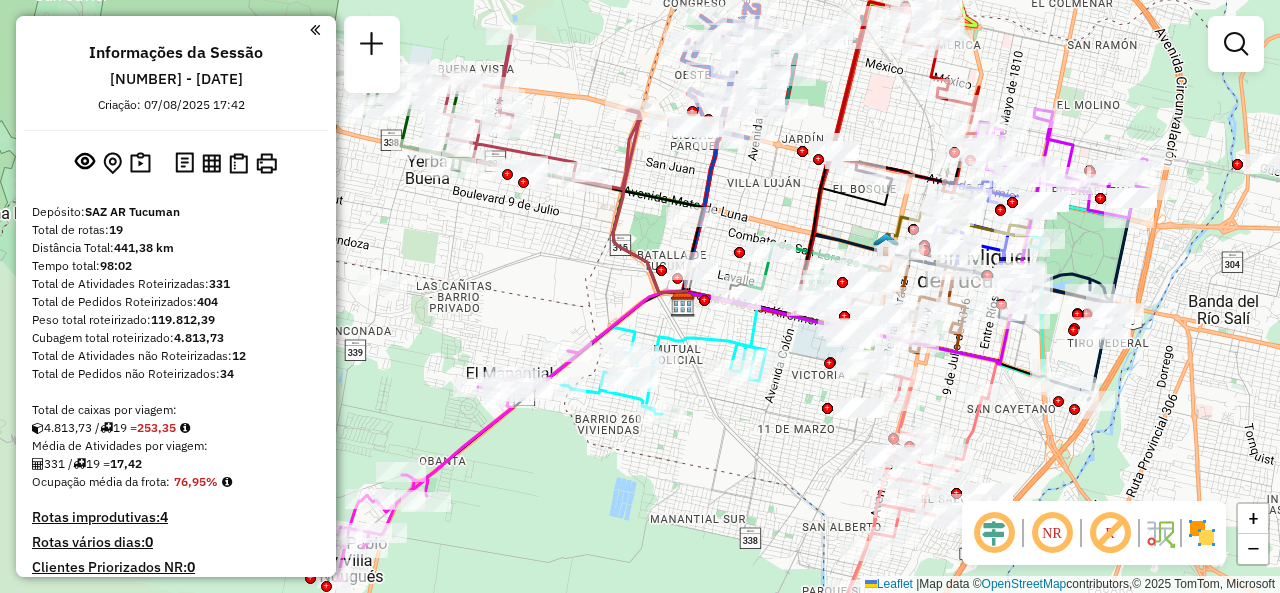 click on "Janela de atendimento Grade de atendimento Capacidade Transportadoras Veículos Cliente Pedidos  Rotas Selecione os dias de semana para filtrar as janelas de atendimento  Seg   Ter   Qua   Qui   Sex   Sáb   Dom  Informe o período da janela de atendimento: De: Até:  Filtrar exatamente a janela do cliente  Considerar janela de atendimento padrão  Selecione os dias de semana para filtrar as grades de atendimento  Seg   Ter   Qua   Qui   Sex   Sáb   Dom   Considerar clientes sem dia de atendimento cadastrado  Clientes fora do dia de atendimento selecionado Filtrar as atividades entre os valores definidos abaixo:  Peso mínimo:   Peso máximo:   Cubagem mínima:   Cubagem máxima:   De:   Até:  Filtrar as atividades entre o tempo de atendimento definido abaixo:  De:   Até:   Considerar capacidade total dos clientes não roteirizados Transportadora: Selecione um ou mais itens Tipo de veículo: Selecione um ou mais itens Veículo: Selecione um ou mais itens Motorista: Selecione um ou mais itens Nome: Rótulo:" 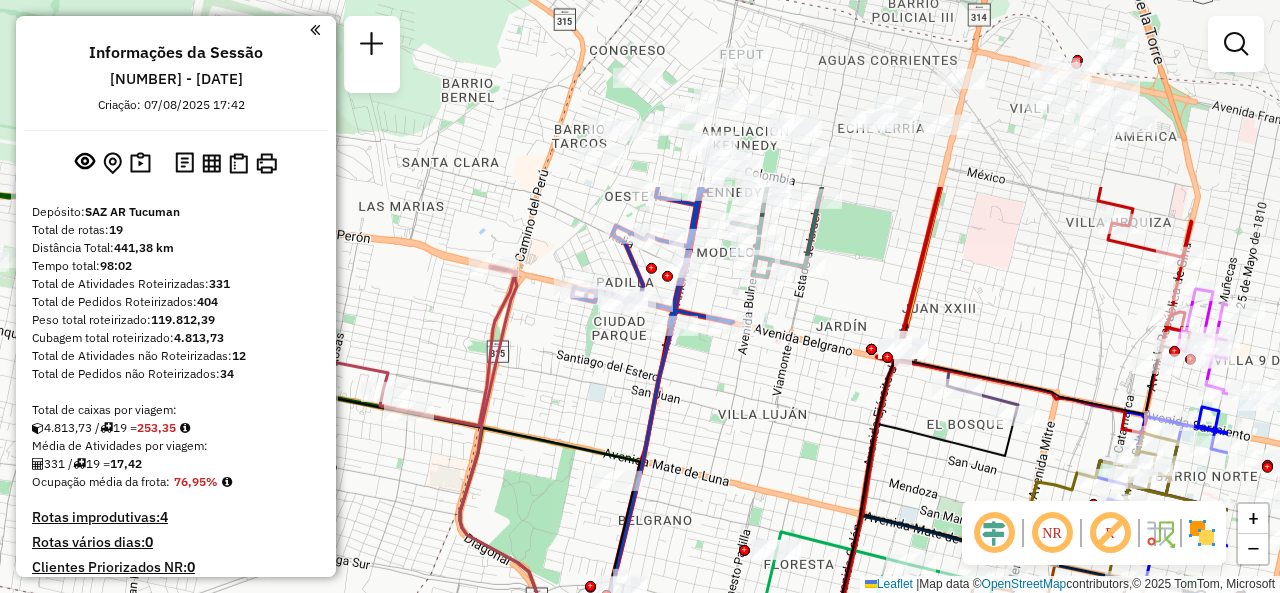 drag, startPoint x: 924, startPoint y: 125, endPoint x: 744, endPoint y: 371, distance: 304.82126 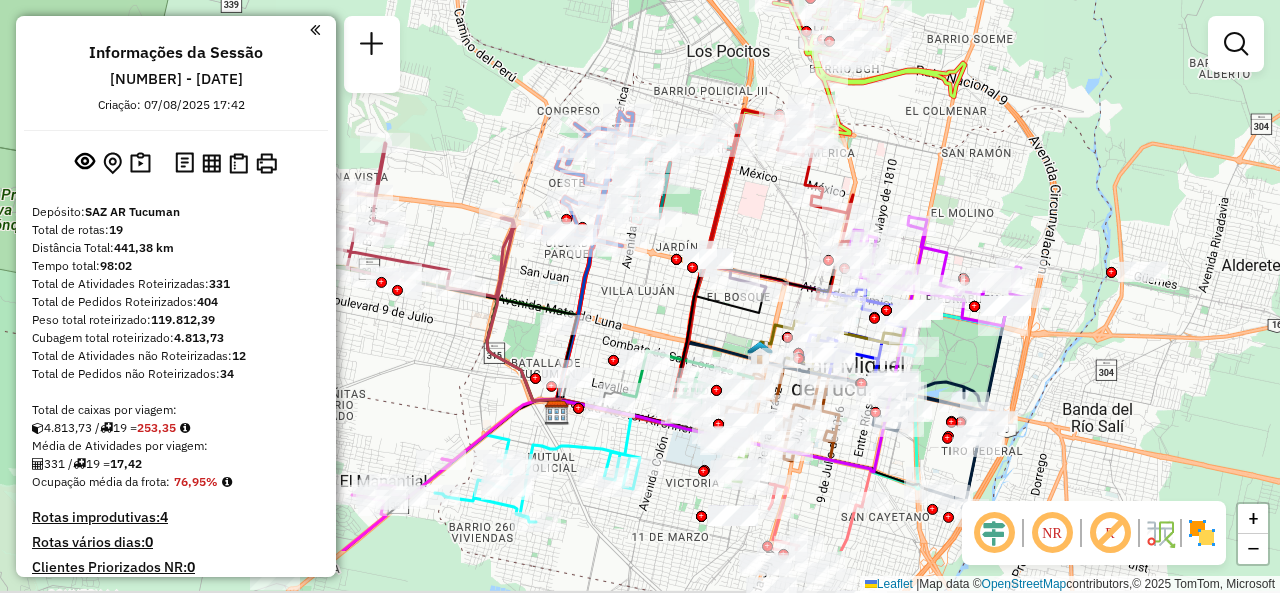 drag, startPoint x: 768, startPoint y: 401, endPoint x: 636, endPoint y: 289, distance: 173.11269 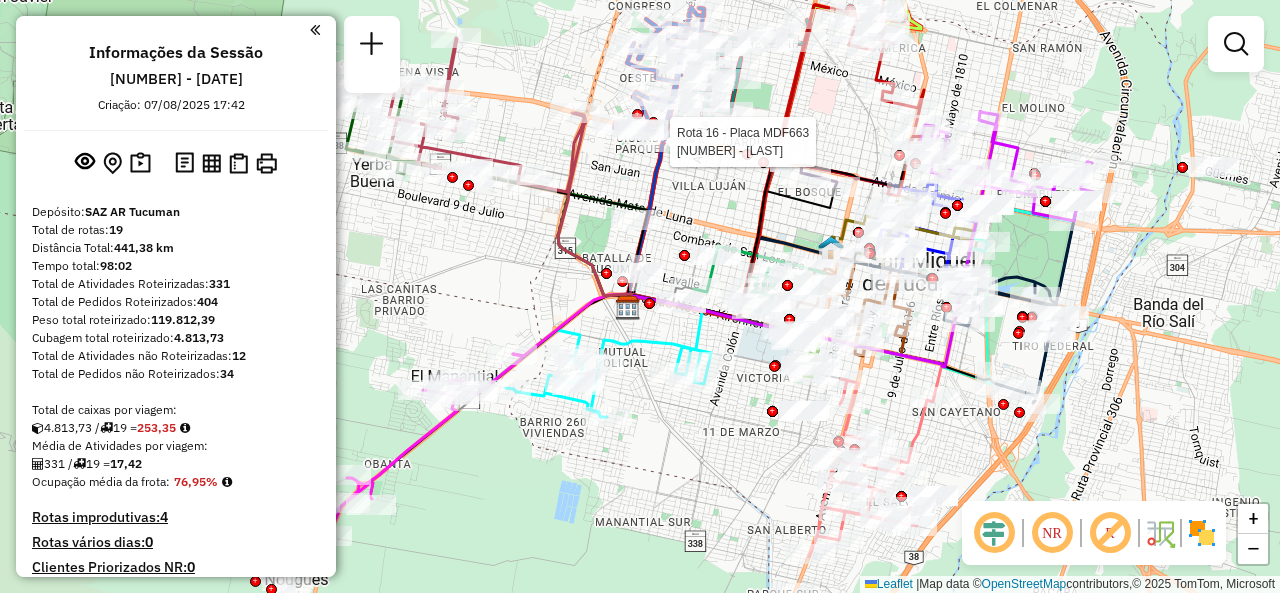 drag, startPoint x: 647, startPoint y: 393, endPoint x: 708, endPoint y: 310, distance: 103.00485 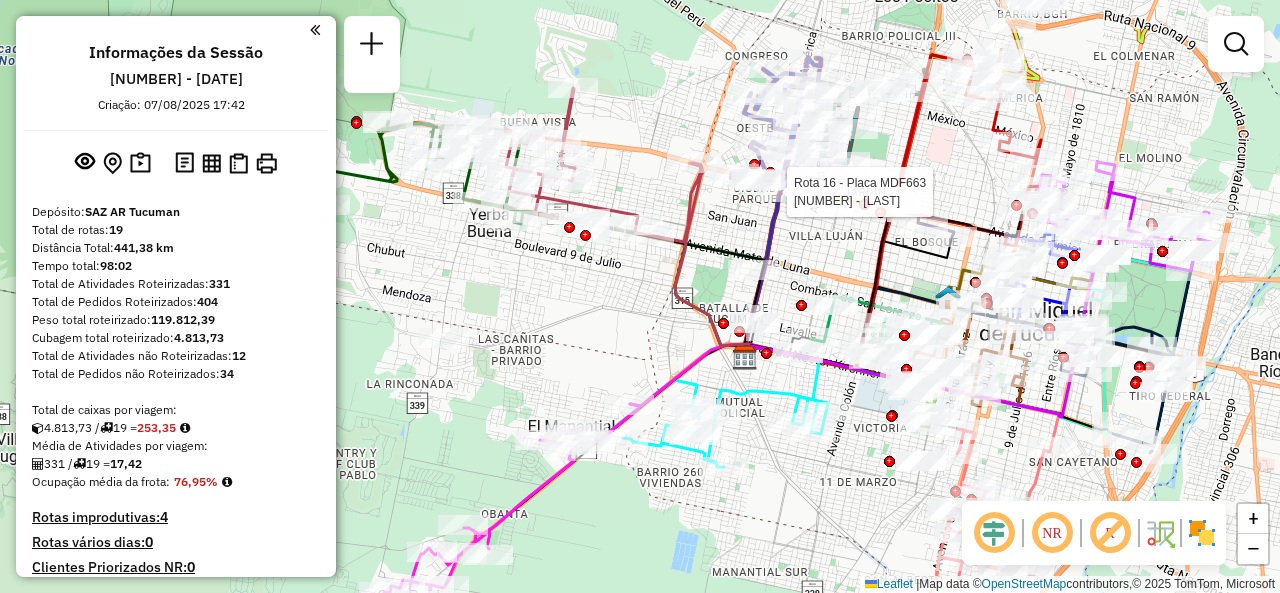 drag, startPoint x: 660, startPoint y: 444, endPoint x: 807, endPoint y: 451, distance: 147.16656 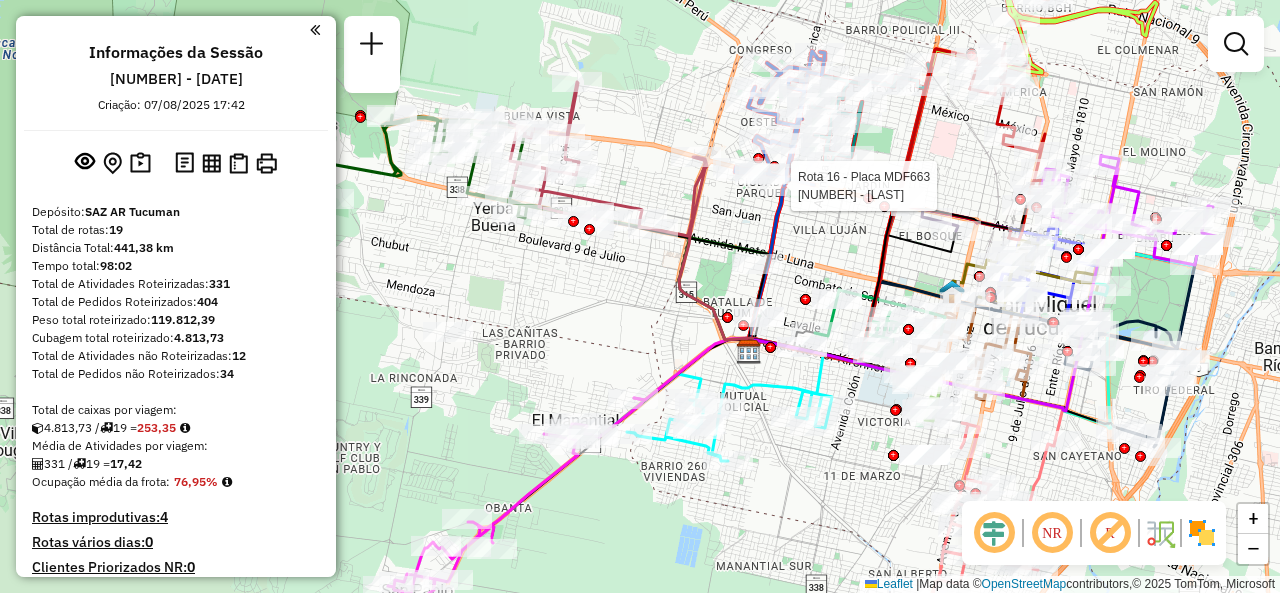 click on "Rota 16 - Placa MDF663  0000474091 - soldati Janela de atendimento Grade de atendimento Capacidade Transportadoras Veículos Cliente Pedidos  Rotas Selecione os dias de semana para filtrar as janelas de atendimento  Seg   Ter   Qua   Qui   Sex   Sáb   Dom  Informe o período da janela de atendimento: De: Até:  Filtrar exatamente a janela do cliente  Considerar janela de atendimento padrão  Selecione os dias de semana para filtrar as grades de atendimento  Seg   Ter   Qua   Qui   Sex   Sáb   Dom   Considerar clientes sem dia de atendimento cadastrado  Clientes fora do dia de atendimento selecionado Filtrar as atividades entre os valores definidos abaixo:  Peso mínimo:   Peso máximo:   Cubagem mínima:   Cubagem máxima:   De:   Até:  Filtrar as atividades entre o tempo de atendimento definido abaixo:  De:   Até:   Considerar capacidade total dos clientes não roteirizados Transportadora: Selecione um ou mais itens Tipo de veículo: Selecione um ou mais itens Veículo: Selecione um ou mais itens Nome: +" 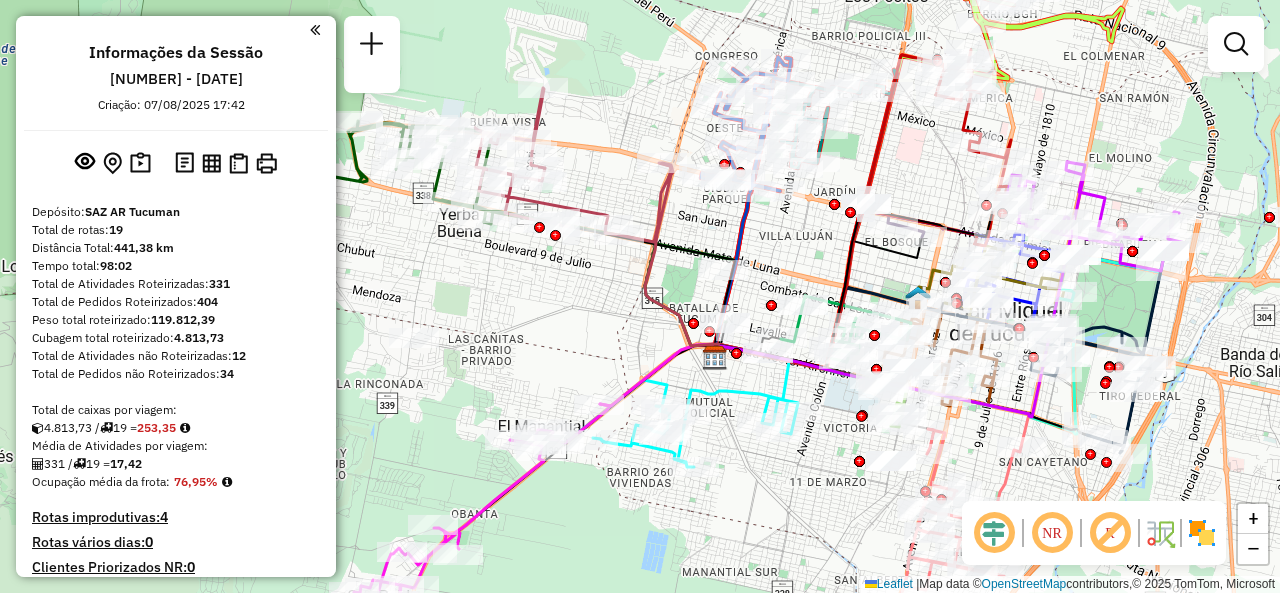 drag, startPoint x: 636, startPoint y: 325, endPoint x: 444, endPoint y: 360, distance: 195.16403 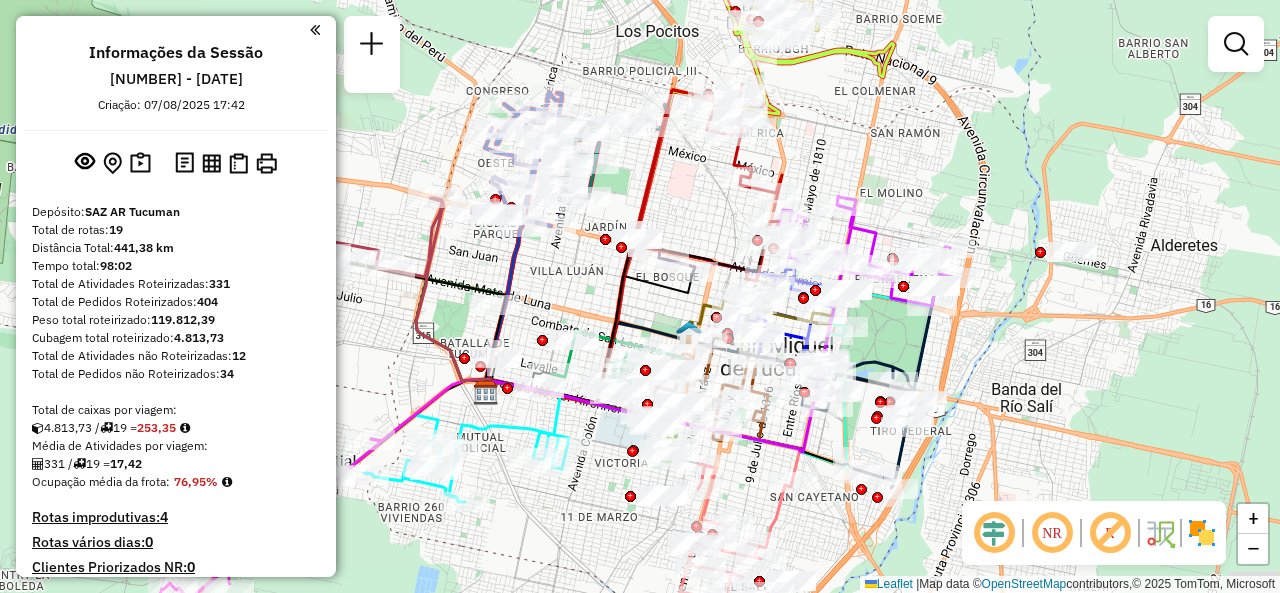drag, startPoint x: 665, startPoint y: 283, endPoint x: 587, endPoint y: 292, distance: 78.51752 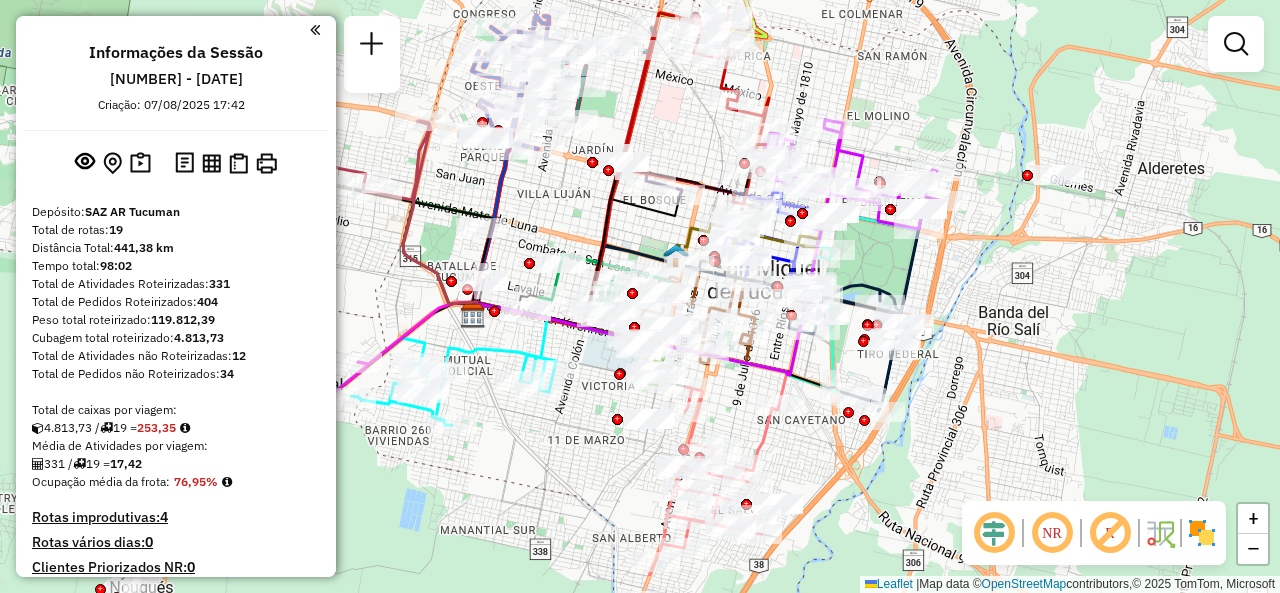 drag, startPoint x: 898, startPoint y: 351, endPoint x: 885, endPoint y: 274, distance: 78.08969 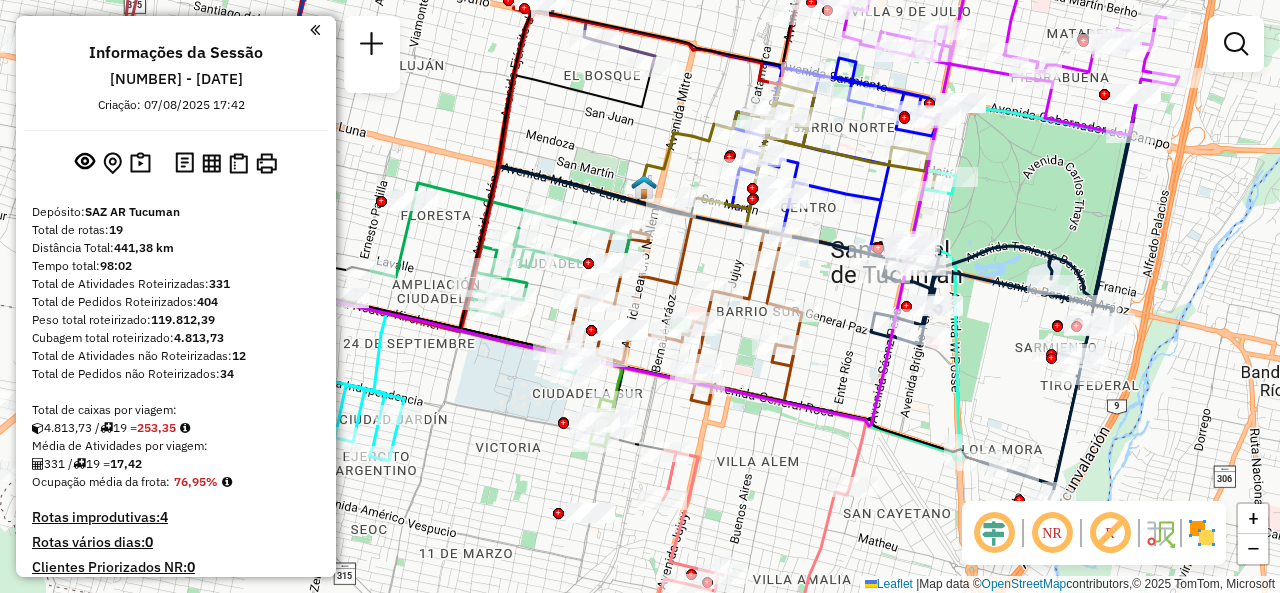 drag, startPoint x: 882, startPoint y: 404, endPoint x: 1006, endPoint y: 372, distance: 128.06248 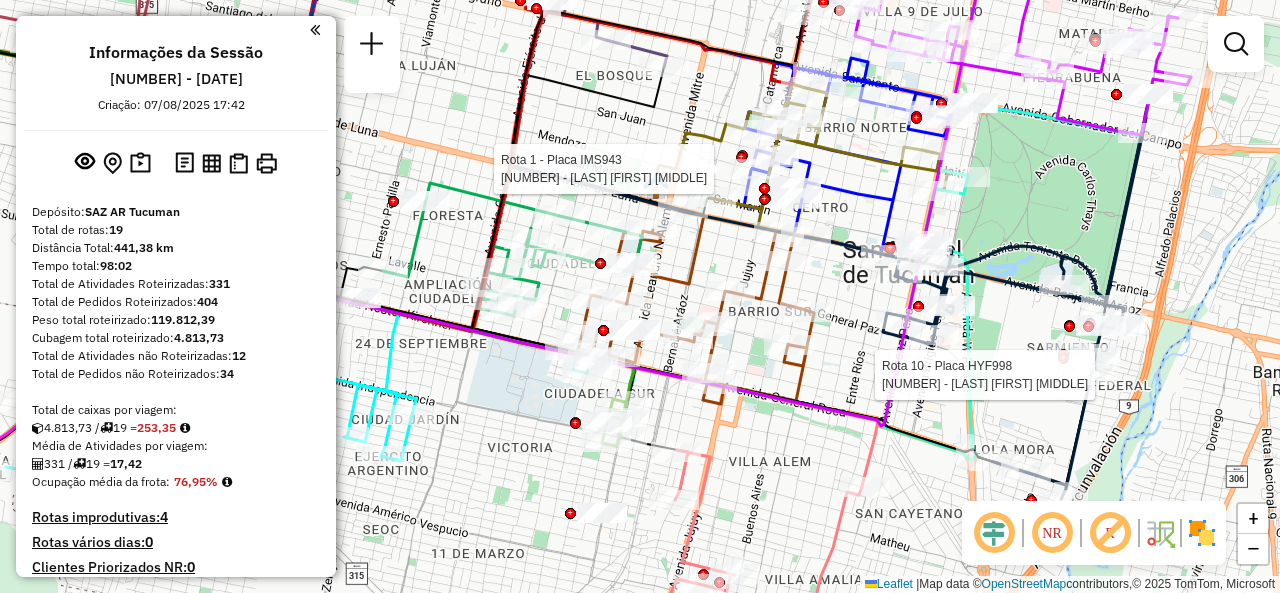 select on "**********" 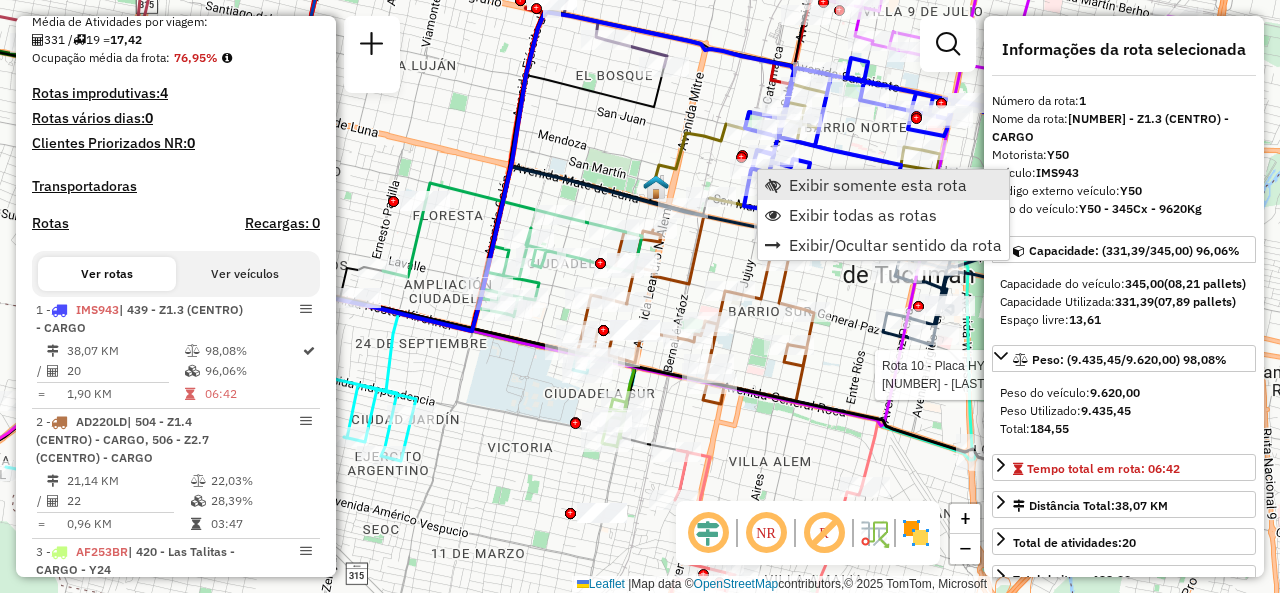 click at bounding box center [773, 185] 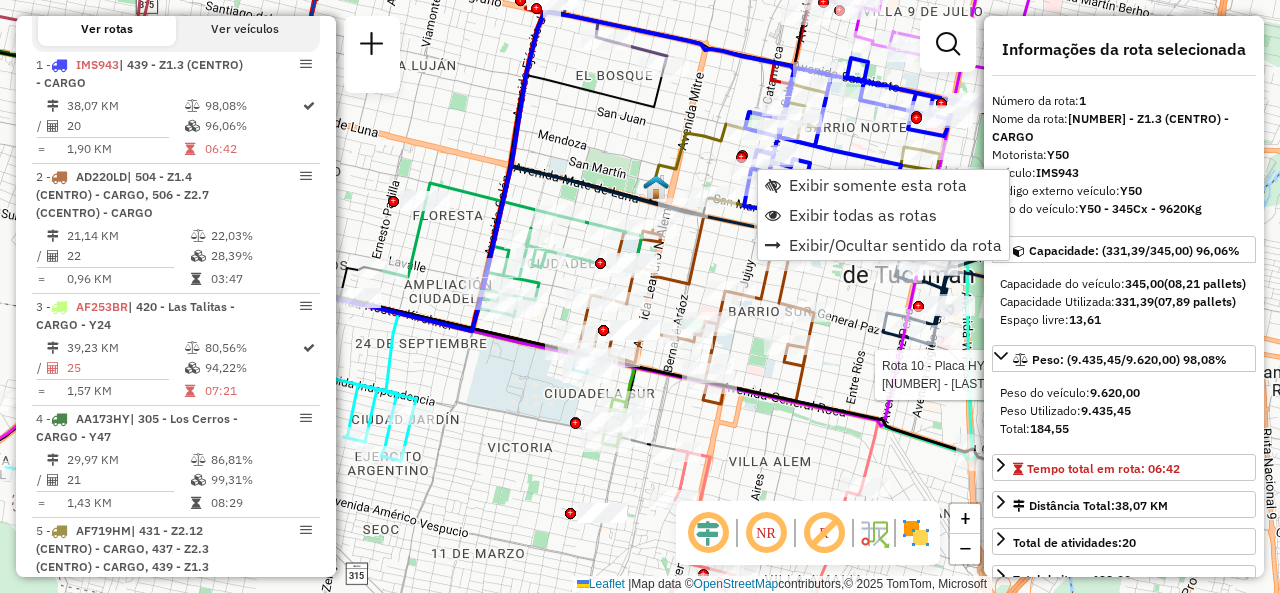 scroll, scrollTop: 704, scrollLeft: 0, axis: vertical 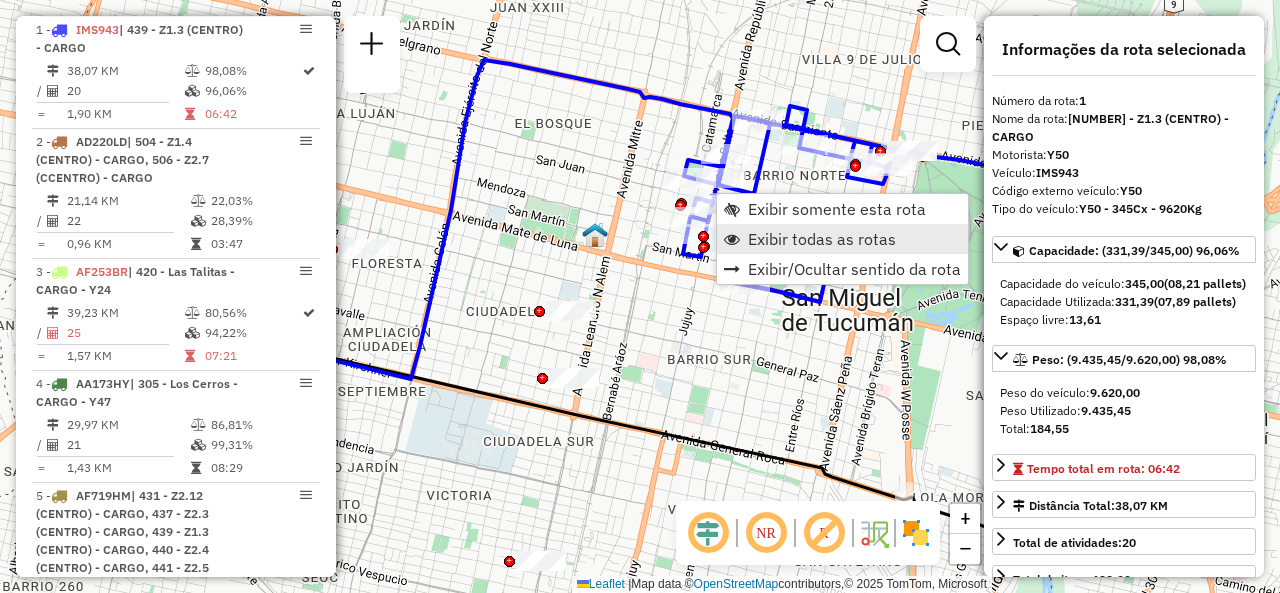 click on "Exibir todas as rotas" at bounding box center [822, 239] 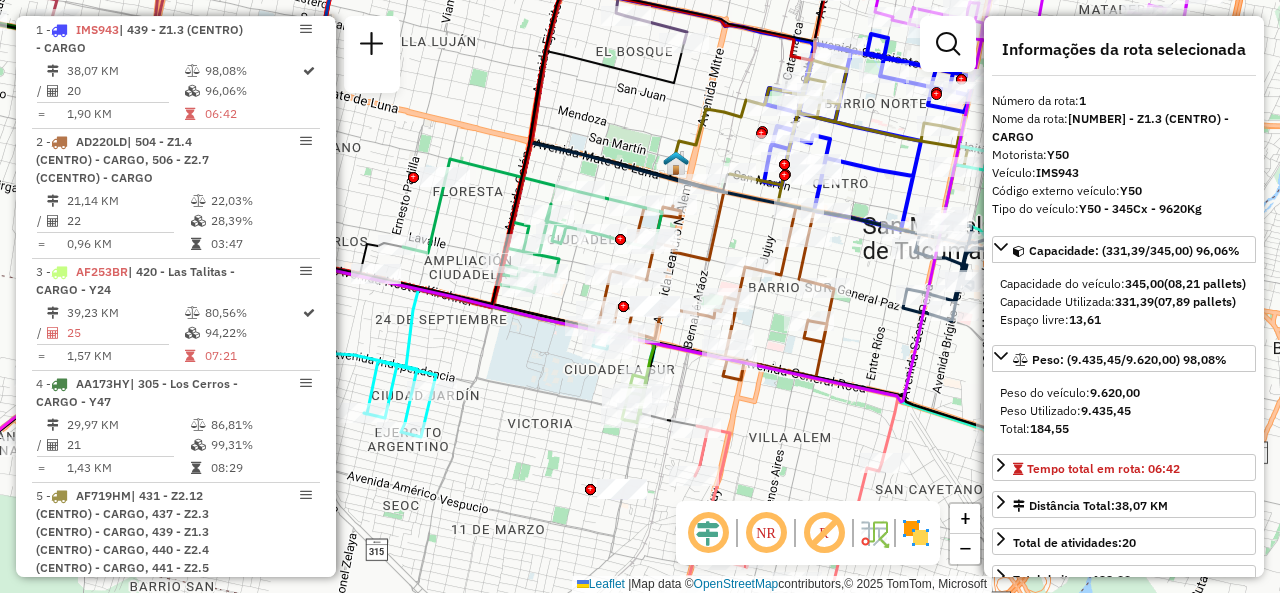 drag, startPoint x: 604, startPoint y: 397, endPoint x: 732, endPoint y: 253, distance: 192.66551 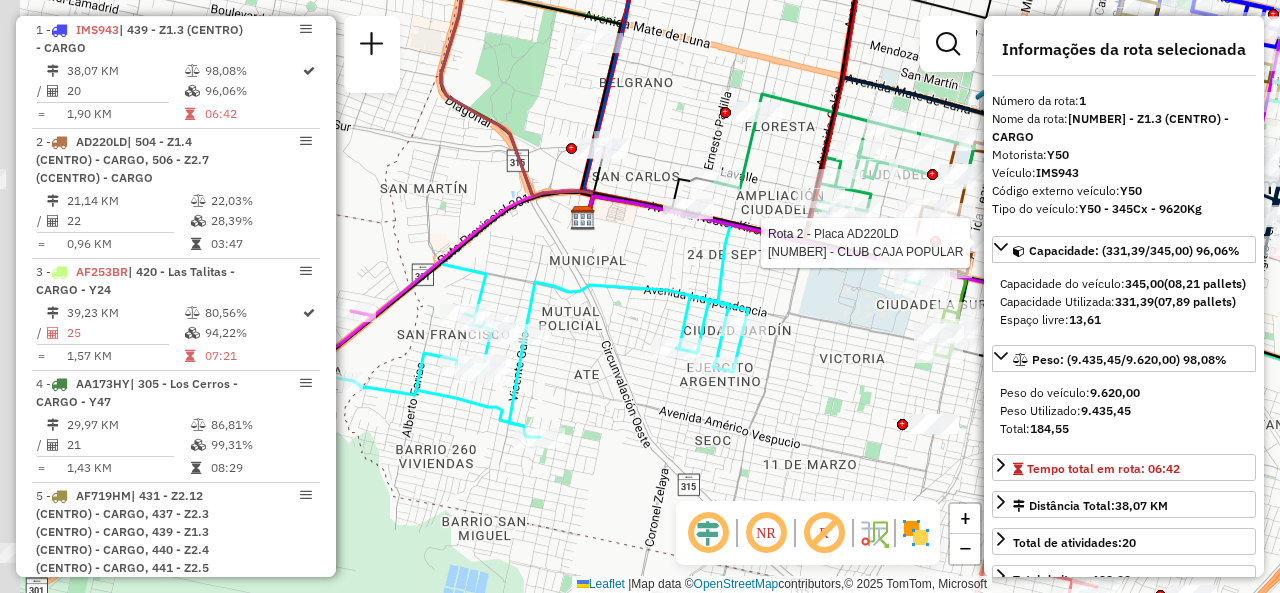drag, startPoint x: 648, startPoint y: 385, endPoint x: 869, endPoint y: 375, distance: 221.22614 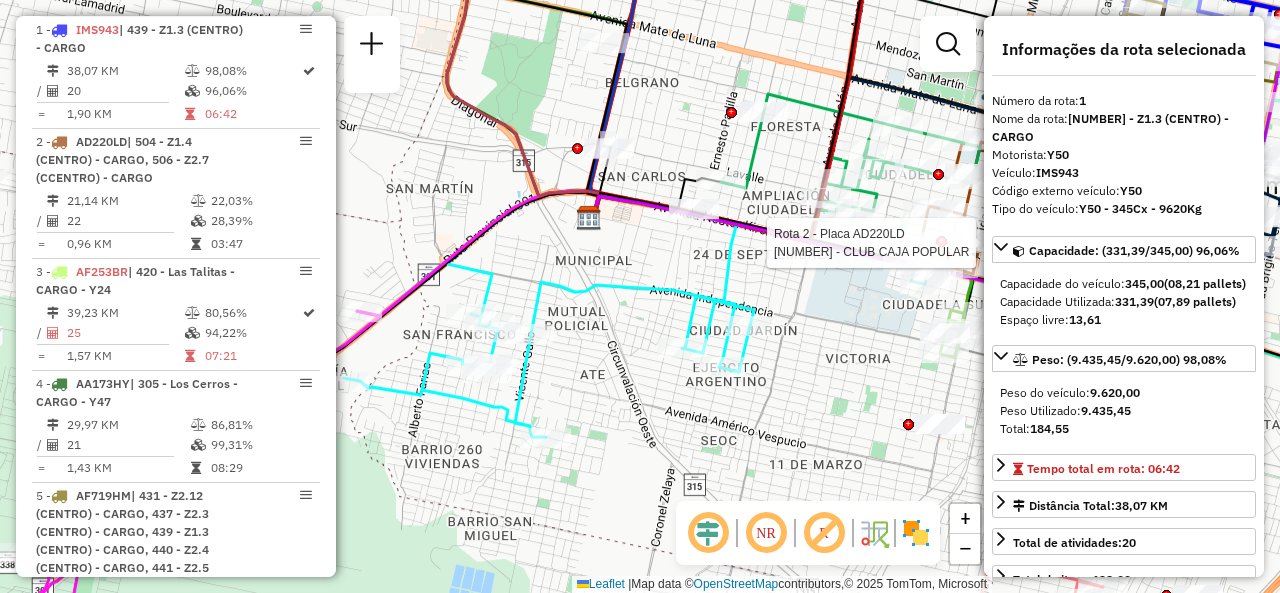 click on "Rota 2 - Placa AD220LD  0000455935 - CLUB CAJA POPULAR Janela de atendimento Grade de atendimento Capacidade Transportadoras Veículos Cliente Pedidos  Rotas Selecione os dias de semana para filtrar as janelas de atendimento  Seg   Ter   Qua   Qui   Sex   Sáb   Dom  Informe o período da janela de atendimento: De: Até:  Filtrar exatamente a janela do cliente  Considerar janela de atendimento padrão  Selecione os dias de semana para filtrar as grades de atendimento  Seg   Ter   Qua   Qui   Sex   Sáb   Dom   Considerar clientes sem dia de atendimento cadastrado  Clientes fora do dia de atendimento selecionado Filtrar as atividades entre os valores definidos abaixo:  Peso mínimo:   Peso máximo:   Cubagem mínima:   Cubagem máxima:   De:   Até:  Filtrar as atividades entre o tempo de atendimento definido abaixo:  De:   Até:   Considerar capacidade total dos clientes não roteirizados Transportadora: Selecione um ou mais itens Tipo de veículo: Selecione um ou mais itens Veículo: Motorista: Nome: Setor:" 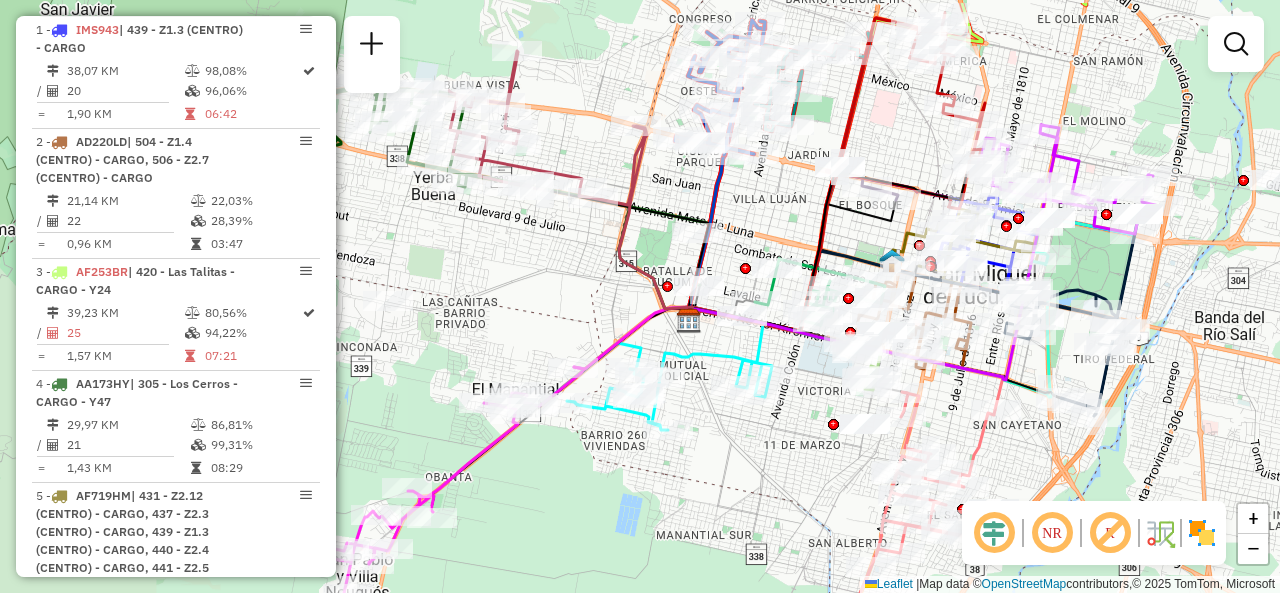 drag, startPoint x: 790, startPoint y: 148, endPoint x: 786, endPoint y: 209, distance: 61.13101 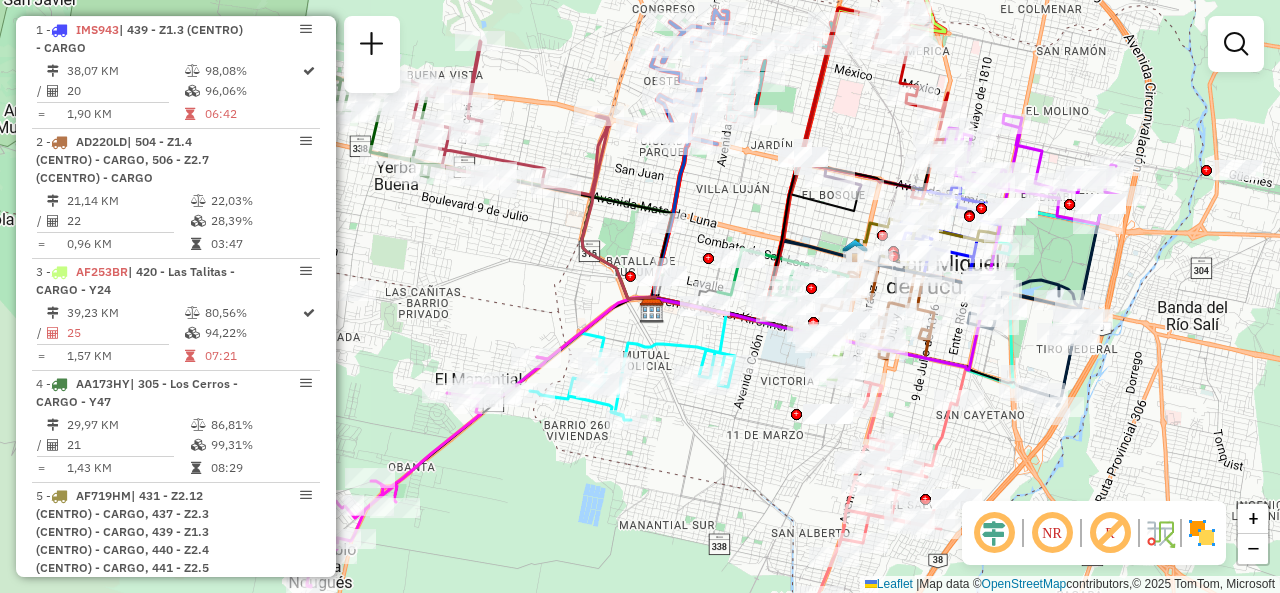 drag, startPoint x: 789, startPoint y: 221, endPoint x: 694, endPoint y: 170, distance: 107.82393 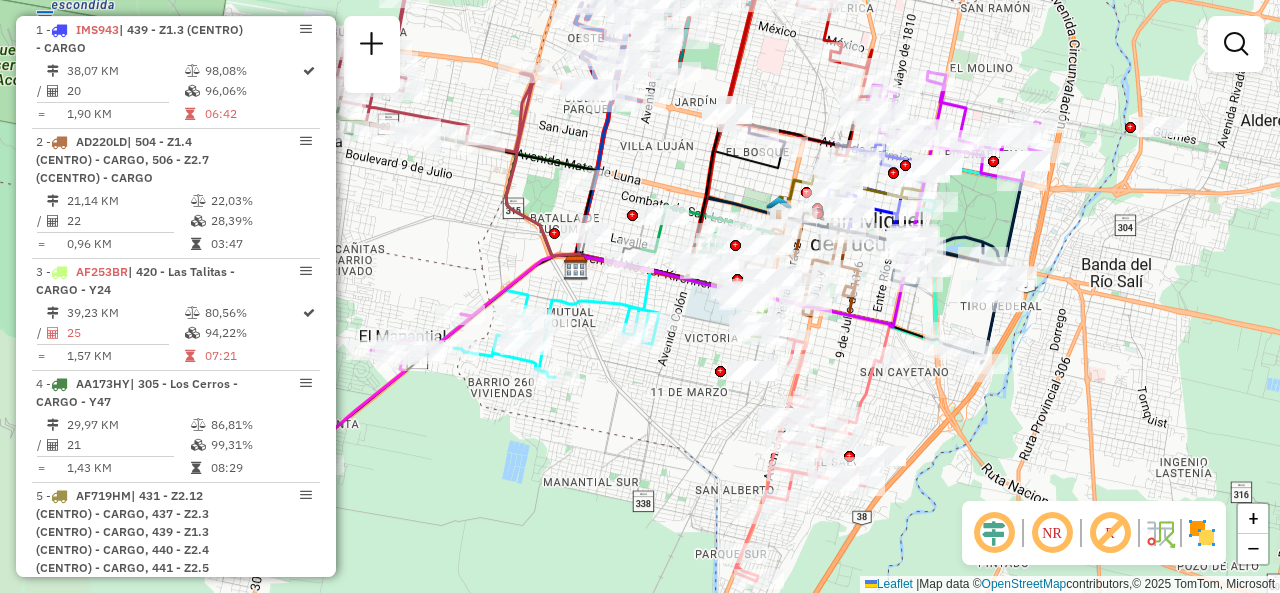 drag, startPoint x: 720, startPoint y: 362, endPoint x: 676, endPoint y: 341, distance: 48.754486 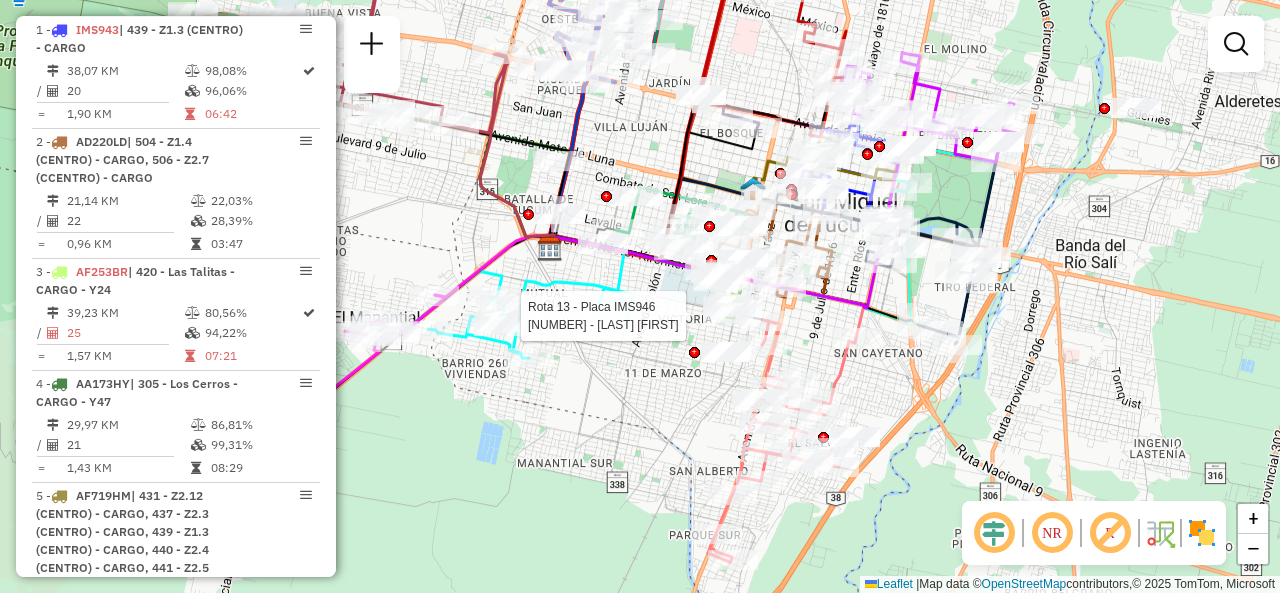 select on "**********" 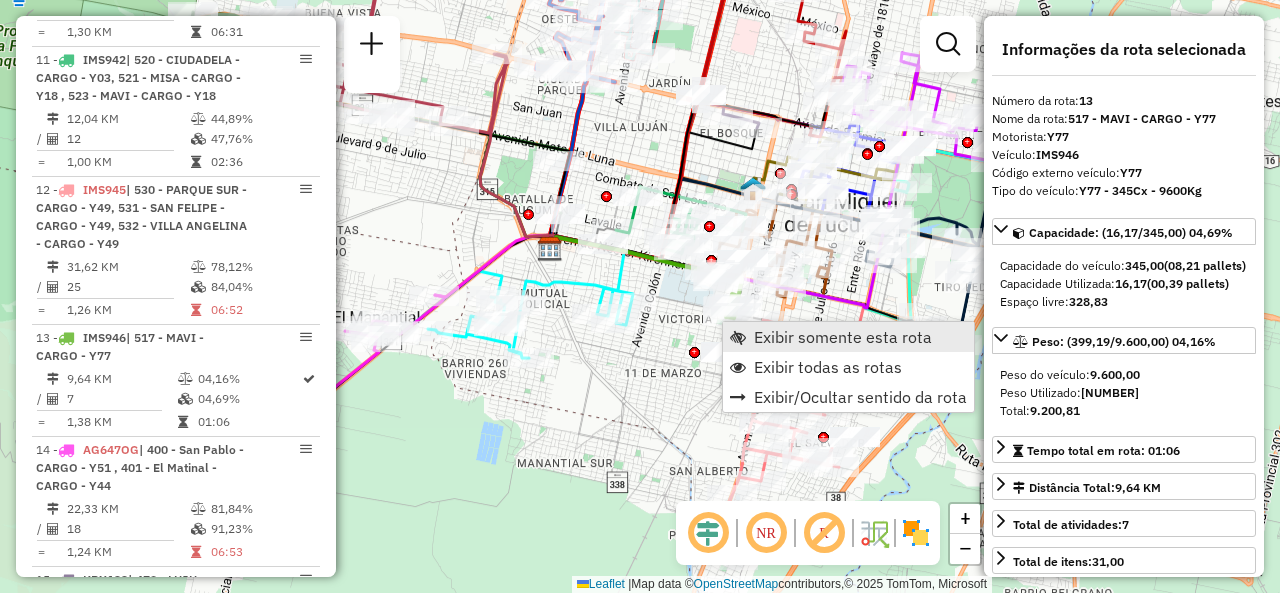 click on "Exibir somente esta rota" at bounding box center (848, 337) 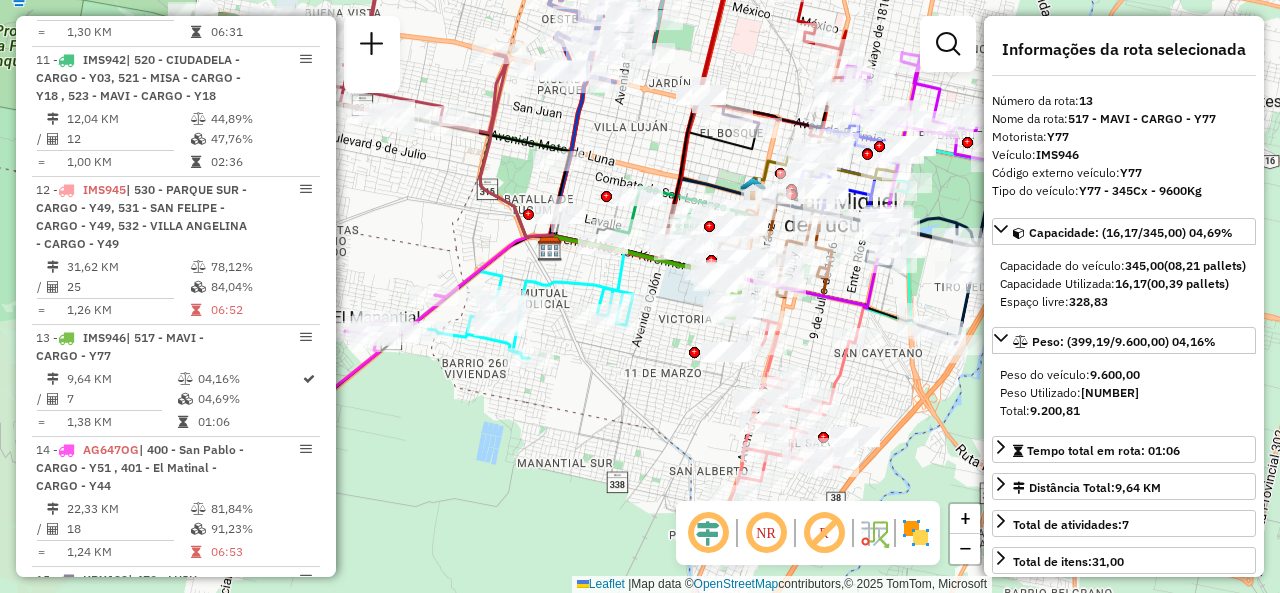 scroll, scrollTop: 2314, scrollLeft: 0, axis: vertical 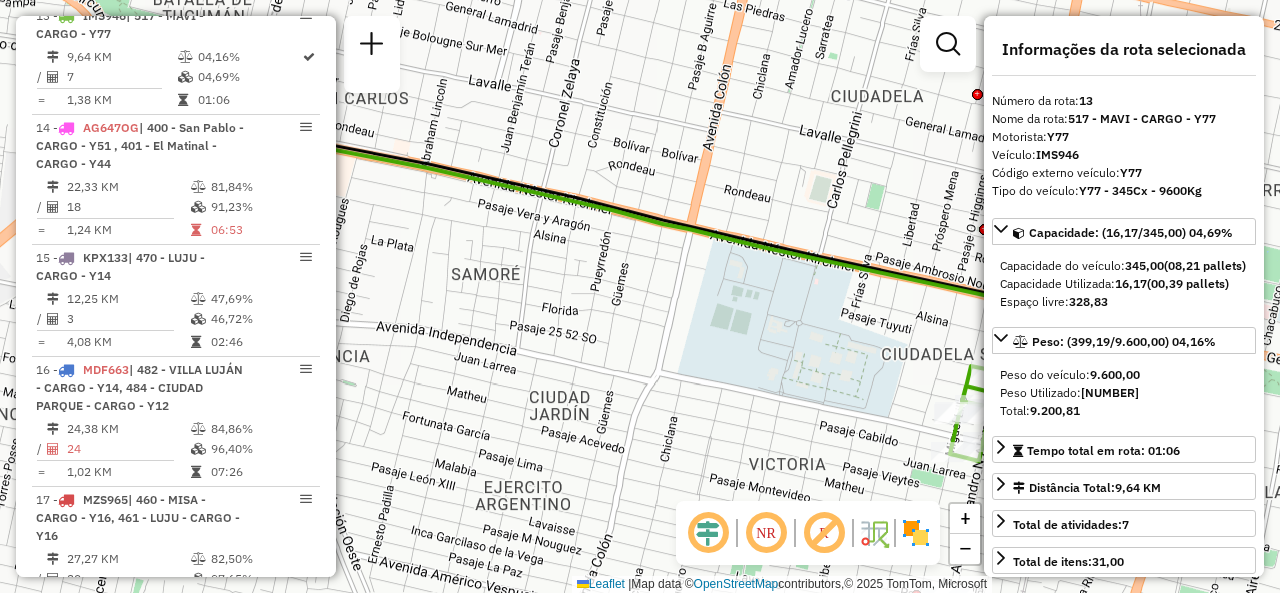 drag, startPoint x: 738, startPoint y: 334, endPoint x: 560, endPoint y: 306, distance: 180.1888 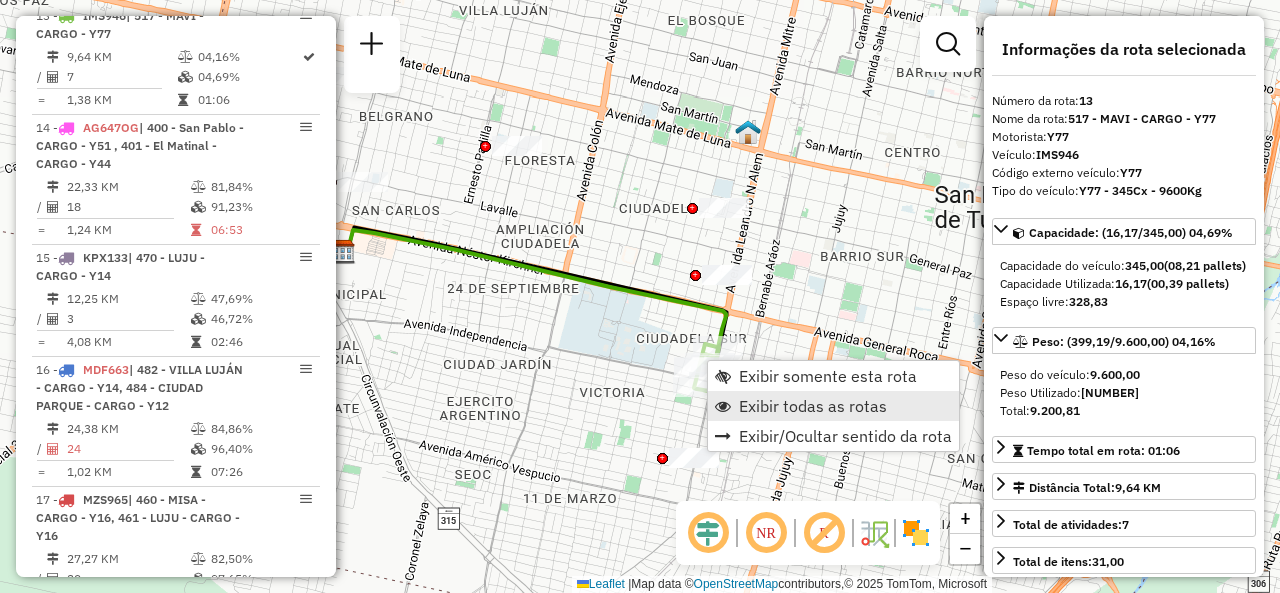 click on "Exibir todas as rotas" at bounding box center (813, 406) 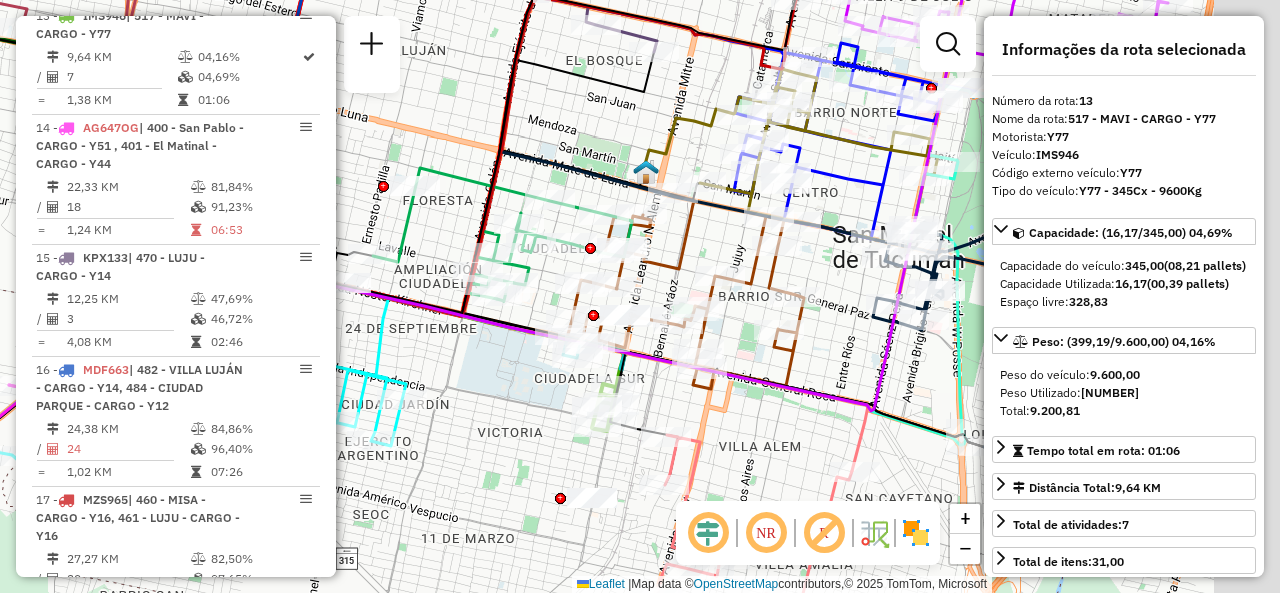 drag, startPoint x: 588, startPoint y: 361, endPoint x: 451, endPoint y: 391, distance: 140.24622 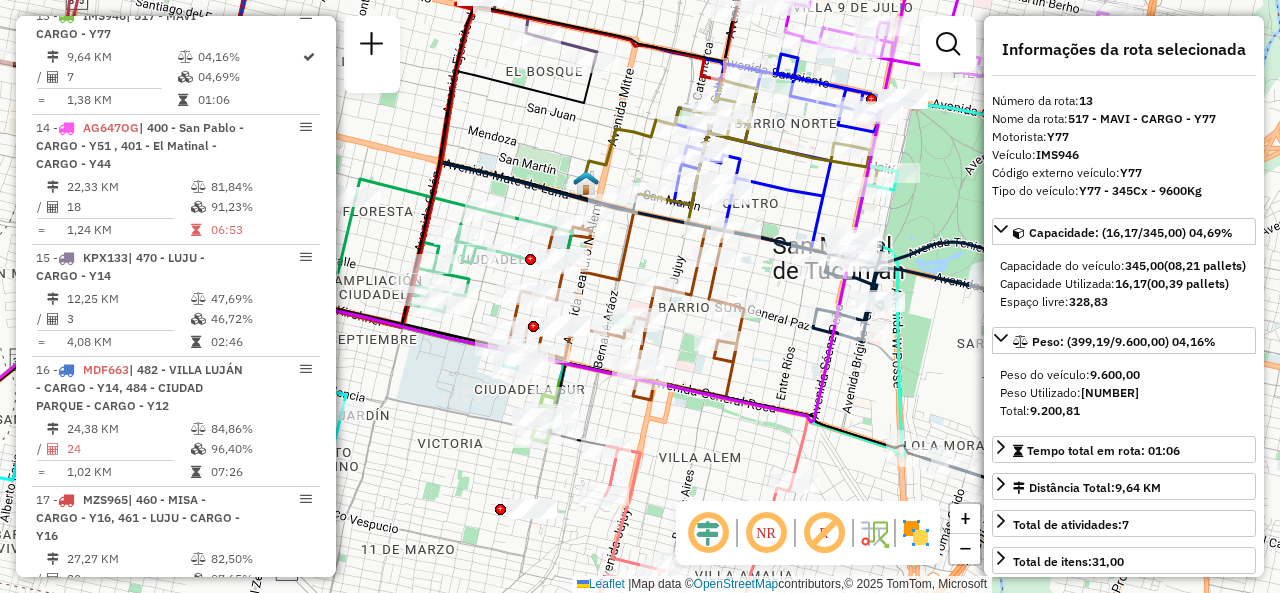 drag, startPoint x: 843, startPoint y: 343, endPoint x: 764, endPoint y: 360, distance: 80.80842 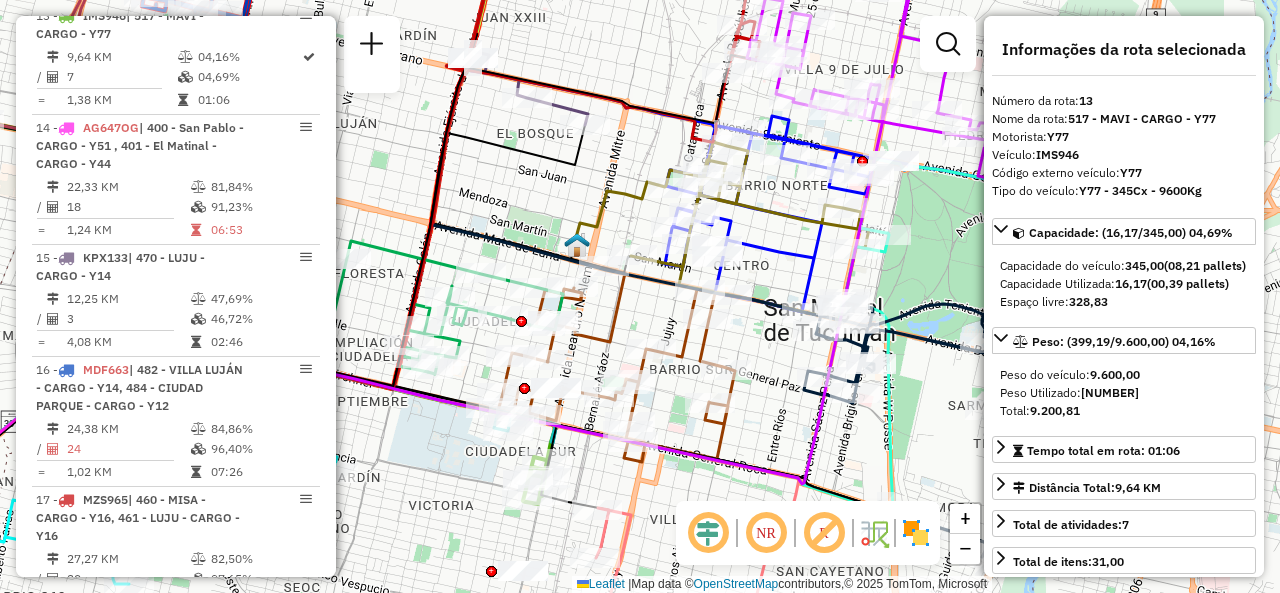 drag, startPoint x: 540, startPoint y: 203, endPoint x: 552, endPoint y: 169, distance: 36.05551 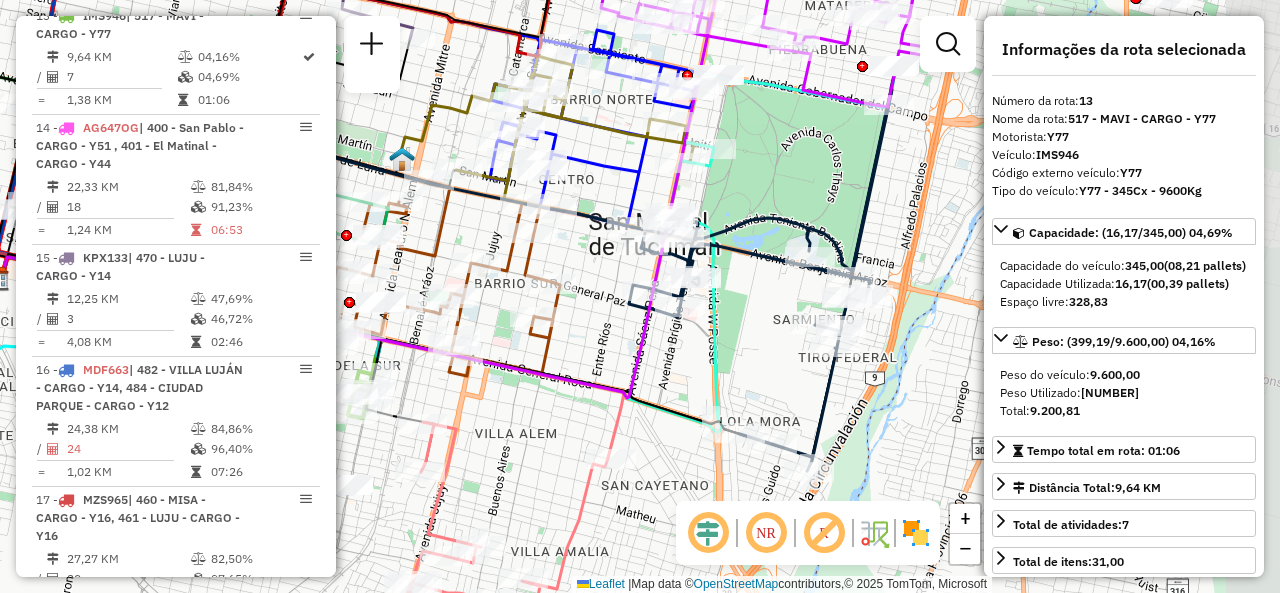 drag, startPoint x: 780, startPoint y: 330, endPoint x: 560, endPoint y: 381, distance: 225.83401 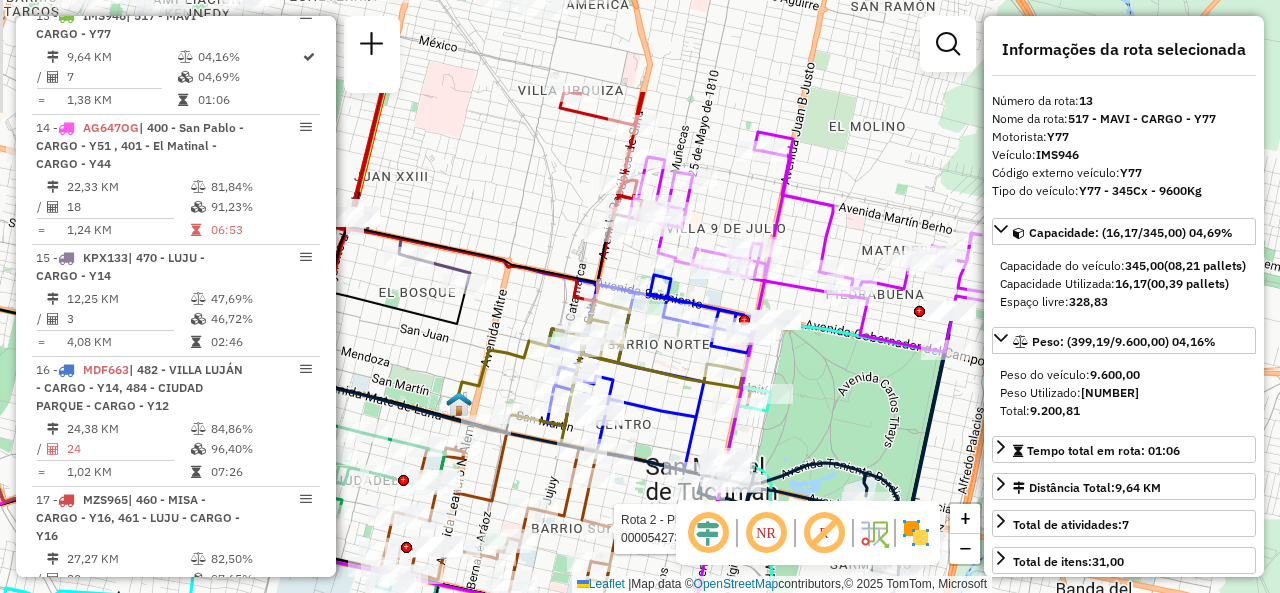 drag, startPoint x: 711, startPoint y: 228, endPoint x: 853, endPoint y: 321, distance: 169.74393 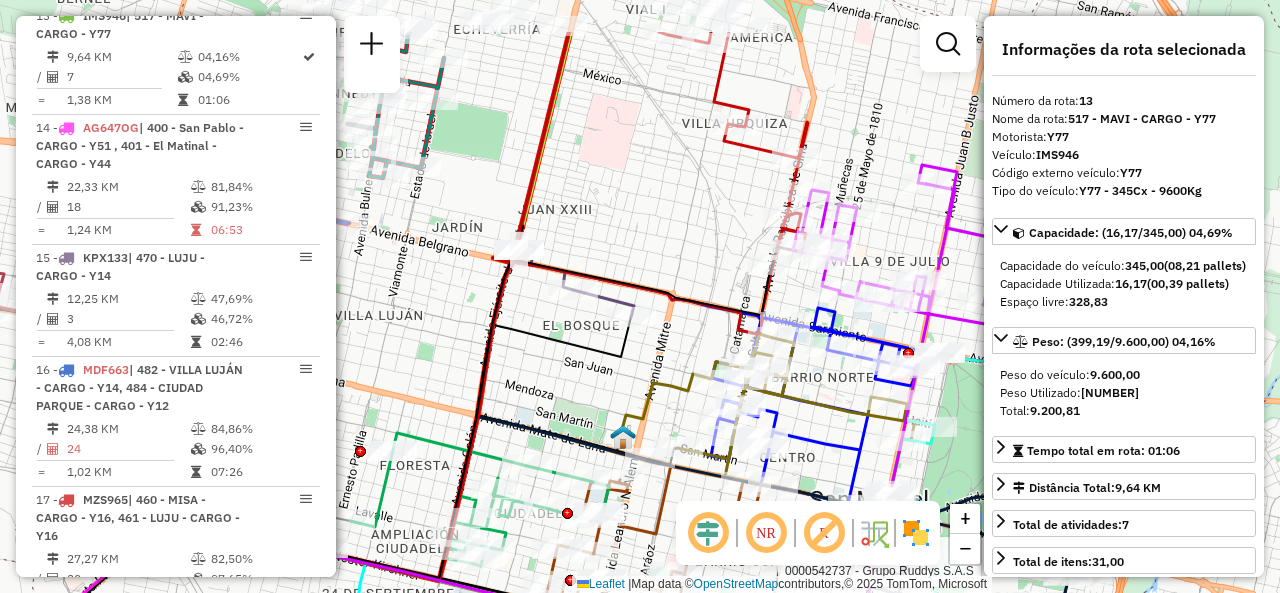 drag, startPoint x: 545, startPoint y: 141, endPoint x: 656, endPoint y: 265, distance: 166.42416 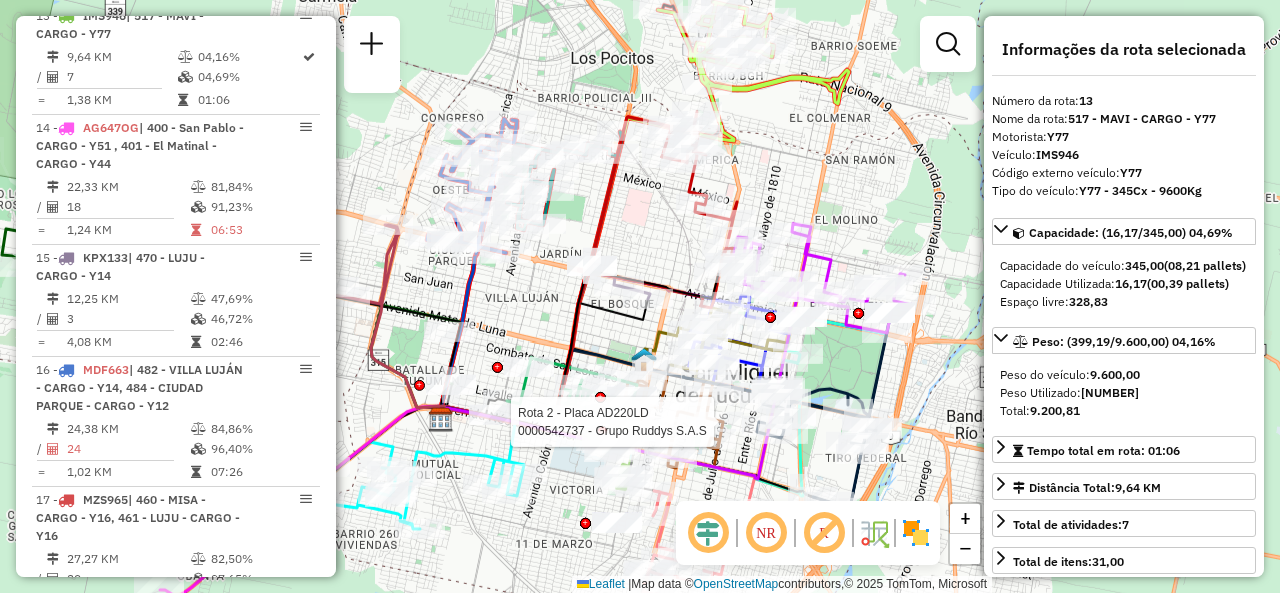 click on "Rota 2 - Placa AD220LD  0000542737 - Grupo Ruddys S.A.S Janela de atendimento Grade de atendimento Capacidade Transportadoras Veículos Cliente Pedidos  Rotas Selecione os dias de semana para filtrar as janelas de atendimento  Seg   Ter   Qua   Qui   Sex   Sáb   Dom  Informe o período da janela de atendimento: De: Até:  Filtrar exatamente a janela do cliente  Considerar janela de atendimento padrão  Selecione os dias de semana para filtrar as grades de atendimento  Seg   Ter   Qua   Qui   Sex   Sáb   Dom   Considerar clientes sem dia de atendimento cadastrado  Clientes fora do dia de atendimento selecionado Filtrar as atividades entre os valores definidos abaixo:  Peso mínimo:   Peso máximo:   Cubagem mínima:   Cubagem máxima:   De:   Até:  Filtrar as atividades entre o tempo de atendimento definido abaixo:  De:   Até:   Considerar capacidade total dos clientes não roteirizados Transportadora: Selecione um ou mais itens Tipo de veículo: Selecione um ou mais itens Veículo: Motorista: Nome: Setor:" 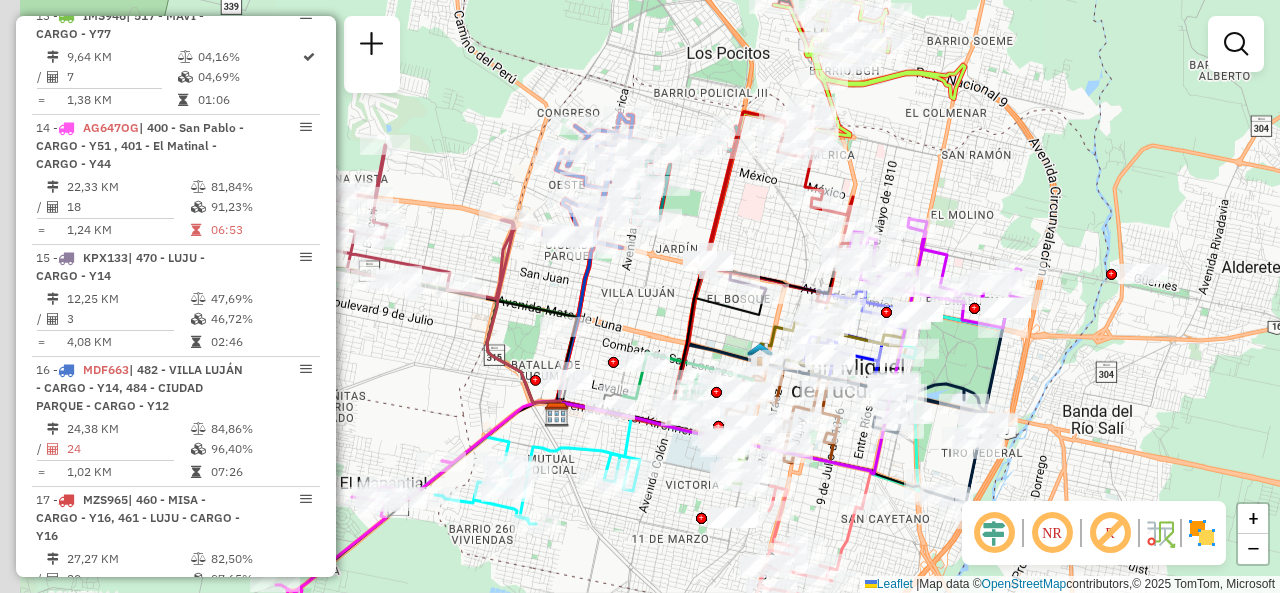 drag, startPoint x: 654, startPoint y: 224, endPoint x: 829, endPoint y: 151, distance: 189.6154 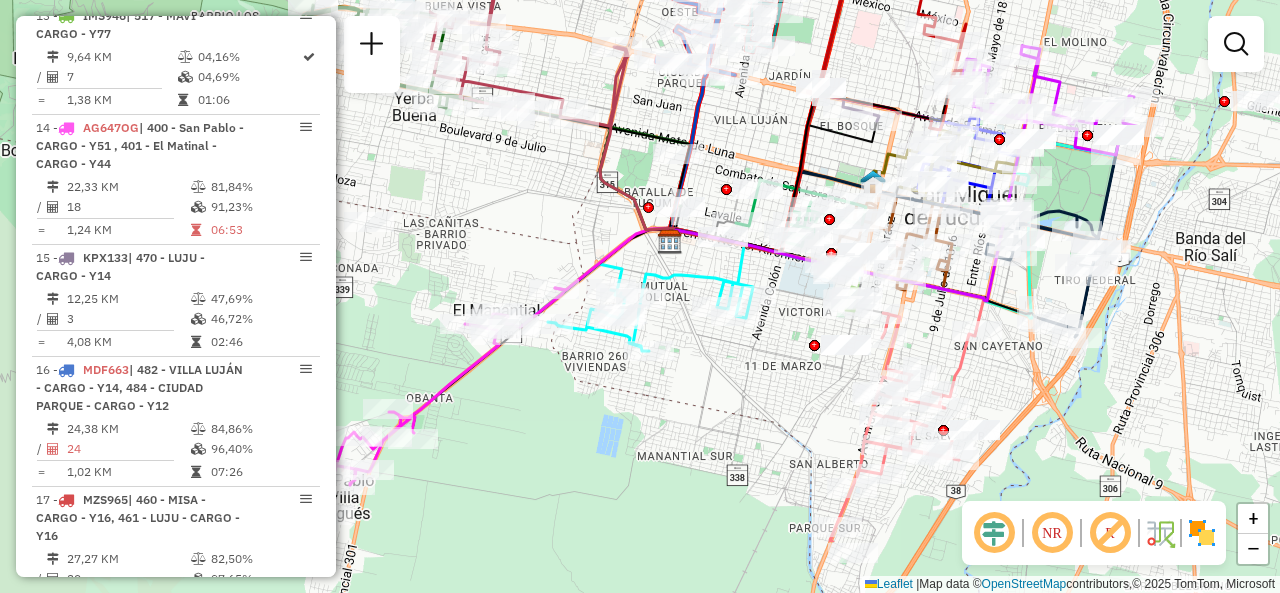 drag, startPoint x: 487, startPoint y: 340, endPoint x: 551, endPoint y: 219, distance: 136.88316 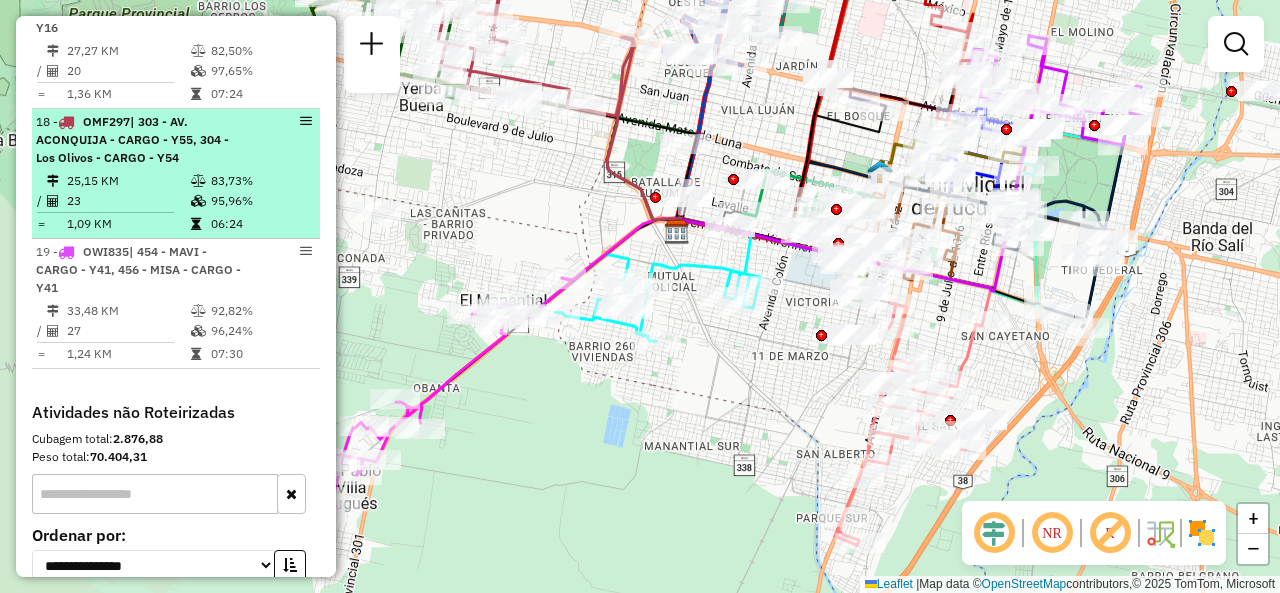 scroll, scrollTop: 2714, scrollLeft: 0, axis: vertical 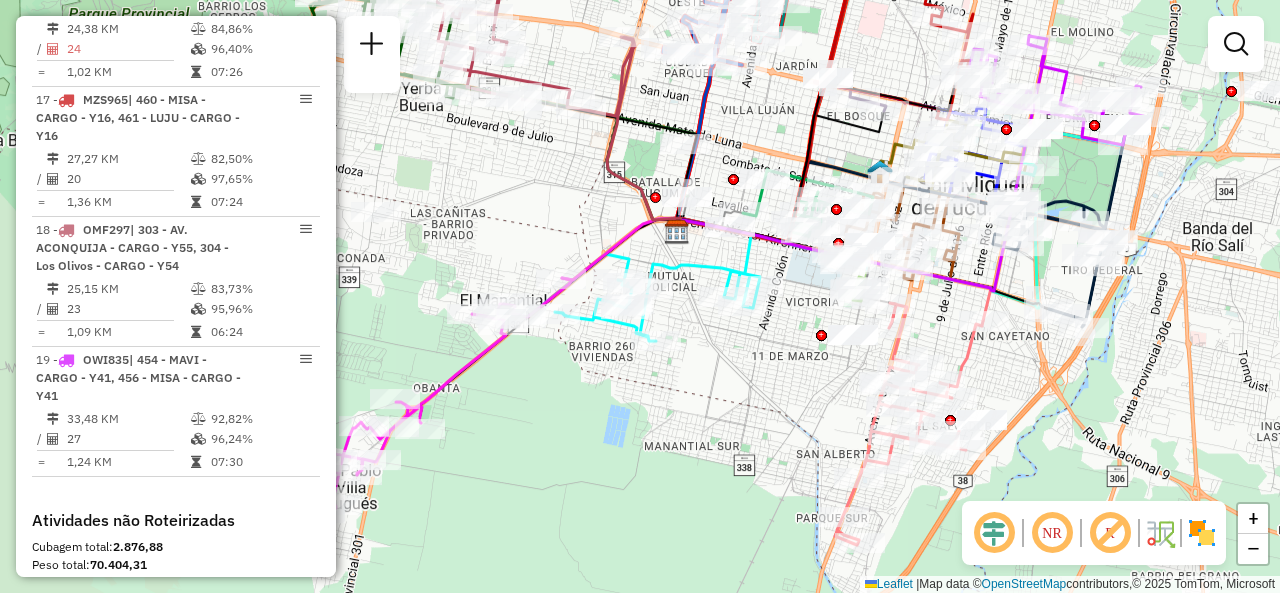 click on "Janela de atendimento Grade de atendimento Capacidade Transportadoras Veículos Cliente Pedidos  Rotas Selecione os dias de semana para filtrar as janelas de atendimento  Seg   Ter   Qua   Qui   Sex   Sáb   Dom  Informe o período da janela de atendimento: De: Até:  Filtrar exatamente a janela do cliente  Considerar janela de atendimento padrão  Selecione os dias de semana para filtrar as grades de atendimento  Seg   Ter   Qua   Qui   Sex   Sáb   Dom   Considerar clientes sem dia de atendimento cadastrado  Clientes fora do dia de atendimento selecionado Filtrar as atividades entre os valores definidos abaixo:  Peso mínimo:   Peso máximo:   Cubagem mínima:   Cubagem máxima:   De:   Até:  Filtrar as atividades entre o tempo de atendimento definido abaixo:  De:   Até:   Considerar capacidade total dos clientes não roteirizados Transportadora: Selecione um ou mais itens Tipo de veículo: Selecione um ou mais itens Veículo: Selecione um ou mais itens Motorista: Selecione um ou mais itens Nome: Rótulo:" 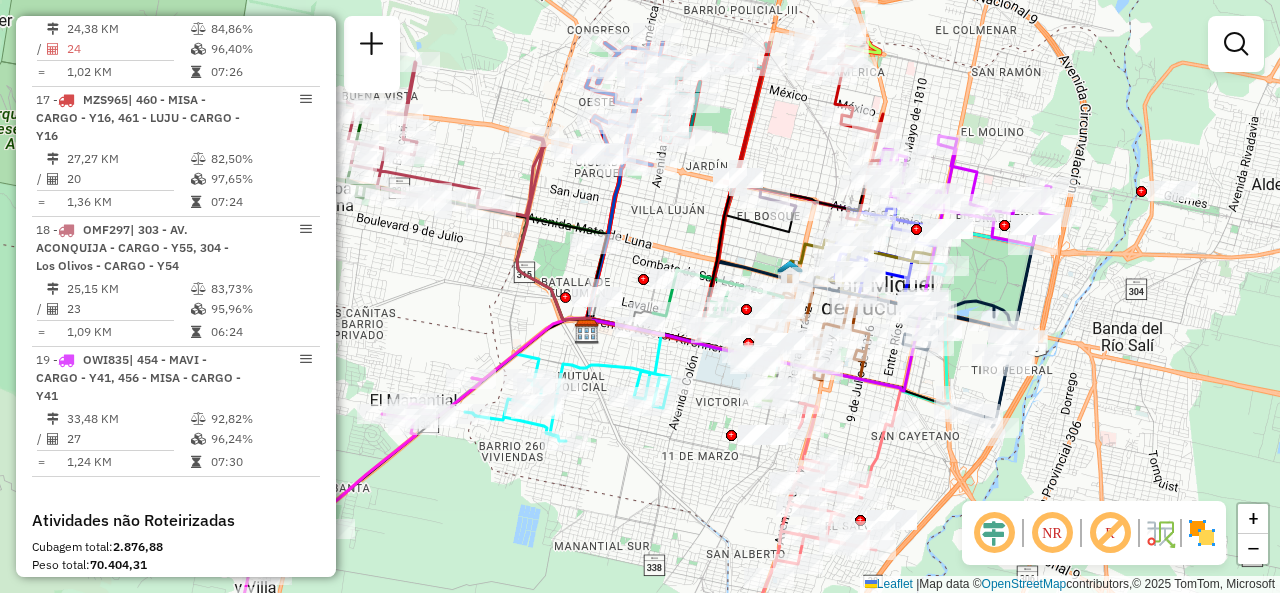 drag, startPoint x: 809, startPoint y: 303, endPoint x: 714, endPoint y: 401, distance: 136.4881 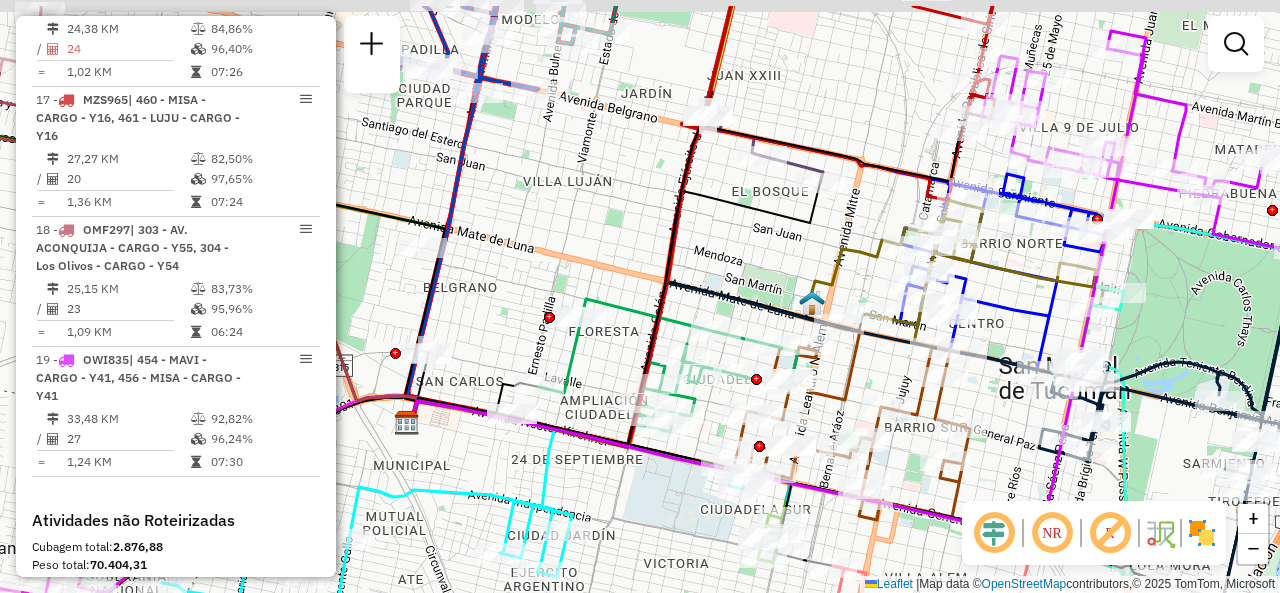 drag, startPoint x: 1056, startPoint y: 198, endPoint x: 958, endPoint y: 309, distance: 148.07092 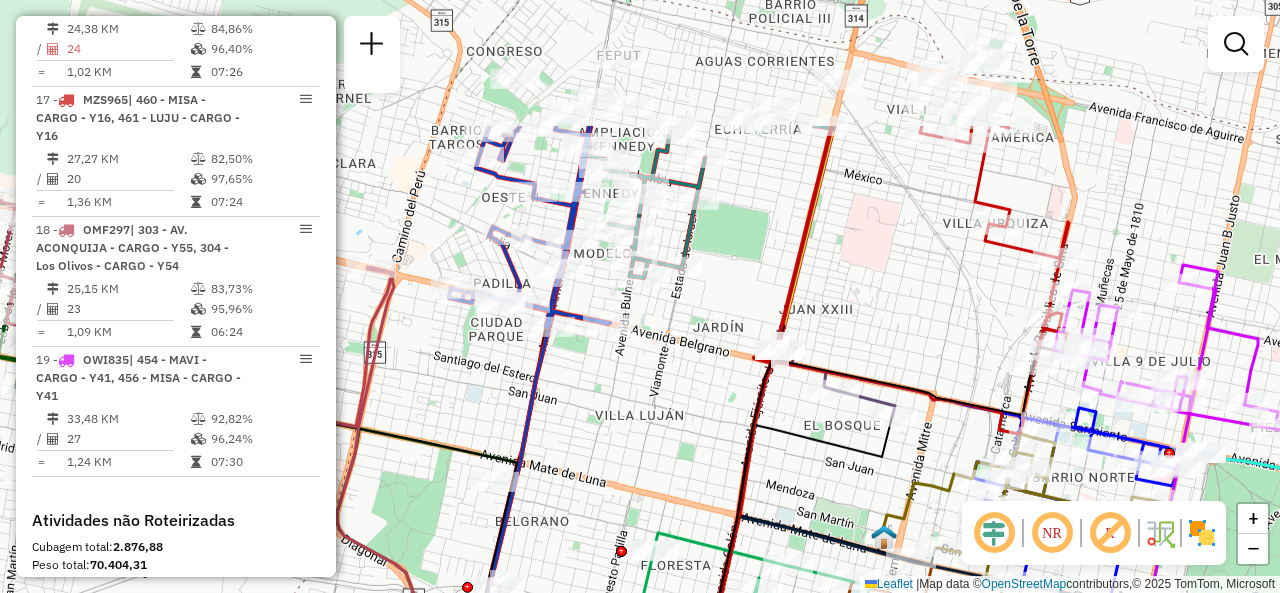 drag, startPoint x: 901, startPoint y: 142, endPoint x: 994, endPoint y: 309, distance: 191.14915 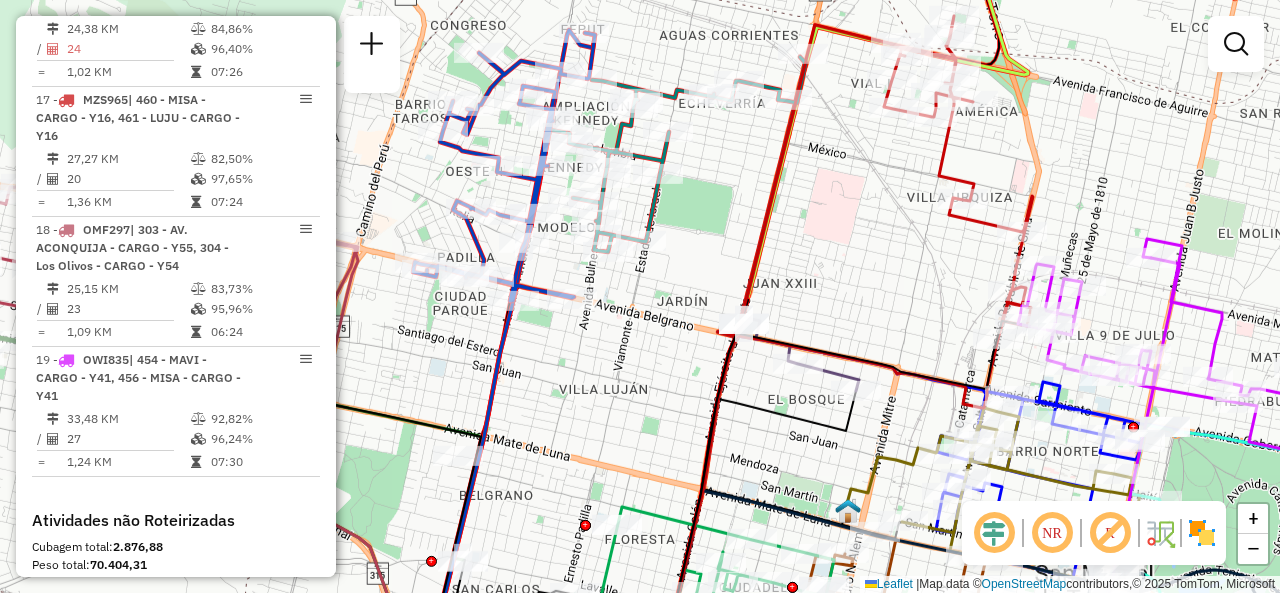 drag, startPoint x: 923, startPoint y: 344, endPoint x: 821, endPoint y: 241, distance: 144.95862 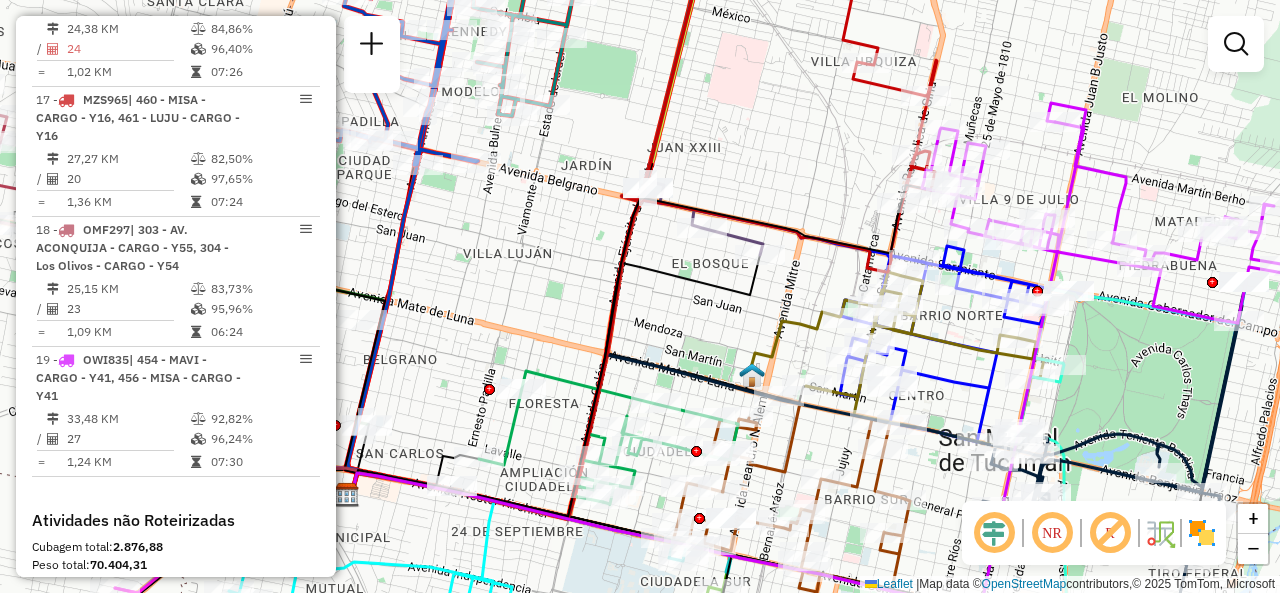 drag, startPoint x: 934, startPoint y: 380, endPoint x: 983, endPoint y: 266, distance: 124.08465 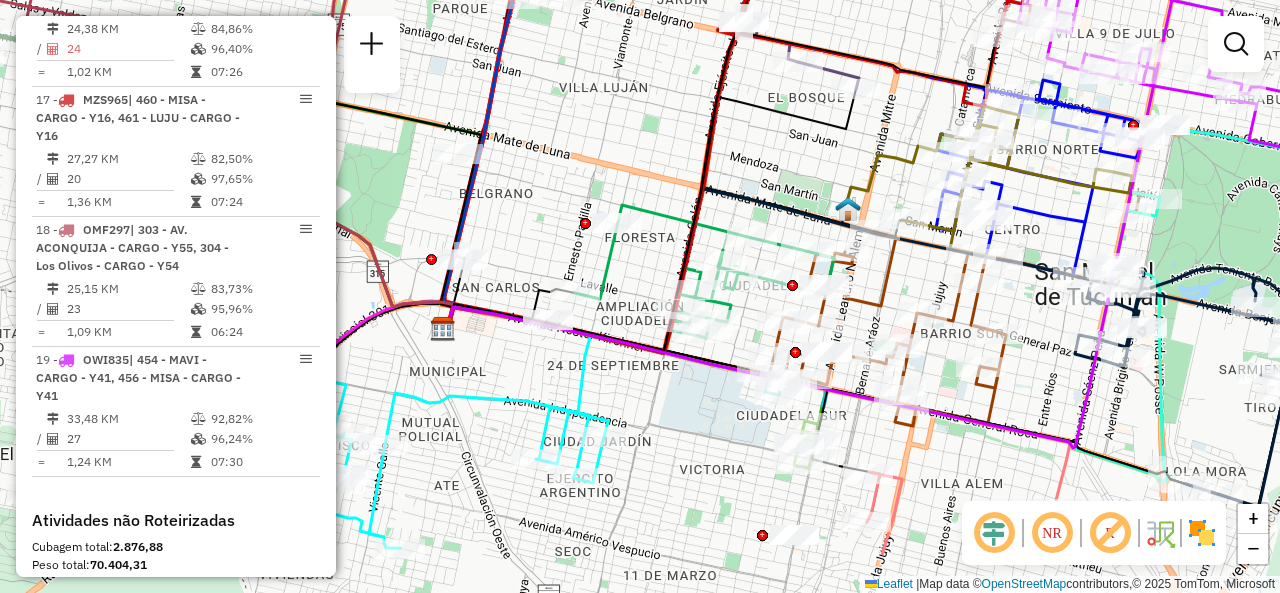 drag, startPoint x: 958, startPoint y: 443, endPoint x: 1016, endPoint y: 346, distance: 113.0177 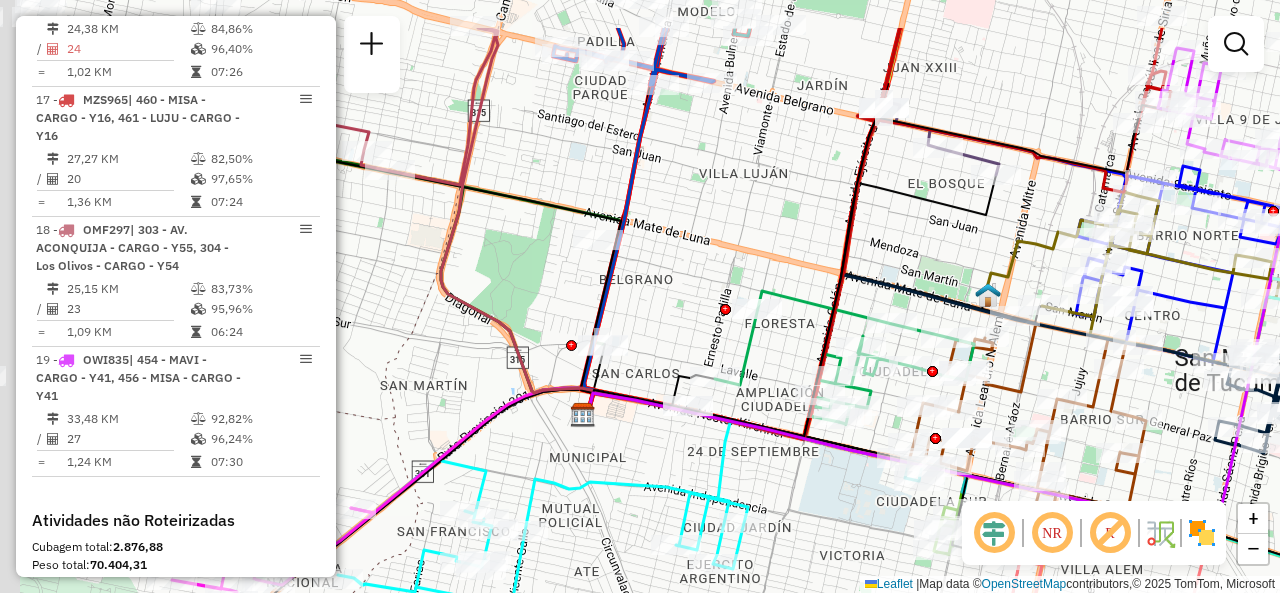 drag, startPoint x: 696, startPoint y: 367, endPoint x: 841, endPoint y: 557, distance: 239.00836 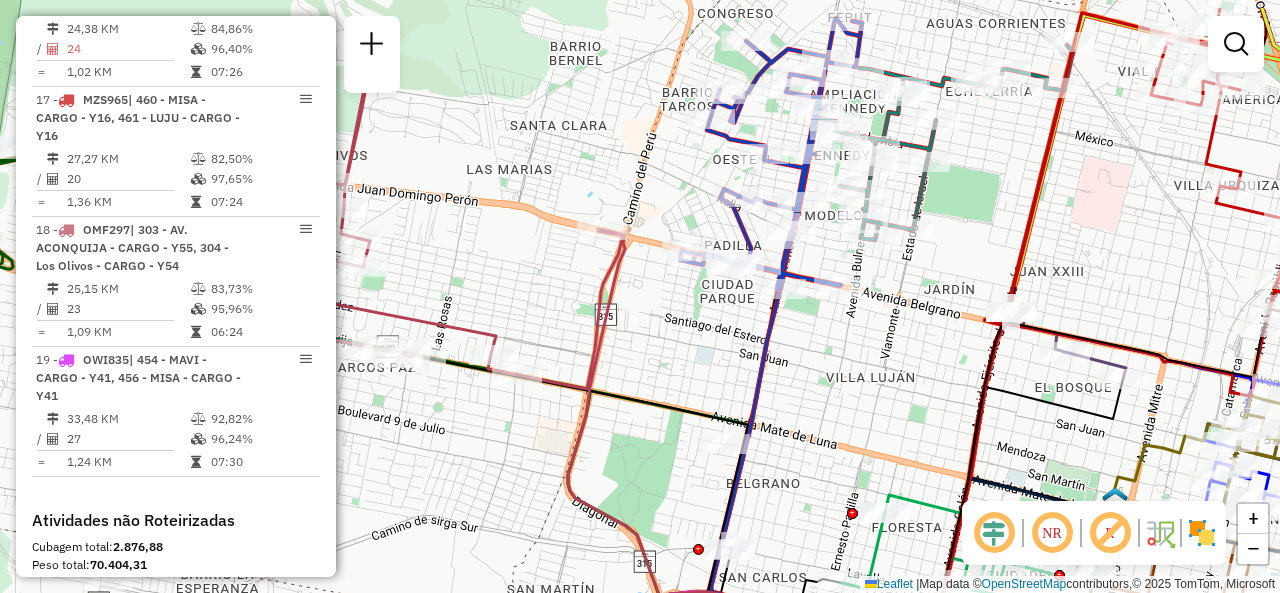 drag, startPoint x: 828, startPoint y: 389, endPoint x: 863, endPoint y: 419, distance: 46.09772 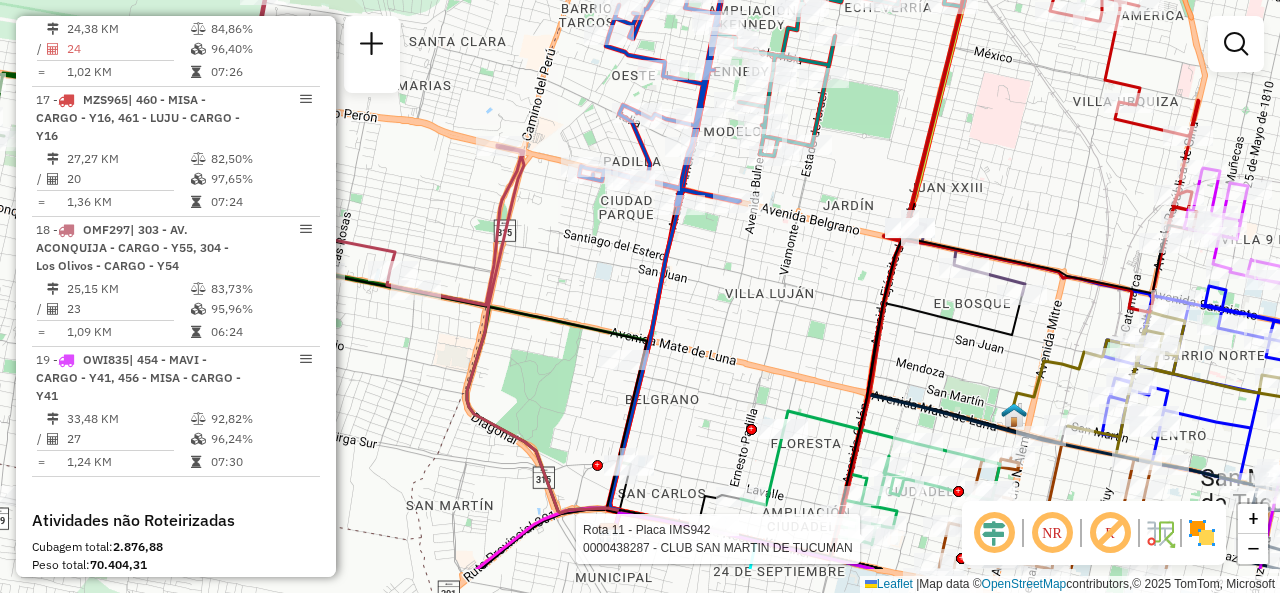 drag, startPoint x: 912, startPoint y: 450, endPoint x: 814, endPoint y: 369, distance: 127.141655 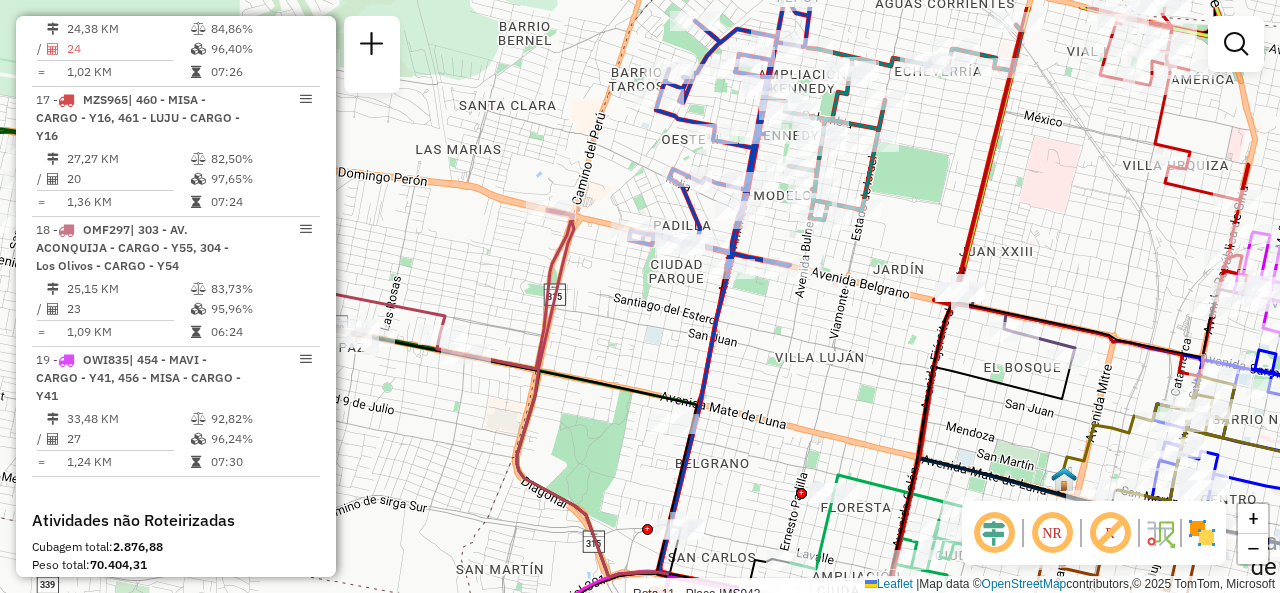 drag, startPoint x: 788, startPoint y: 319, endPoint x: 818, endPoint y: 357, distance: 48.414875 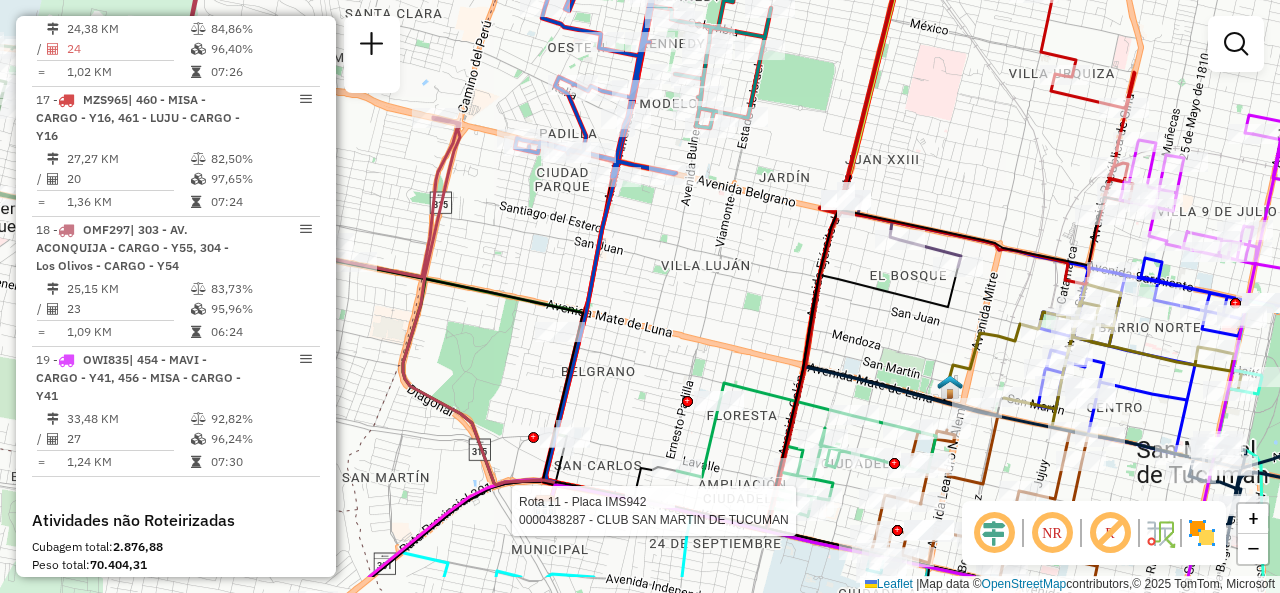 drag, startPoint x: 822, startPoint y: 382, endPoint x: 651, endPoint y: 243, distance: 220.36787 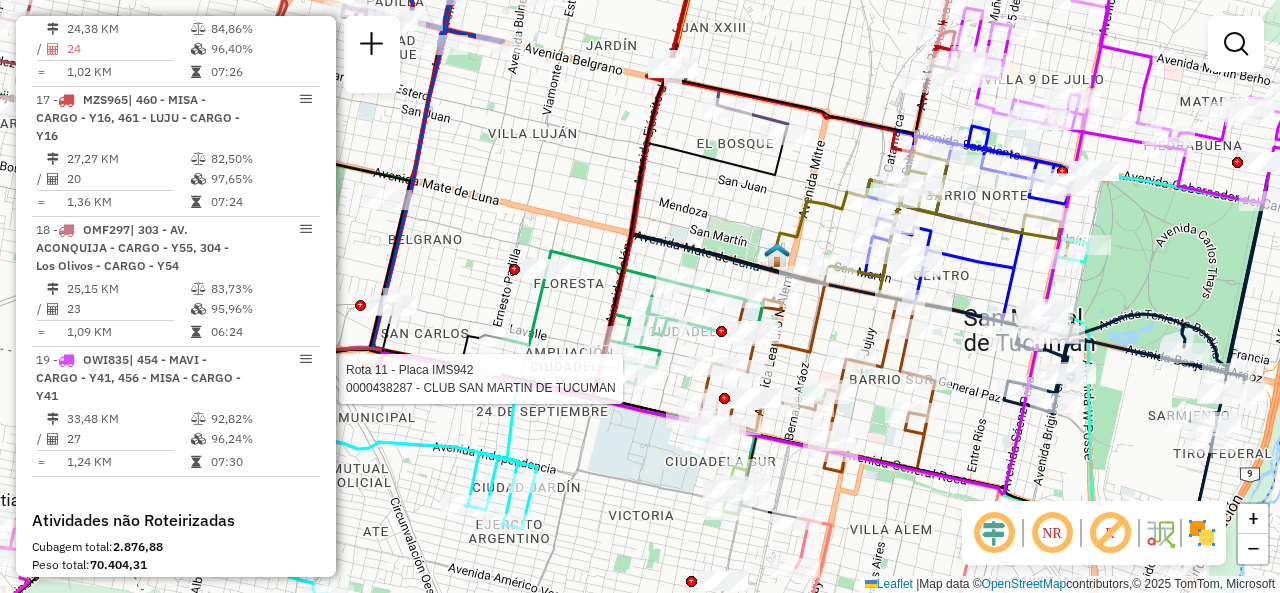 drag, startPoint x: 880, startPoint y: 255, endPoint x: 814, endPoint y: 215, distance: 77.175125 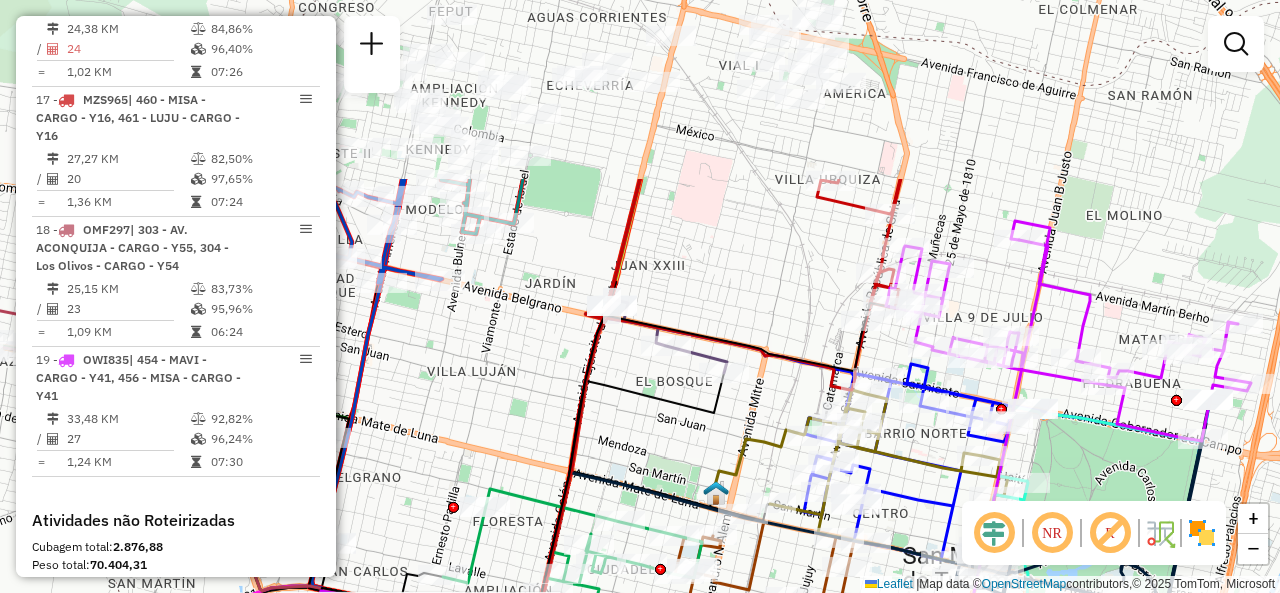 drag, startPoint x: 828, startPoint y: 121, endPoint x: 771, endPoint y: 359, distance: 244.73047 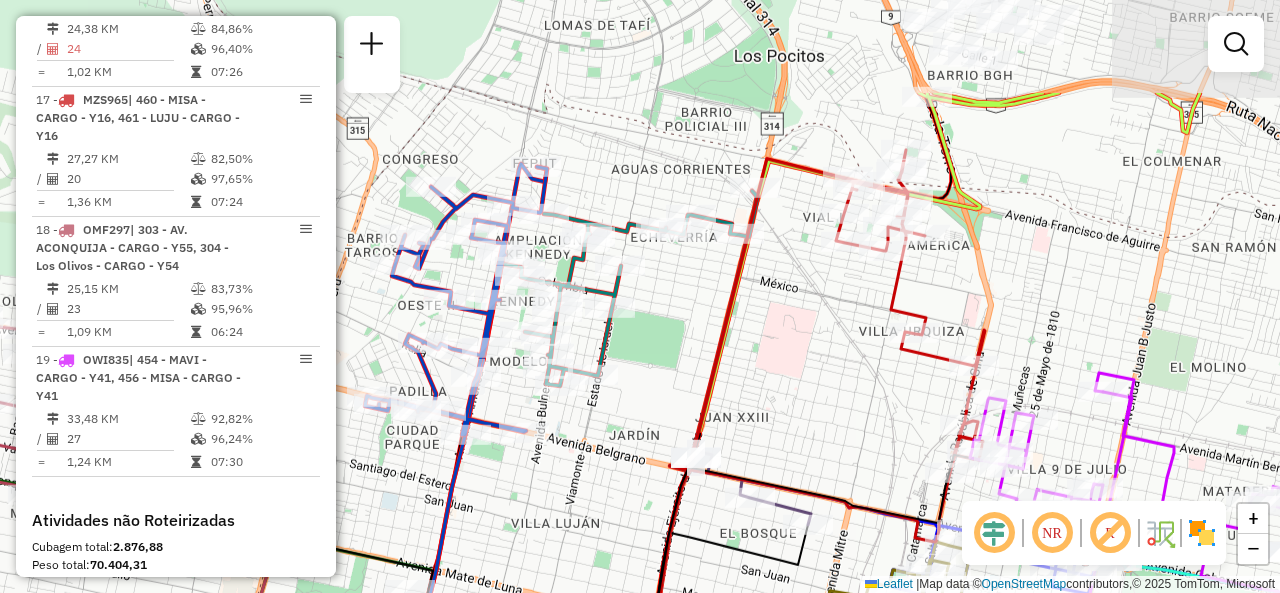 drag, startPoint x: 774, startPoint y: 199, endPoint x: 858, endPoint y: 345, distance: 168.4399 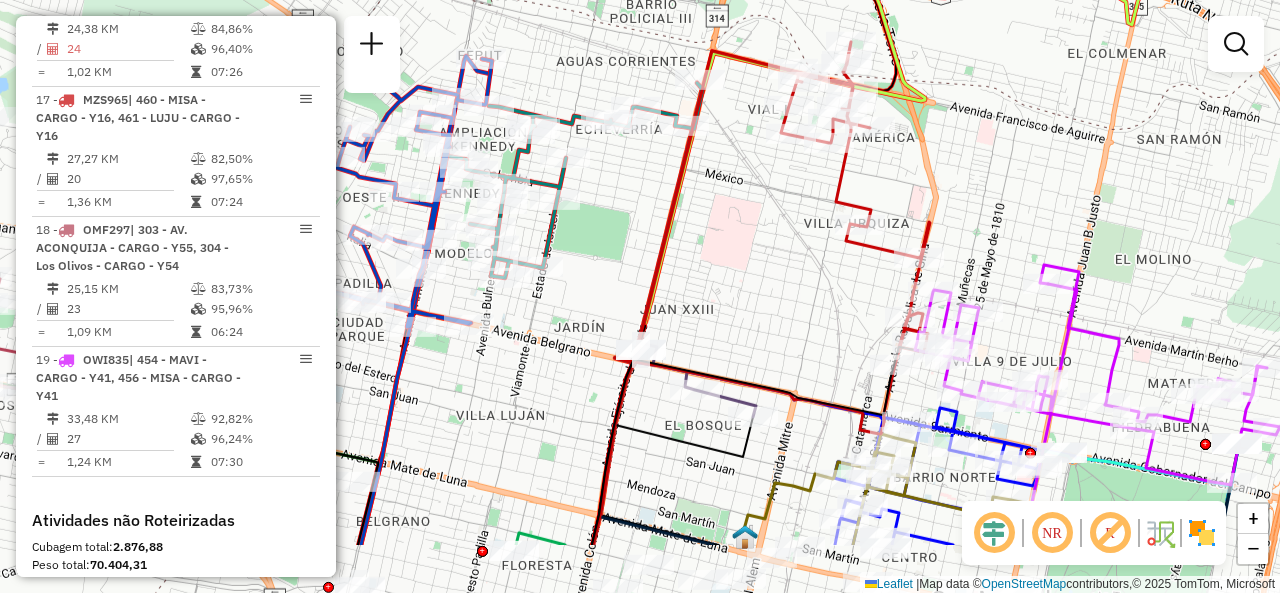 drag, startPoint x: 830, startPoint y: 403, endPoint x: 772, endPoint y: 230, distance: 182.4637 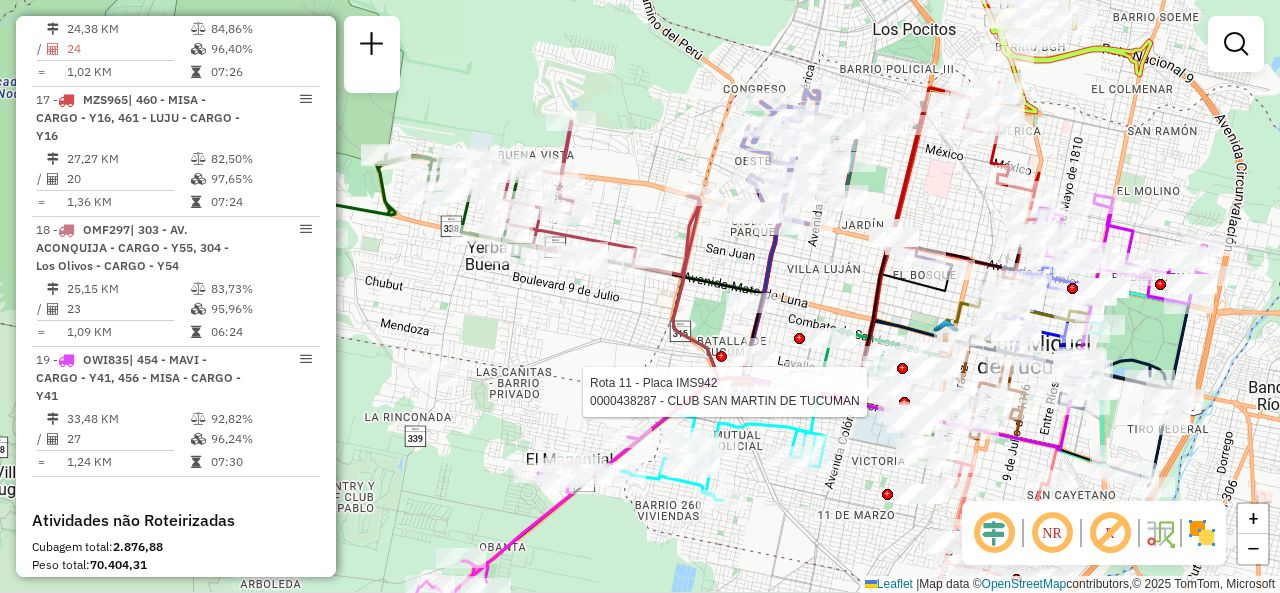 drag, startPoint x: 746, startPoint y: 225, endPoint x: 970, endPoint y: 155, distance: 234.68277 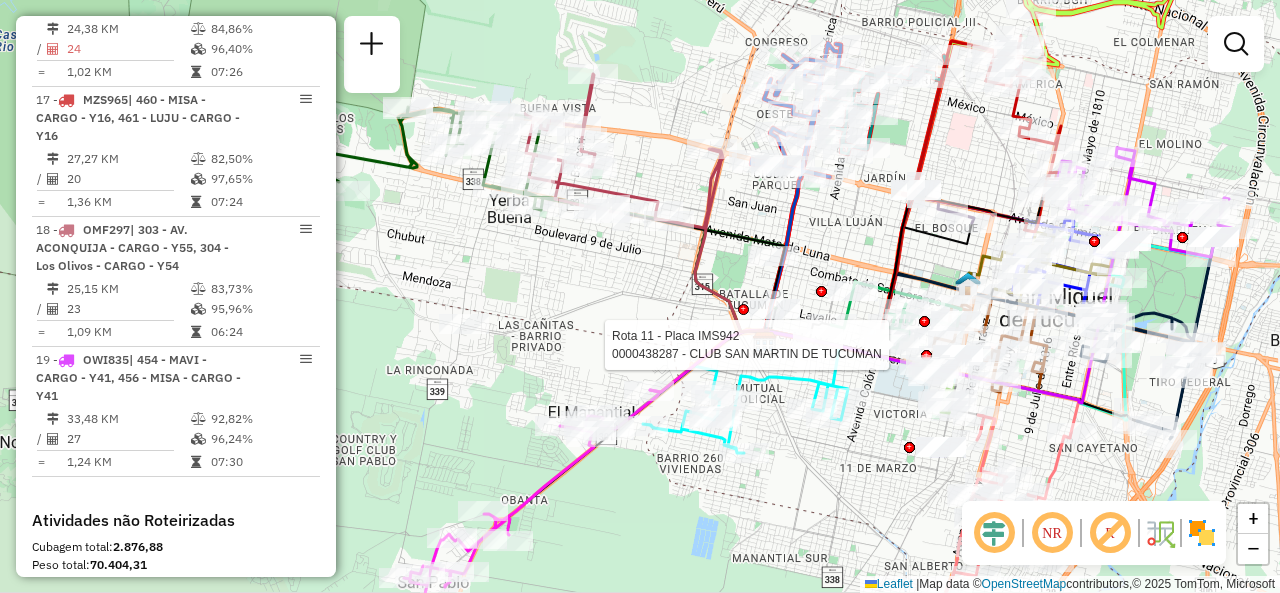 click on "Rota 11 - Placa IMS942  0000438287 - CLUB SAN MARTIN DE TUCUMAN Janela de atendimento Grade de atendimento Capacidade Transportadoras Veículos Cliente Pedidos  Rotas Selecione os dias de semana para filtrar as janelas de atendimento  Seg   Ter   Qua   Qui   Sex   Sáb   Dom  Informe o período da janela de atendimento: De: Até:  Filtrar exatamente a janela do cliente  Considerar janela de atendimento padrão  Selecione os dias de semana para filtrar as grades de atendimento  Seg   Ter   Qua   Qui   Sex   Sáb   Dom   Considerar clientes sem dia de atendimento cadastrado  Clientes fora do dia de atendimento selecionado Filtrar as atividades entre os valores definidos abaixo:  Peso mínimo:   Peso máximo:   Cubagem mínima:   Cubagem máxima:   De:   Até:  Filtrar as atividades entre o tempo de atendimento definido abaixo:  De:   Até:   Considerar capacidade total dos clientes não roteirizados Transportadora: Selecione um ou mais itens Tipo de veículo: Selecione um ou mais itens Veículo: Motorista: De:" 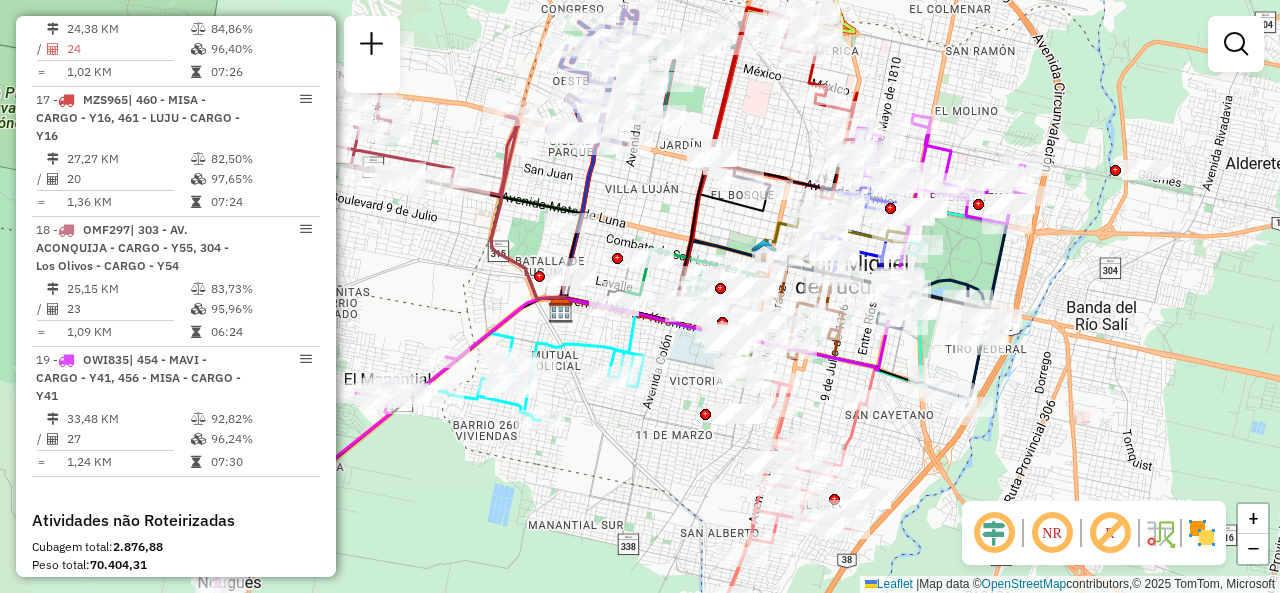drag, startPoint x: 862, startPoint y: 424, endPoint x: 652, endPoint y: 391, distance: 212.57704 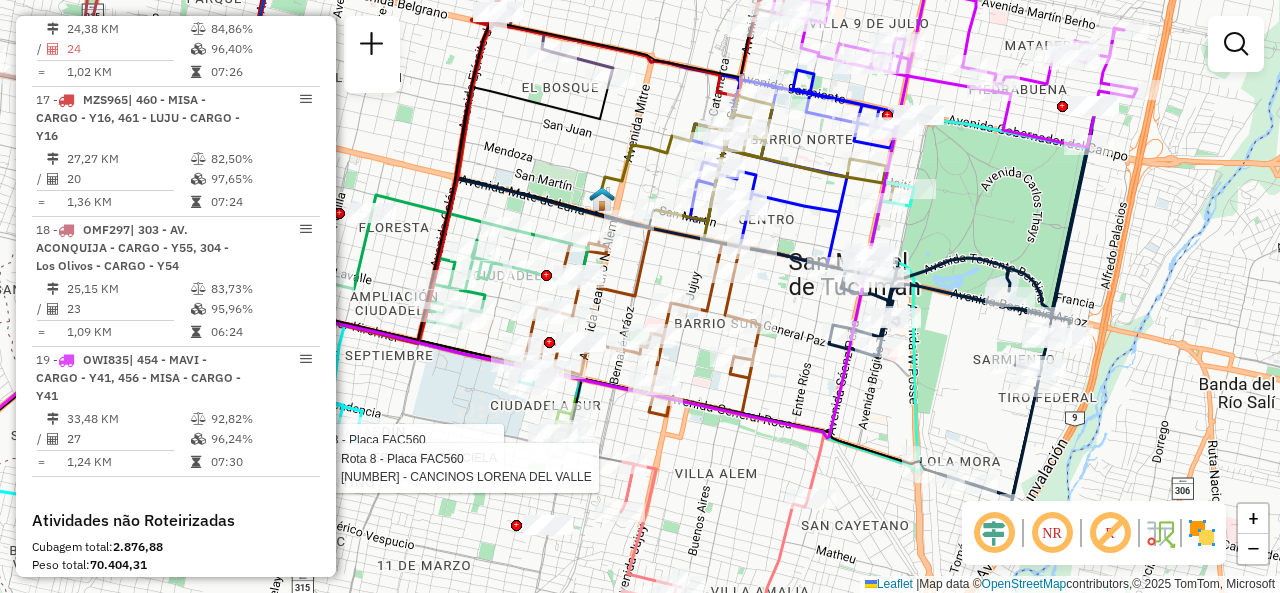 click on "Rota 8 - Placa FAC560  0000300713 - ESPINOSA GRACIELA Rota 8 - Placa FAC560  0000179713 - CANCINOS LORENA DEL VALLE Rota 2 - Placa AD220LD  0000542737 - Grupo Ruddys S.A.S Janela de atendimento Grade de atendimento Capacidade Transportadoras Veículos Cliente Pedidos  Rotas Selecione os dias de semana para filtrar as janelas de atendimento  Seg   Ter   Qua   Qui   Sex   Sáb   Dom  Informe o período da janela de atendimento: De: Até:  Filtrar exatamente a janela do cliente  Considerar janela de atendimento padrão  Selecione os dias de semana para filtrar as grades de atendimento  Seg   Ter   Qua   Qui   Sex   Sáb   Dom   Considerar clientes sem dia de atendimento cadastrado  Clientes fora do dia de atendimento selecionado Filtrar as atividades entre os valores definidos abaixo:  Peso mínimo:   Peso máximo:   Cubagem mínima:   Cubagem máxima:   De:   Até:  Filtrar as atividades entre o tempo de atendimento definido abaixo:  De:   Até:   Considerar capacidade total dos clientes não roteirizados Nome:" 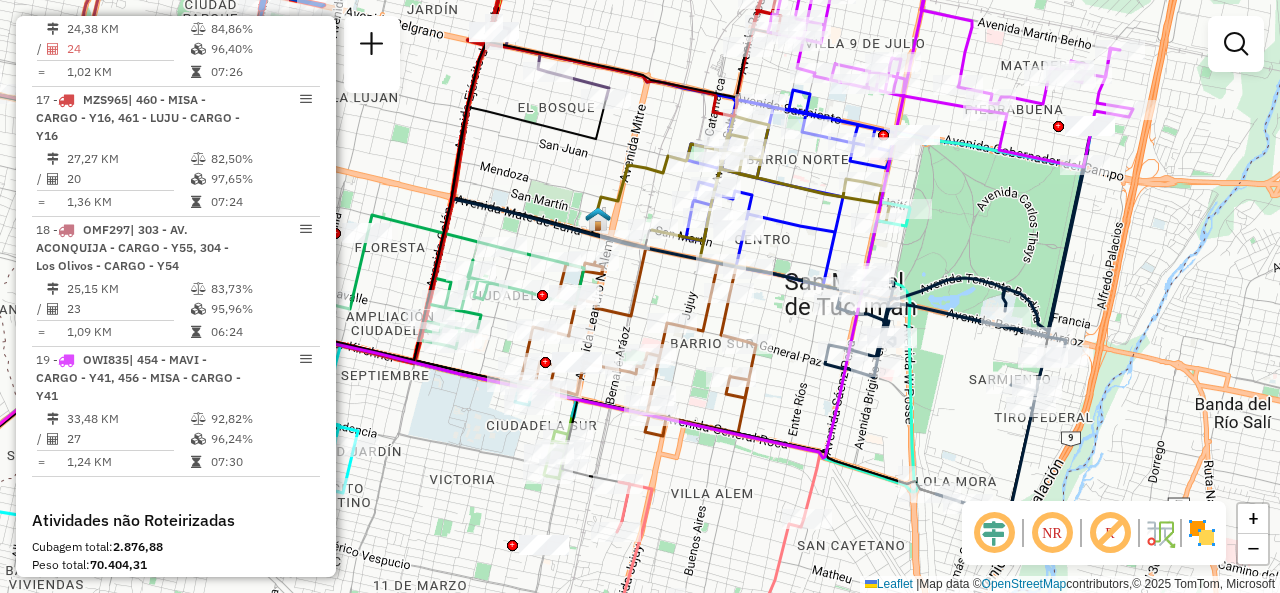 drag, startPoint x: 800, startPoint y: 319, endPoint x: 804, endPoint y: 343, distance: 24.33105 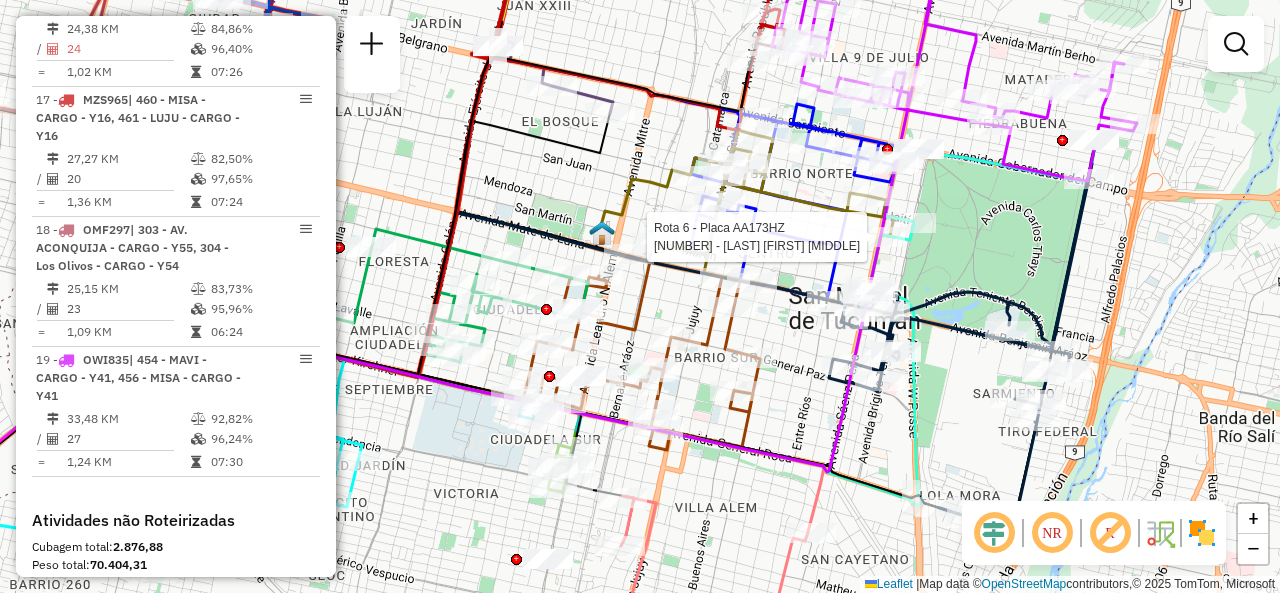 select on "**********" 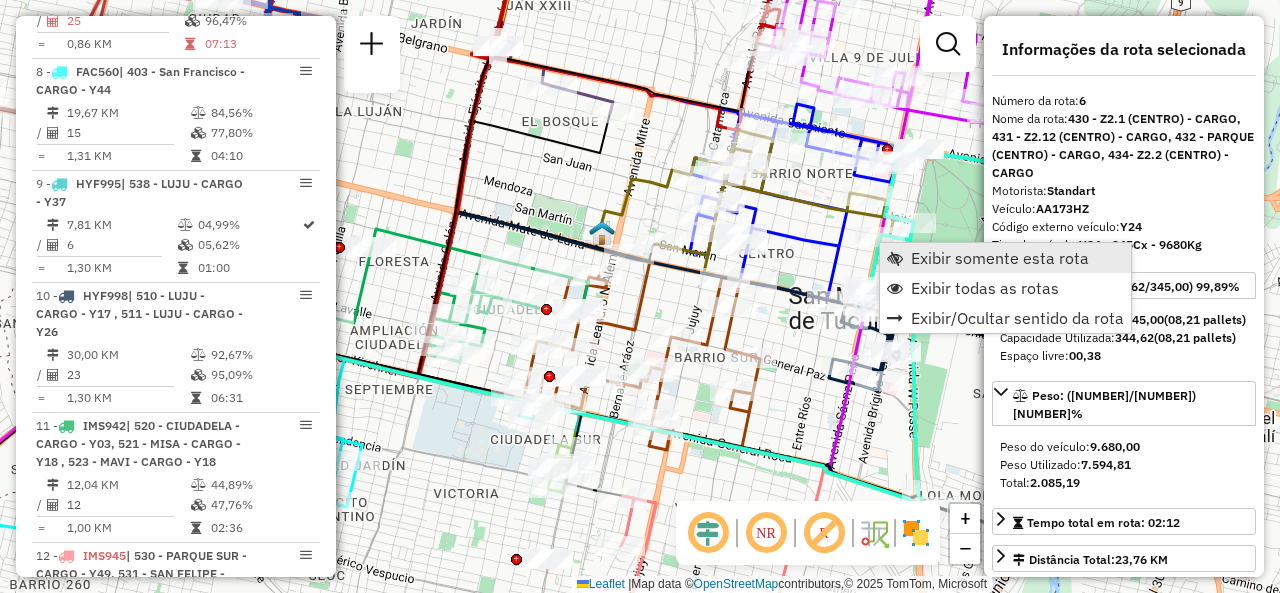 scroll, scrollTop: 1353, scrollLeft: 0, axis: vertical 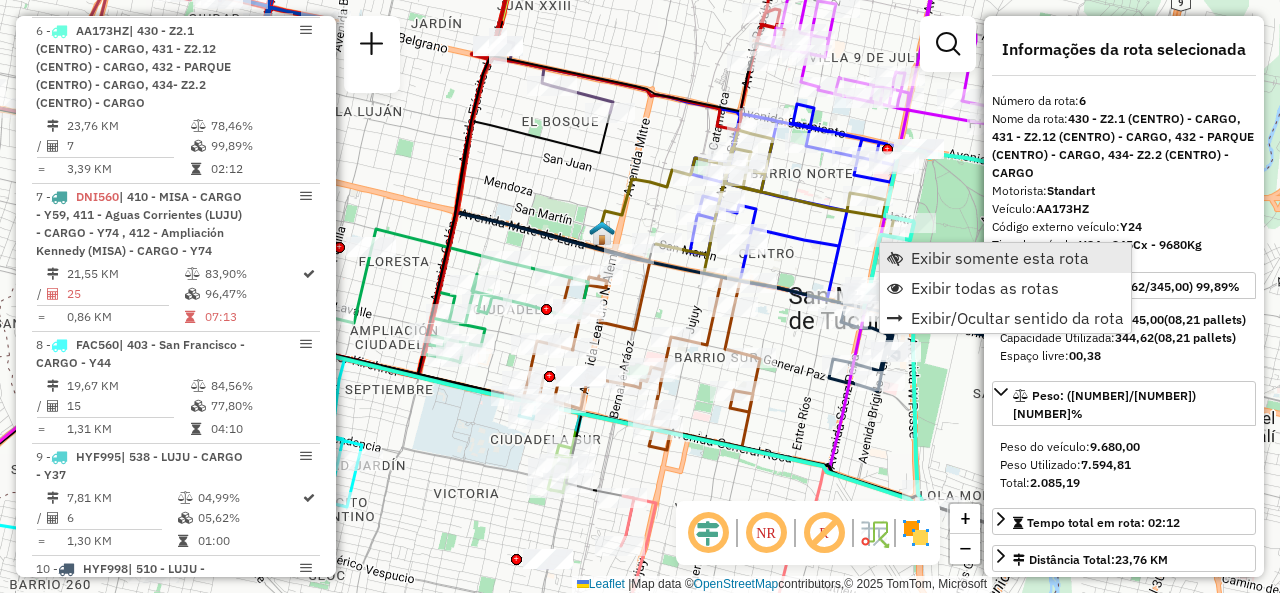 click at bounding box center [895, 258] 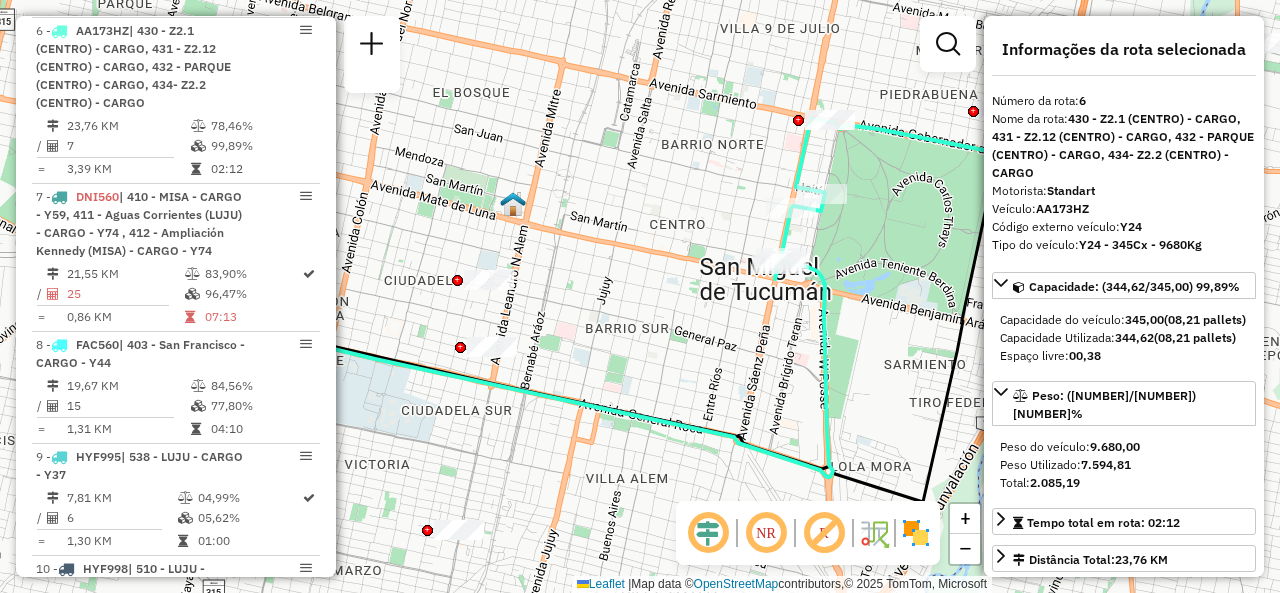 drag, startPoint x: 728, startPoint y: 307, endPoint x: 584, endPoint y: 315, distance: 144.22205 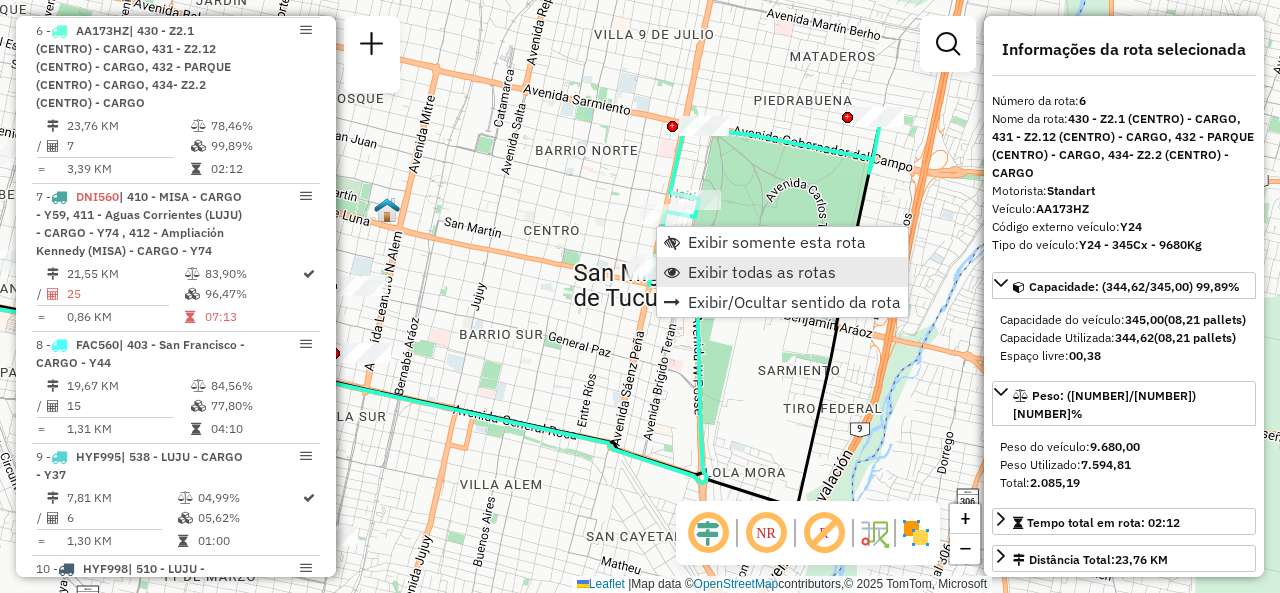 click on "Exibir todas as rotas" at bounding box center [762, 272] 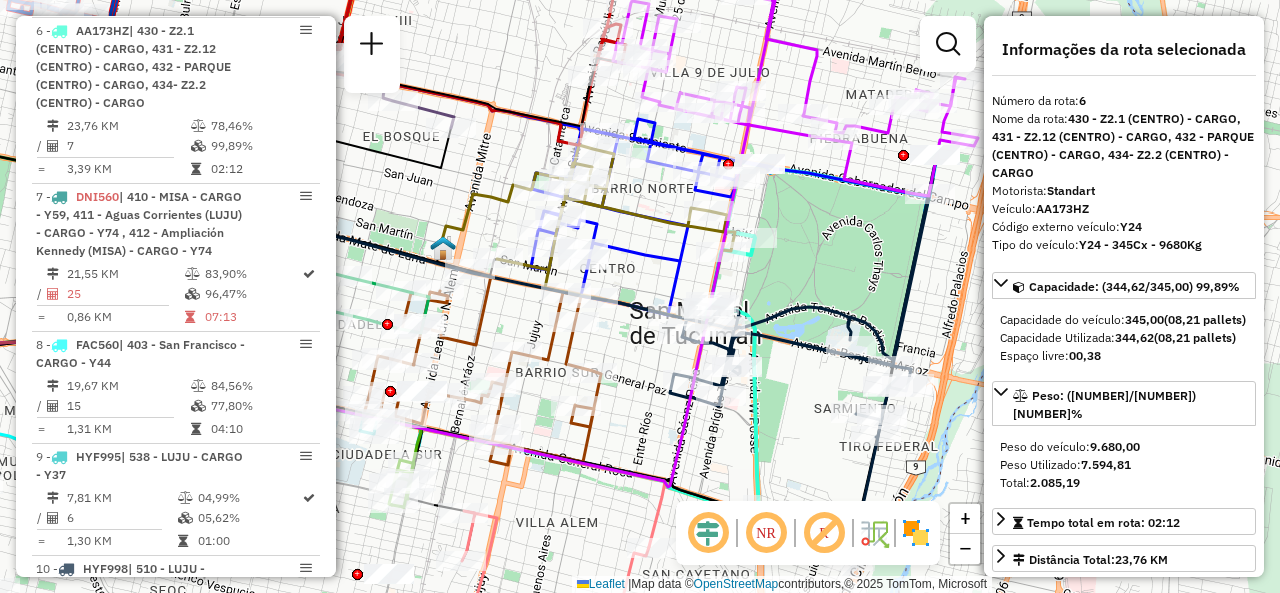 drag, startPoint x: 572, startPoint y: 382, endPoint x: 668, endPoint y: 418, distance: 102.528046 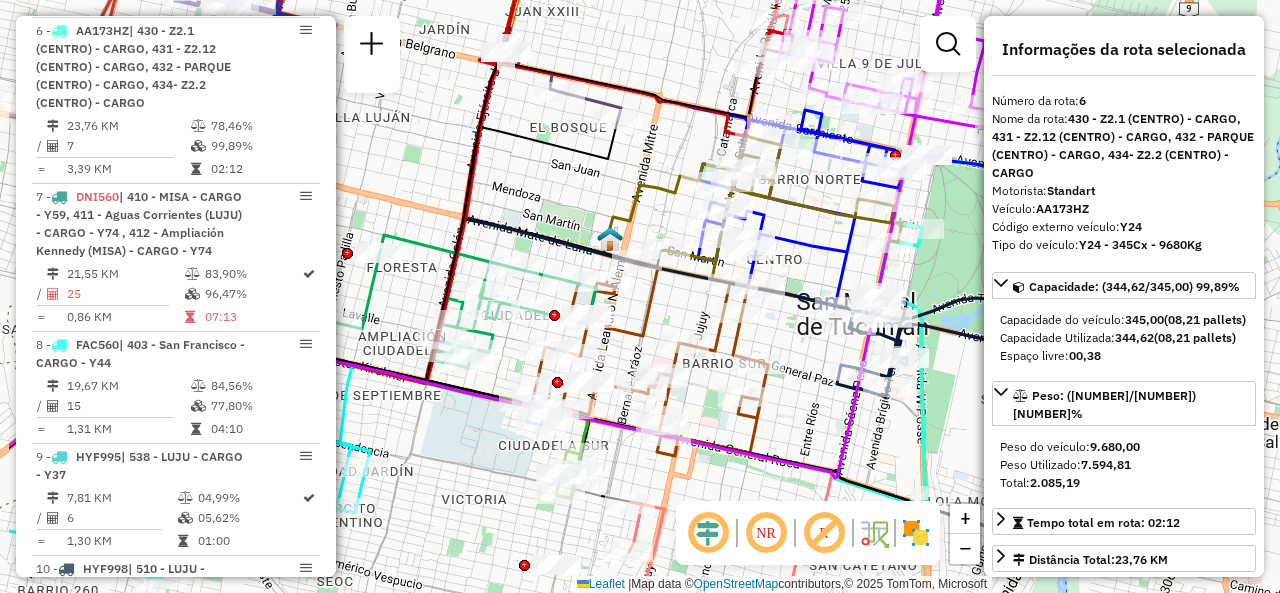 drag, startPoint x: 660, startPoint y: 238, endPoint x: 805, endPoint y: 213, distance: 147.13939 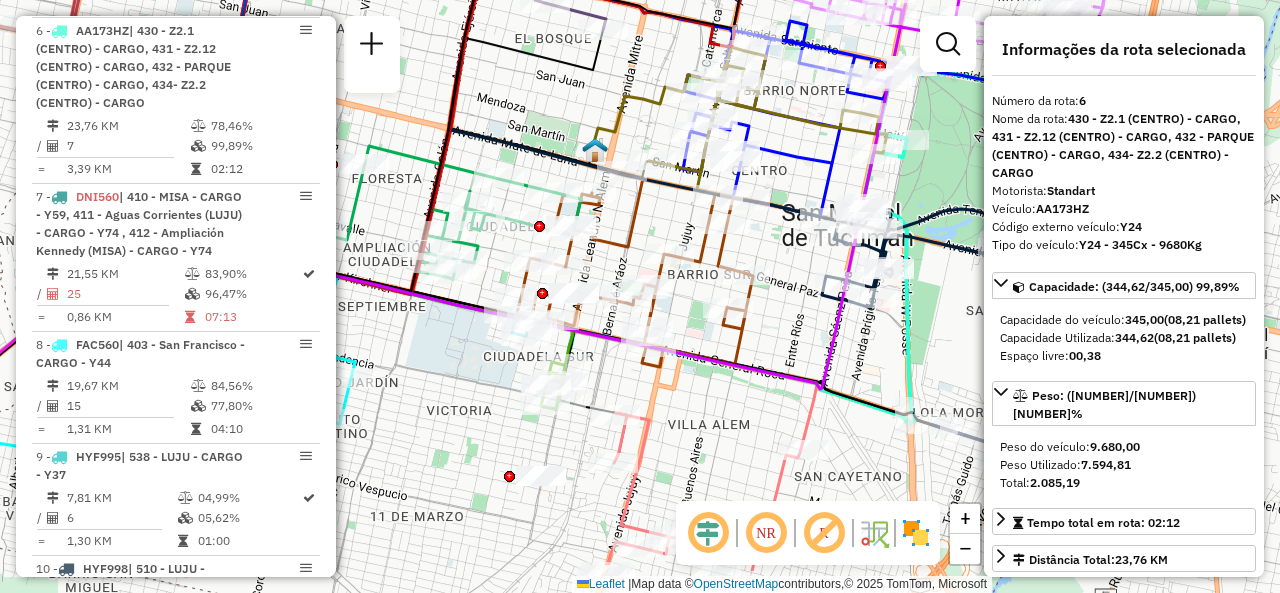 drag, startPoint x: 710, startPoint y: 405, endPoint x: 687, endPoint y: 323, distance: 85.16454 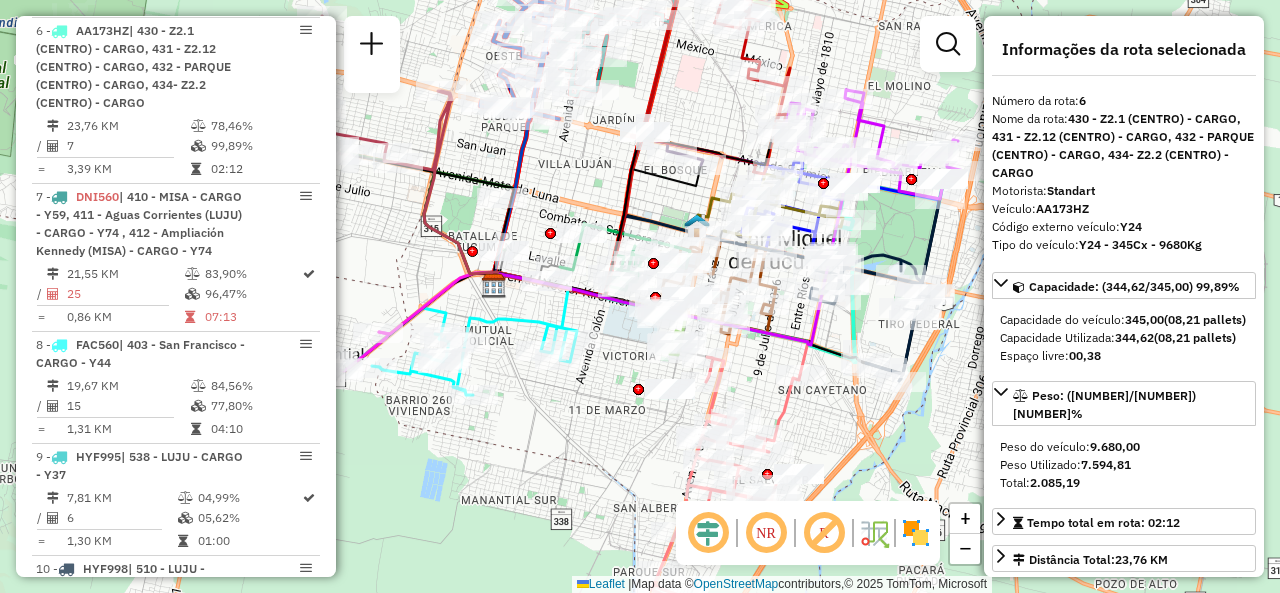 click on "Janela de atendimento Grade de atendimento Capacidade Transportadoras Veículos Cliente Pedidos  Rotas Selecione os dias de semana para filtrar as janelas de atendimento  Seg   Ter   Qua   Qui   Sex   Sáb   Dom  Informe o período da janela de atendimento: De: Até:  Filtrar exatamente a janela do cliente  Considerar janela de atendimento padrão  Selecione os dias de semana para filtrar as grades de atendimento  Seg   Ter   Qua   Qui   Sex   Sáb   Dom   Considerar clientes sem dia de atendimento cadastrado  Clientes fora do dia de atendimento selecionado Filtrar as atividades entre os valores definidos abaixo:  Peso mínimo:   Peso máximo:   Cubagem mínima:   Cubagem máxima:   De:   Até:  Filtrar as atividades entre o tempo de atendimento definido abaixo:  De:   Até:   Considerar capacidade total dos clientes não roteirizados Transportadora: Selecione um ou mais itens Tipo de veículo: Selecione um ou mais itens Veículo: Selecione um ou mais itens Motorista: Selecione um ou mais itens Nome: Rótulo:" 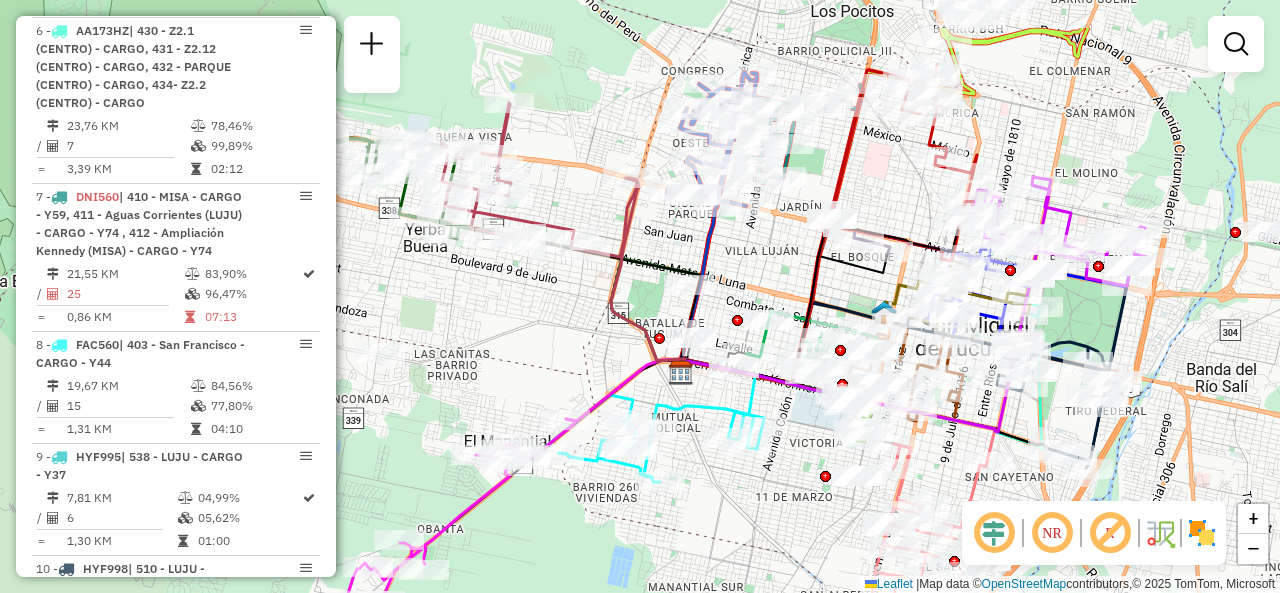 drag, startPoint x: 585, startPoint y: 143, endPoint x: 774, endPoint y: 233, distance: 209.33466 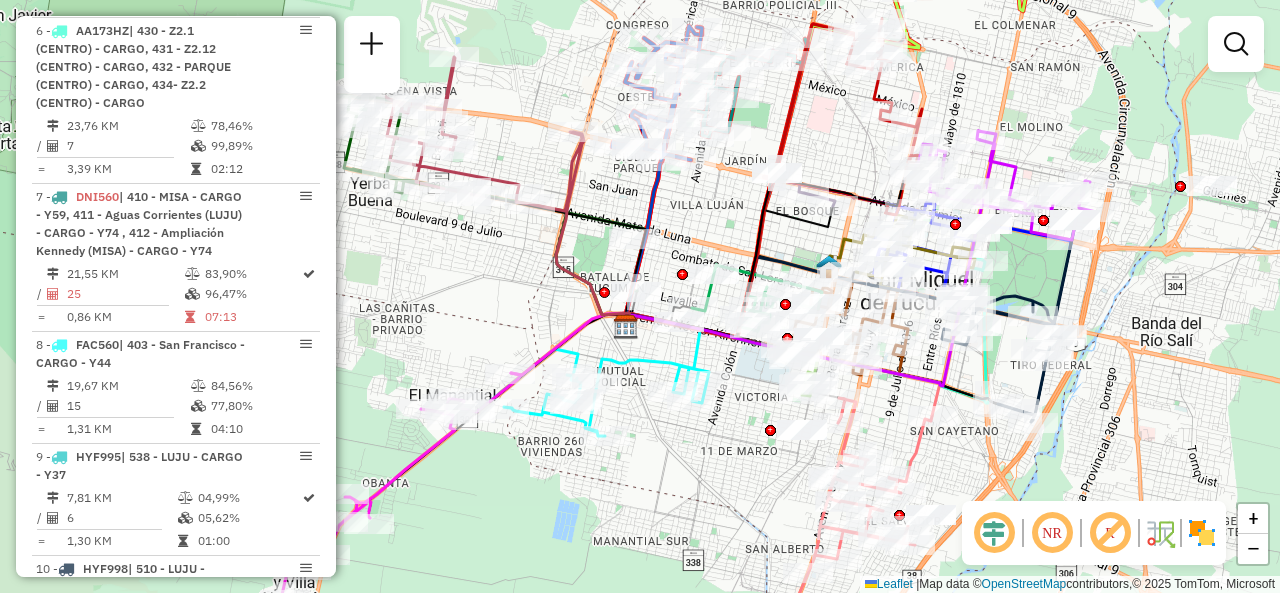 drag, startPoint x: 876, startPoint y: 209, endPoint x: 833, endPoint y: 172, distance: 56.727417 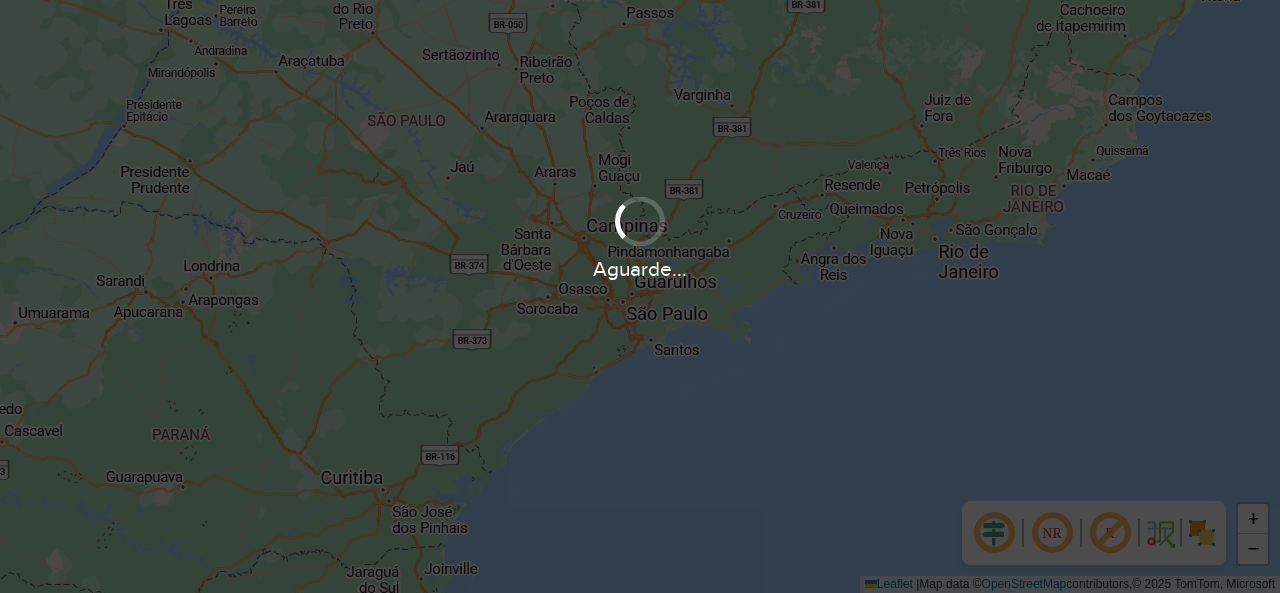 scroll, scrollTop: 0, scrollLeft: 0, axis: both 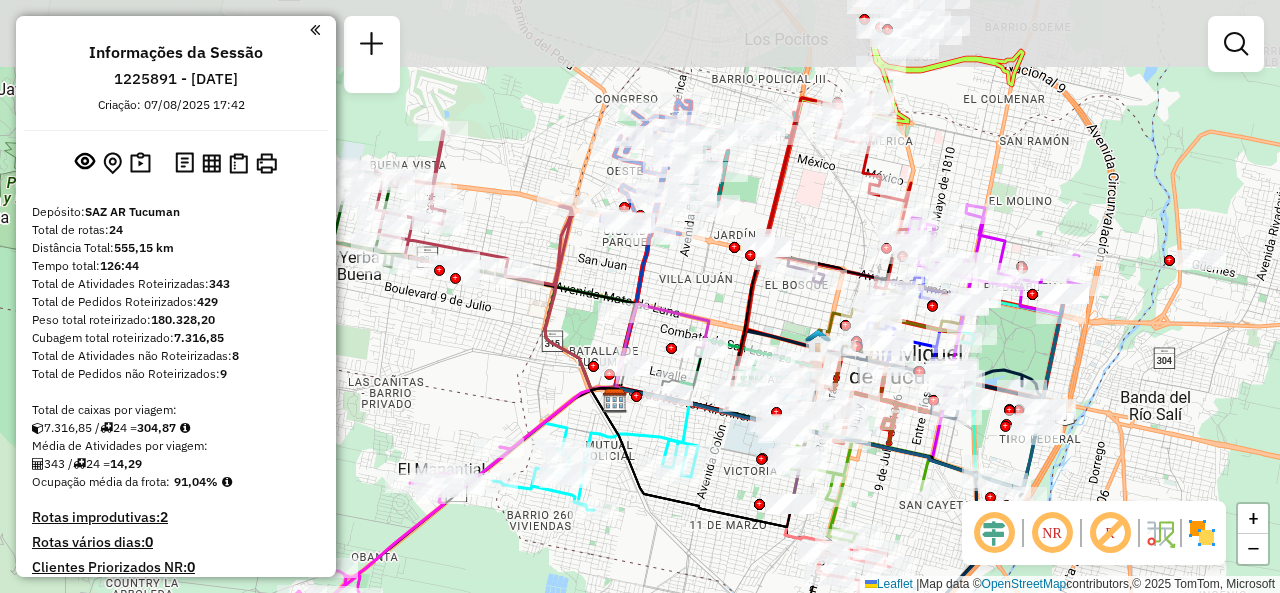 drag, startPoint x: 778, startPoint y: 193, endPoint x: 728, endPoint y: 299, distance: 117.20068 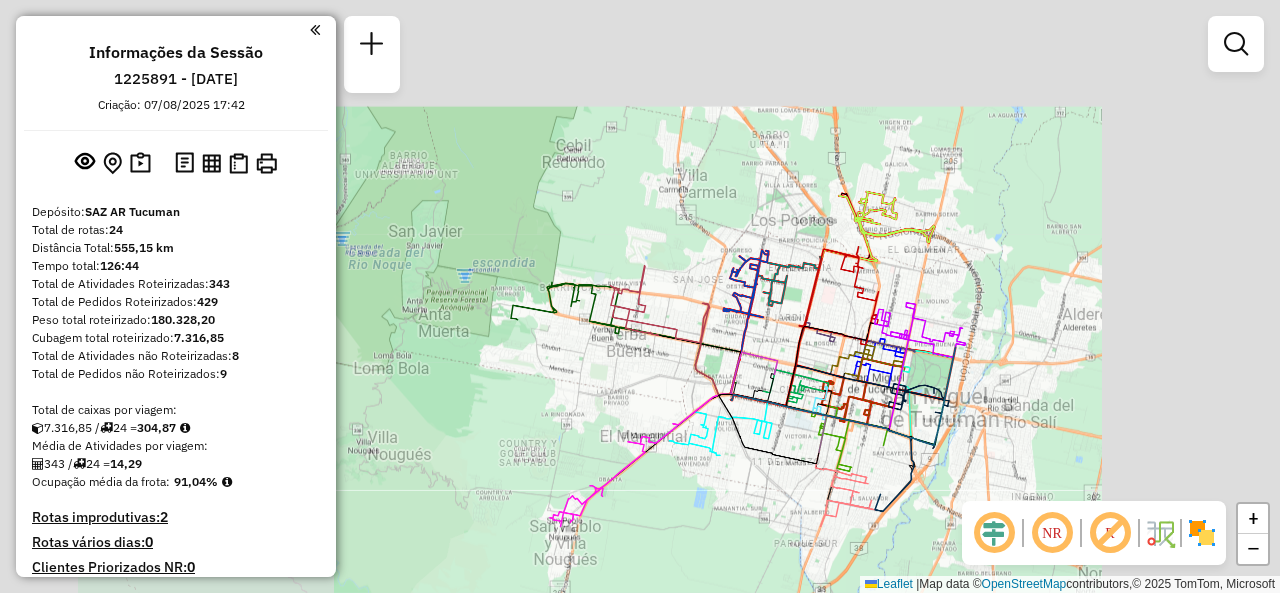 click on "Janela de atendimento Grade de atendimento Capacidade Transportadoras Veículos Cliente Pedidos  Rotas Selecione os dias de semana para filtrar as janelas de atendimento  Seg   Ter   Qua   Qui   Sex   Sáb   Dom  Informe o período da janela de atendimento: De: Até:  Filtrar exatamente a janela do cliente  Considerar janela de atendimento padrão  Selecione os dias de semana para filtrar as grades de atendimento  Seg   Ter   Qua   Qui   Sex   Sáb   Dom   Considerar clientes sem dia de atendimento cadastrado  Clientes fora do dia de atendimento selecionado Filtrar as atividades entre os valores definidos abaixo:  Peso mínimo:   Peso máximo:   Cubagem mínima:   Cubagem máxima:   De:   Até:  Filtrar as atividades entre o tempo de atendimento definido abaixo:  De:   Até:   Considerar capacidade total dos clientes não roteirizados Transportadora: Selecione um ou mais itens Tipo de veículo: Selecione um ou mais itens Veículo: Selecione um ou mais itens Motorista: Selecione um ou mais itens Nome: Rótulo:" 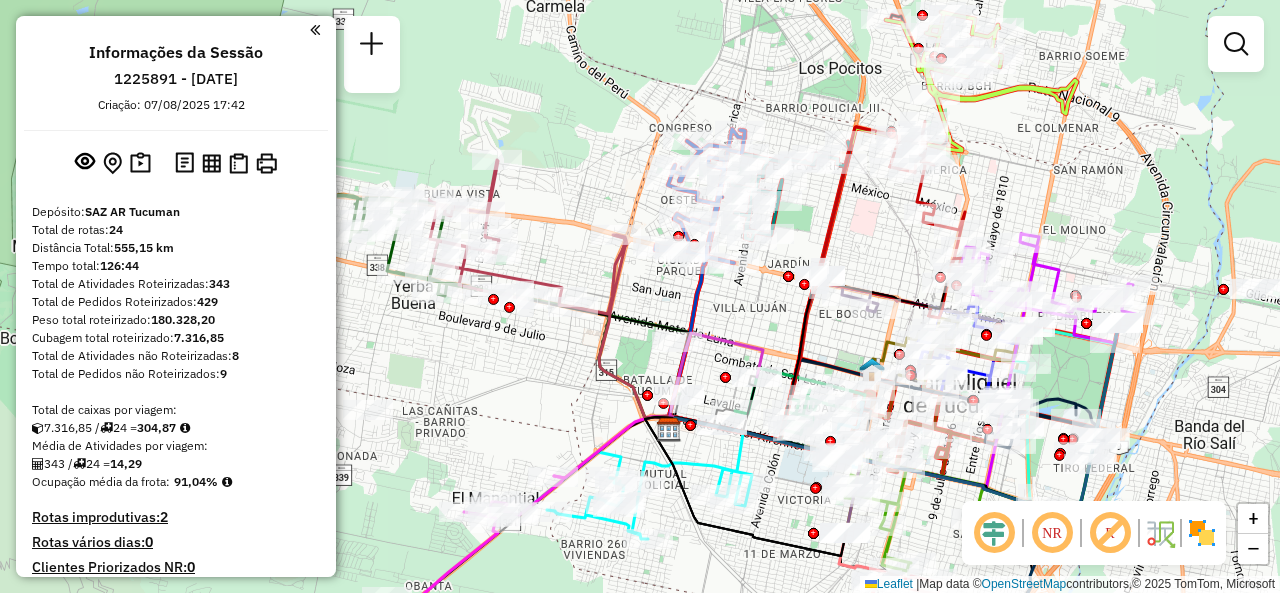 drag, startPoint x: 770, startPoint y: 327, endPoint x: 740, endPoint y: 302, distance: 39.051247 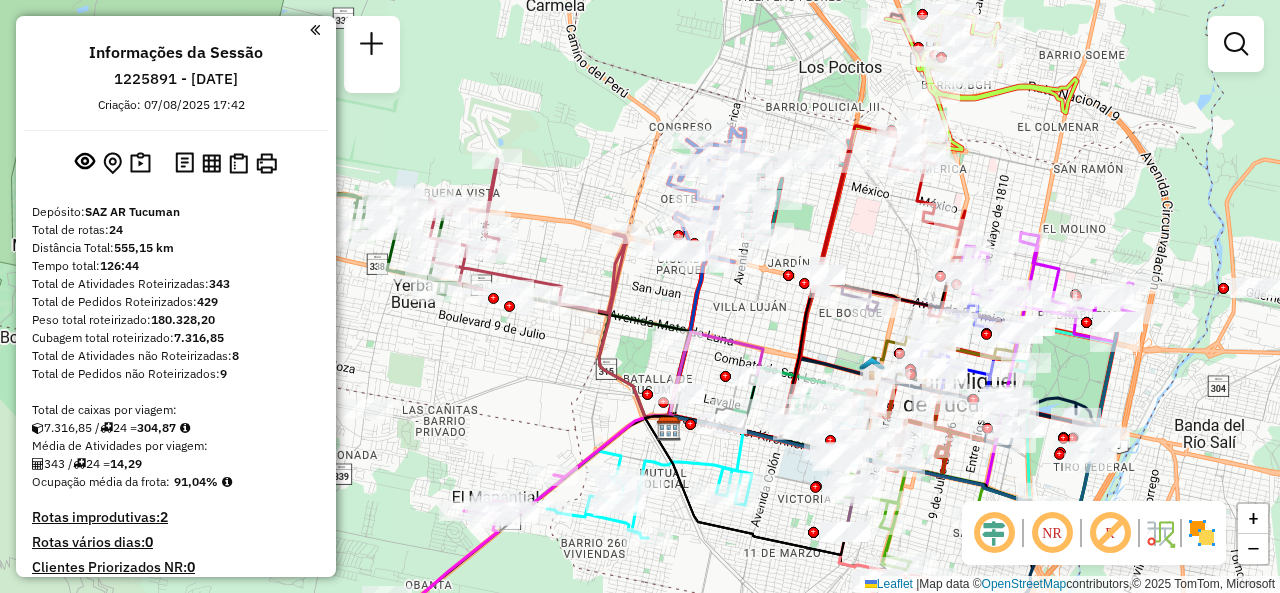 drag, startPoint x: 740, startPoint y: 305, endPoint x: 669, endPoint y: 244, distance: 93.60555 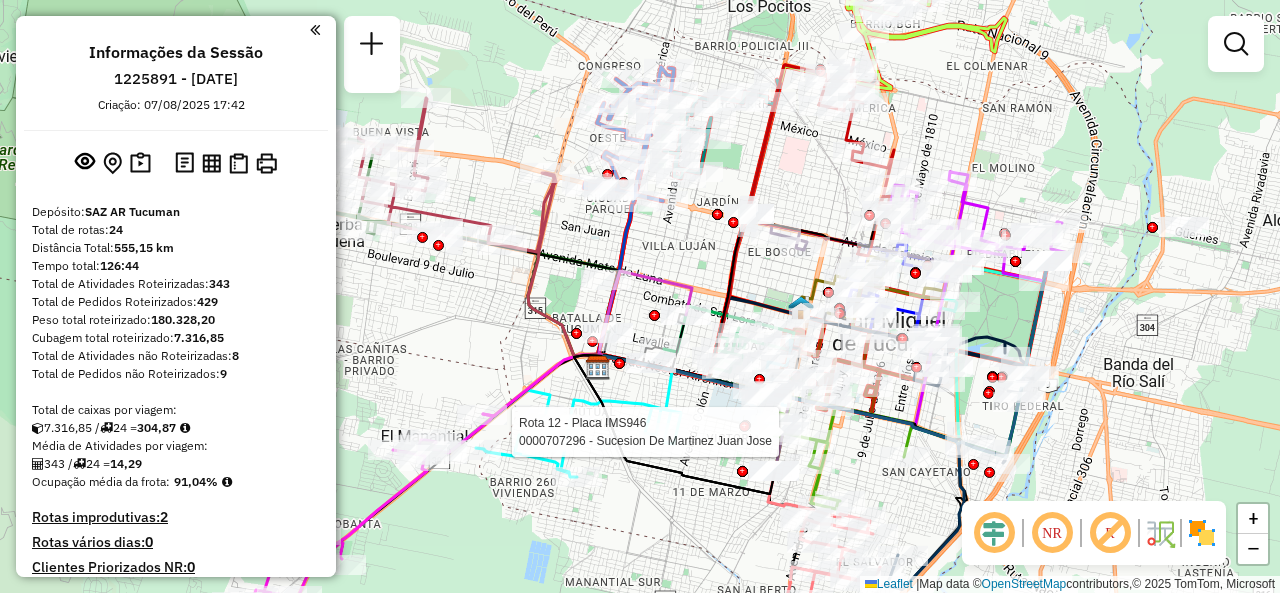 select on "**********" 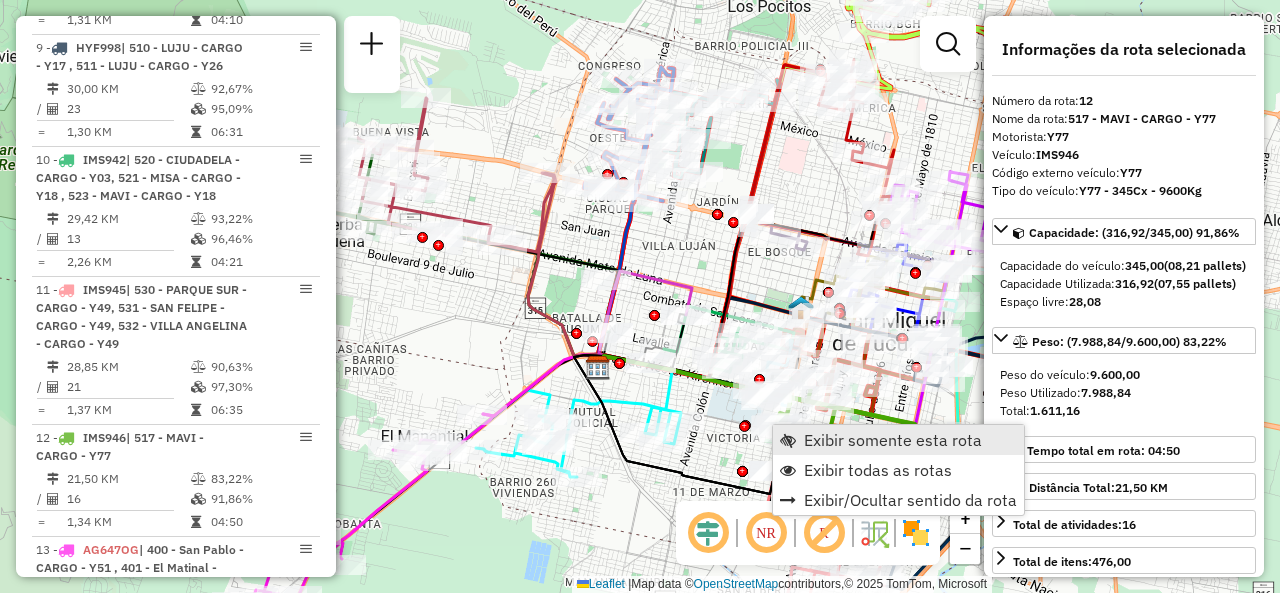 scroll, scrollTop: 2203, scrollLeft: 0, axis: vertical 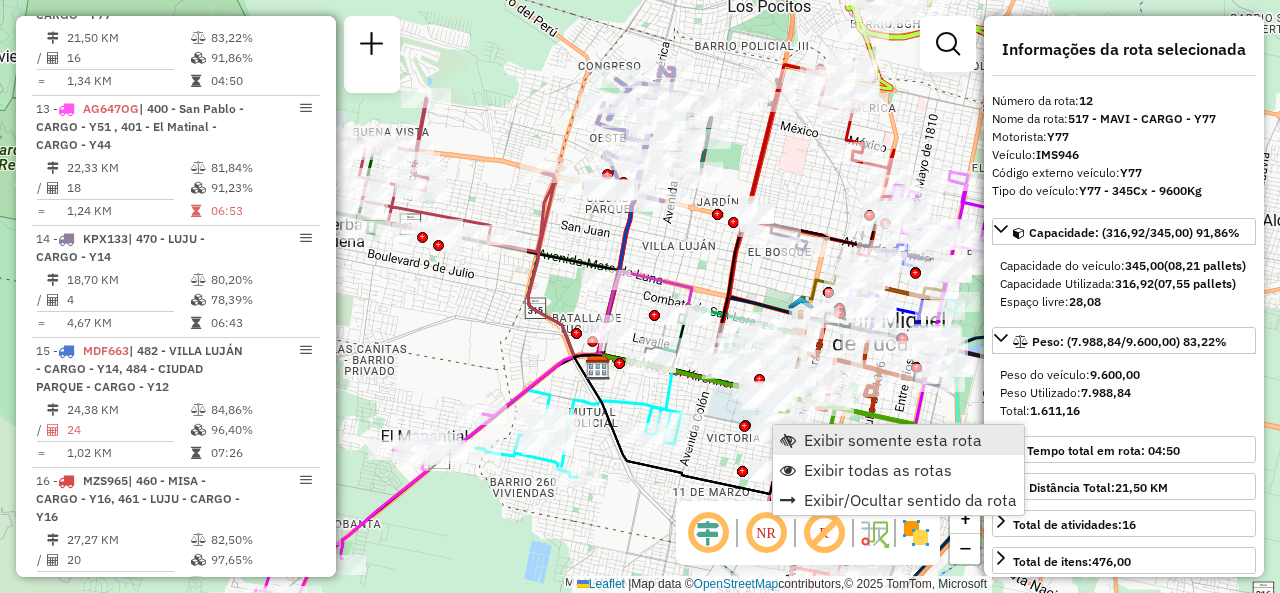 click on "Exibir somente esta rota" at bounding box center [898, 440] 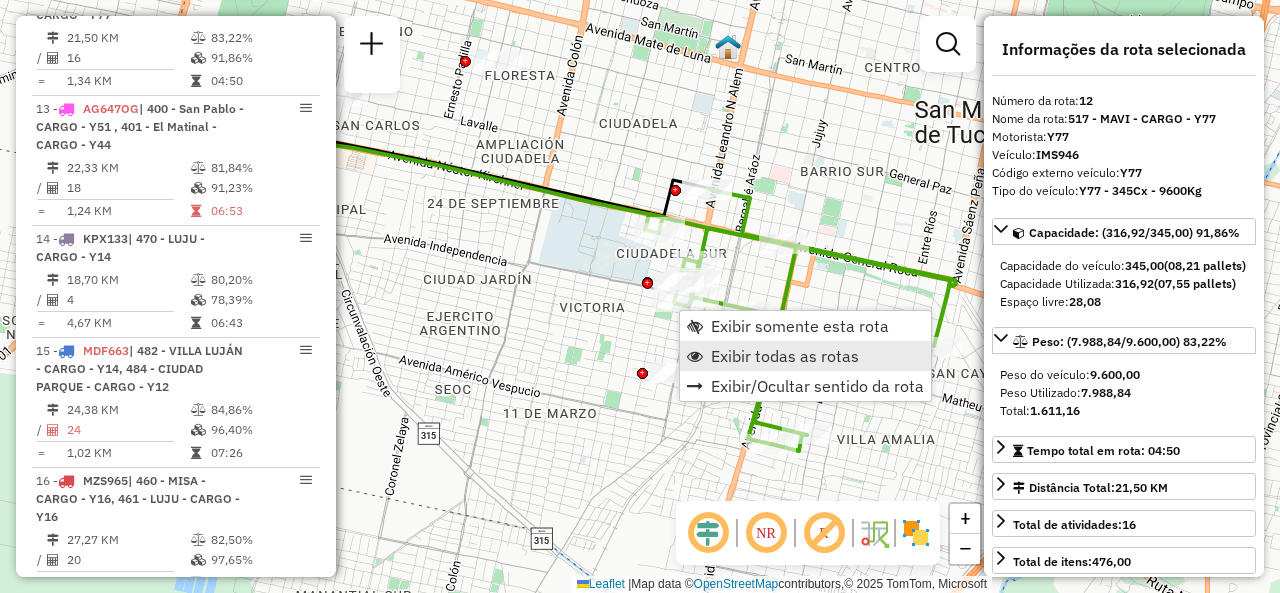 click on "Exibir todas as rotas" at bounding box center [785, 356] 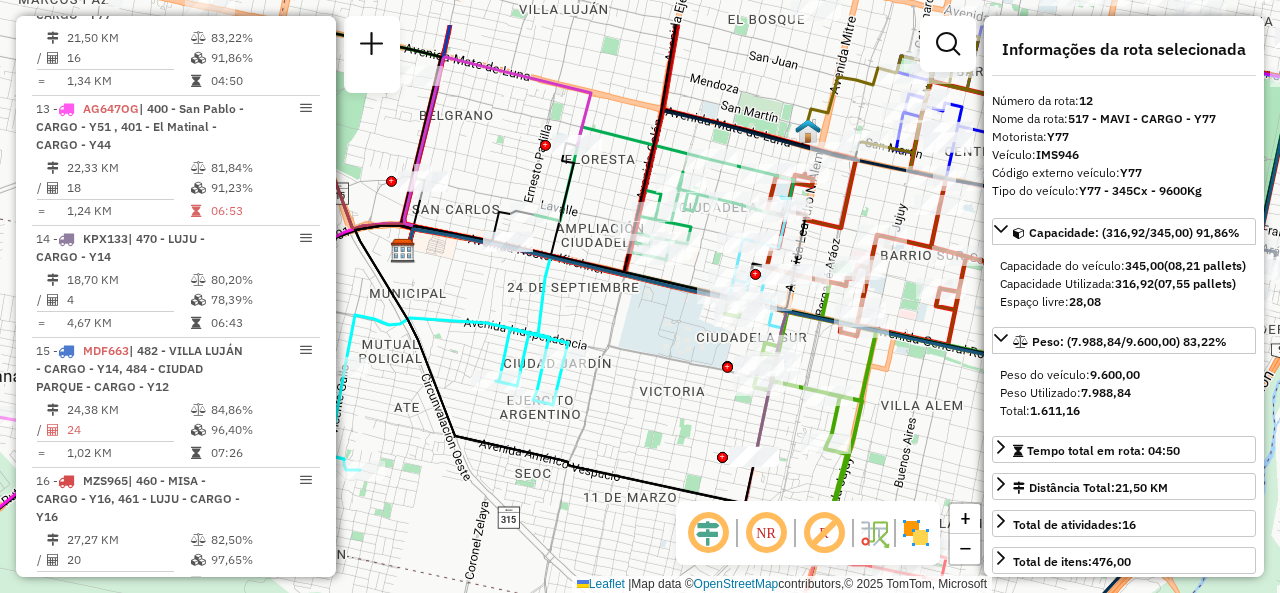 drag, startPoint x: 558, startPoint y: 296, endPoint x: 623, endPoint y: 367, distance: 96.26006 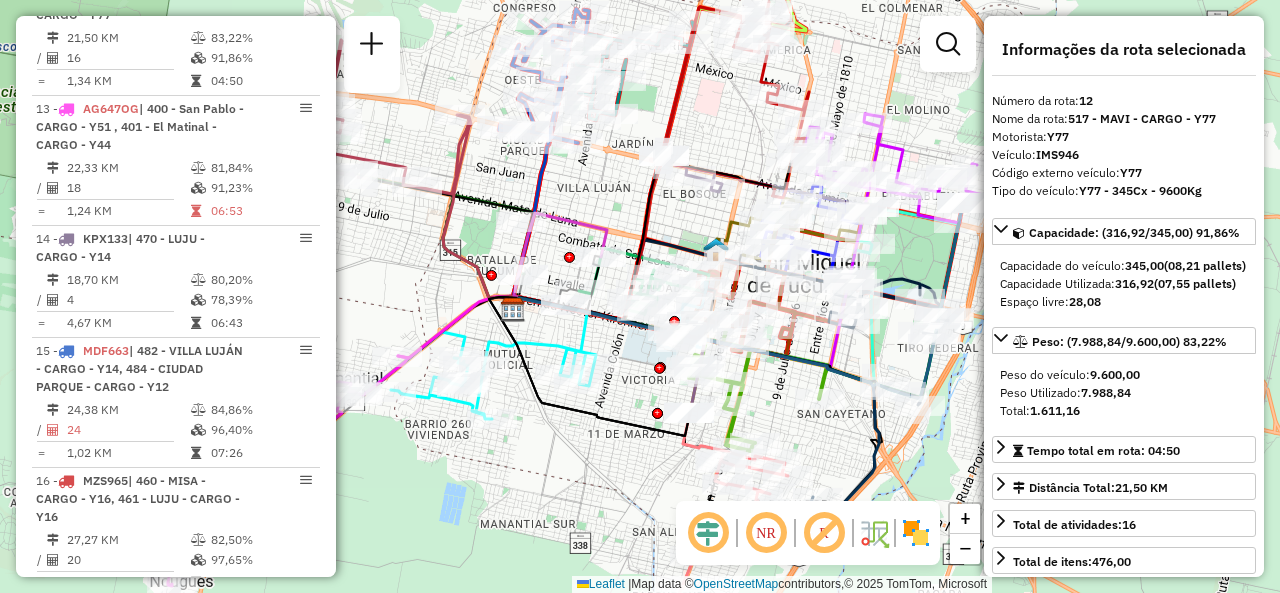 click on "Janela de atendimento Grade de atendimento Capacidade Transportadoras Veículos Cliente Pedidos  Rotas Selecione os dias de semana para filtrar as janelas de atendimento  Seg   Ter   Qua   Qui   Sex   Sáb   Dom  Informe o período da janela de atendimento: De: Até:  Filtrar exatamente a janela do cliente  Considerar janela de atendimento padrão  Selecione os dias de semana para filtrar as grades de atendimento  Seg   Ter   Qua   Qui   Sex   Sáb   Dom   Considerar clientes sem dia de atendimento cadastrado  Clientes fora do dia de atendimento selecionado Filtrar as atividades entre os valores definidos abaixo:  Peso mínimo:   Peso máximo:   Cubagem mínima:   Cubagem máxima:   De:   Até:  Filtrar as atividades entre o tempo de atendimento definido abaixo:  De:   Até:   Considerar capacidade total dos clientes não roteirizados Transportadora: Selecione um ou mais itens Tipo de veículo: Selecione um ou mais itens Veículo: Selecione um ou mais itens Motorista: Selecione um ou mais itens Nome: Rótulo:" 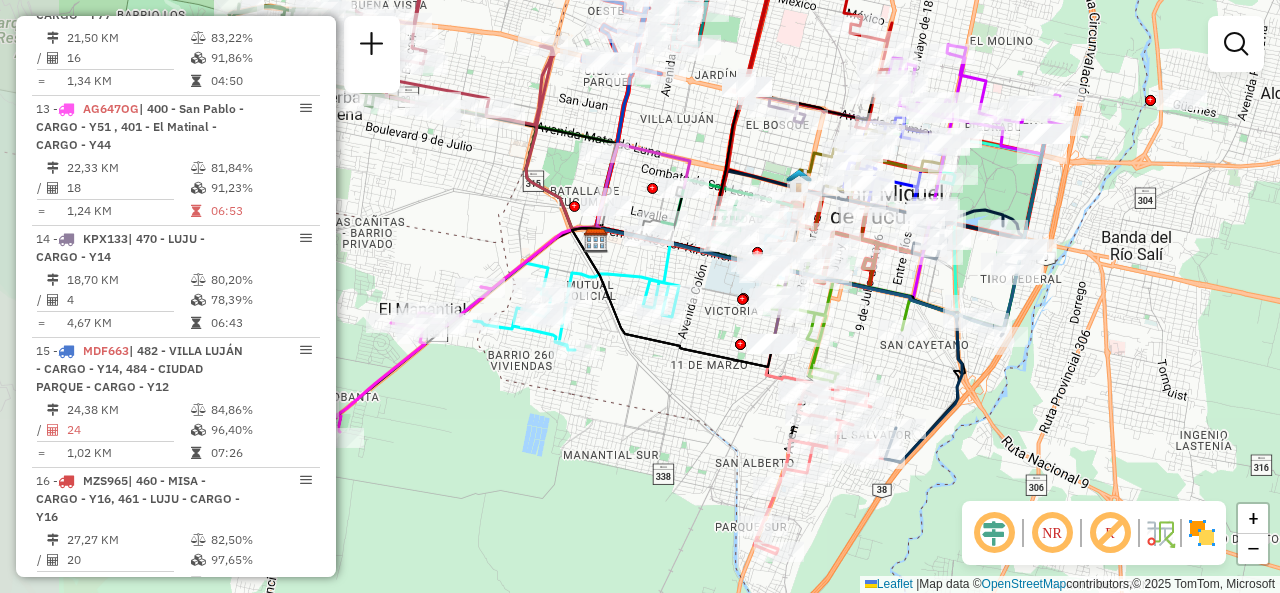 drag, startPoint x: 560, startPoint y: 483, endPoint x: 643, endPoint y: 413, distance: 108.57716 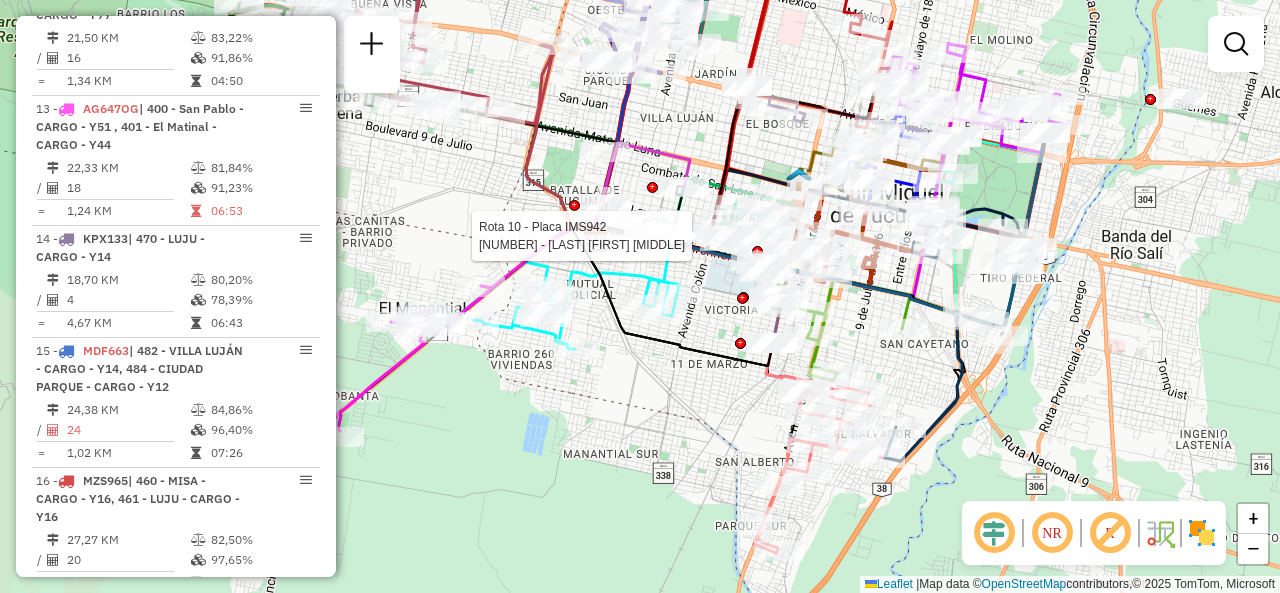 select on "**********" 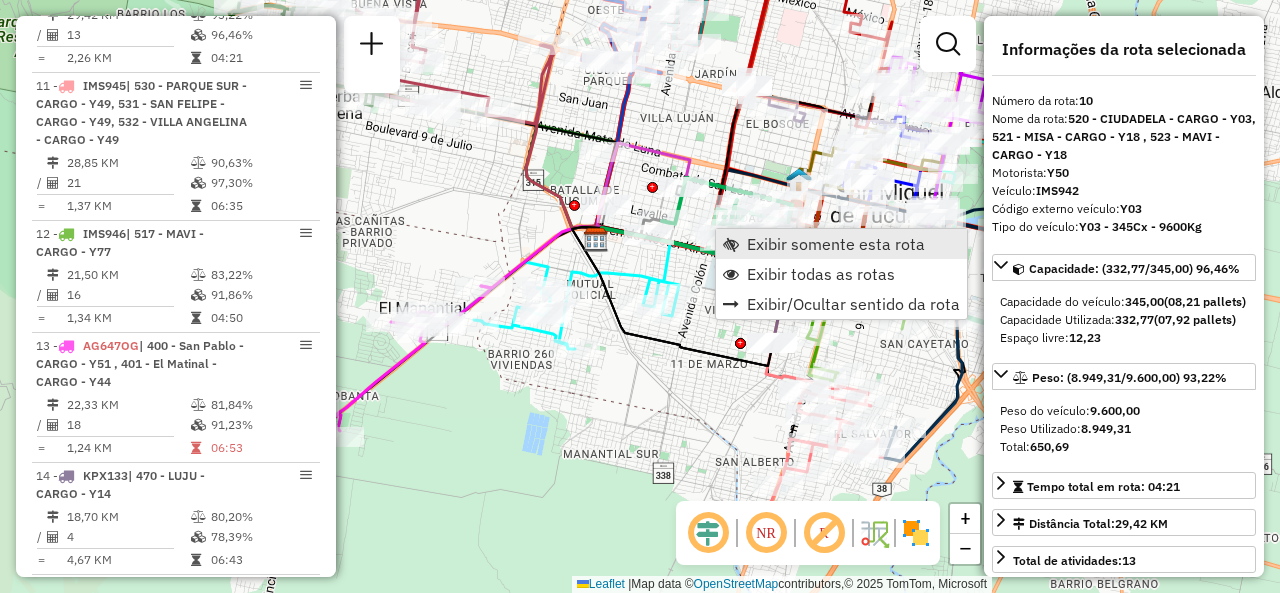 scroll, scrollTop: 1925, scrollLeft: 0, axis: vertical 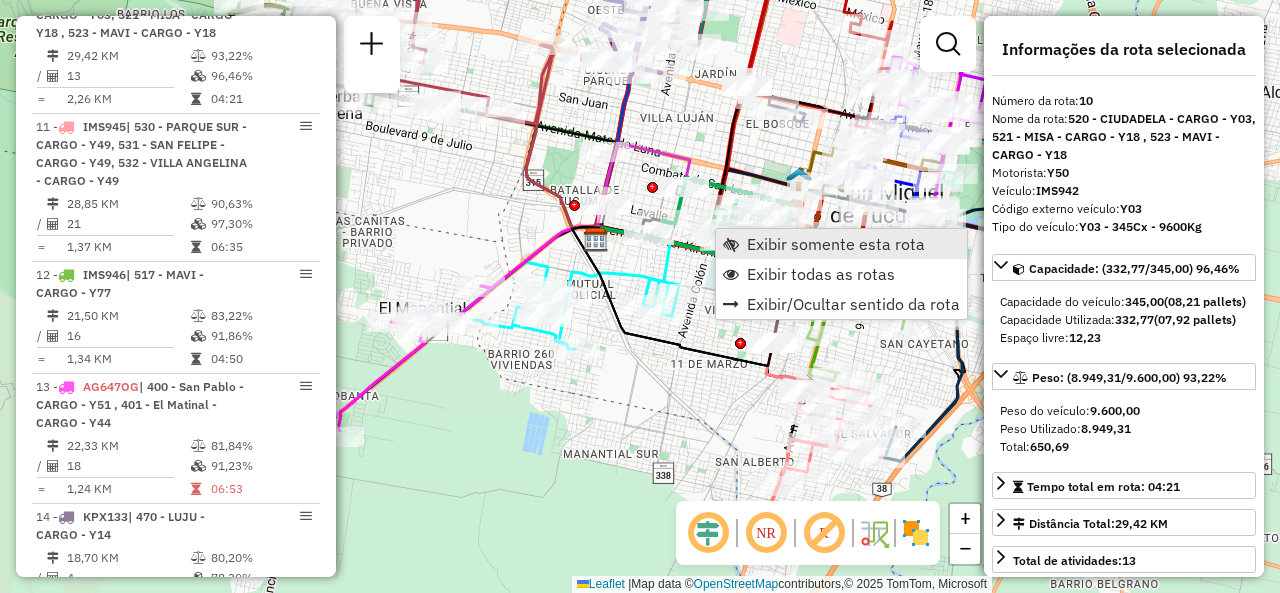 click at bounding box center (731, 244) 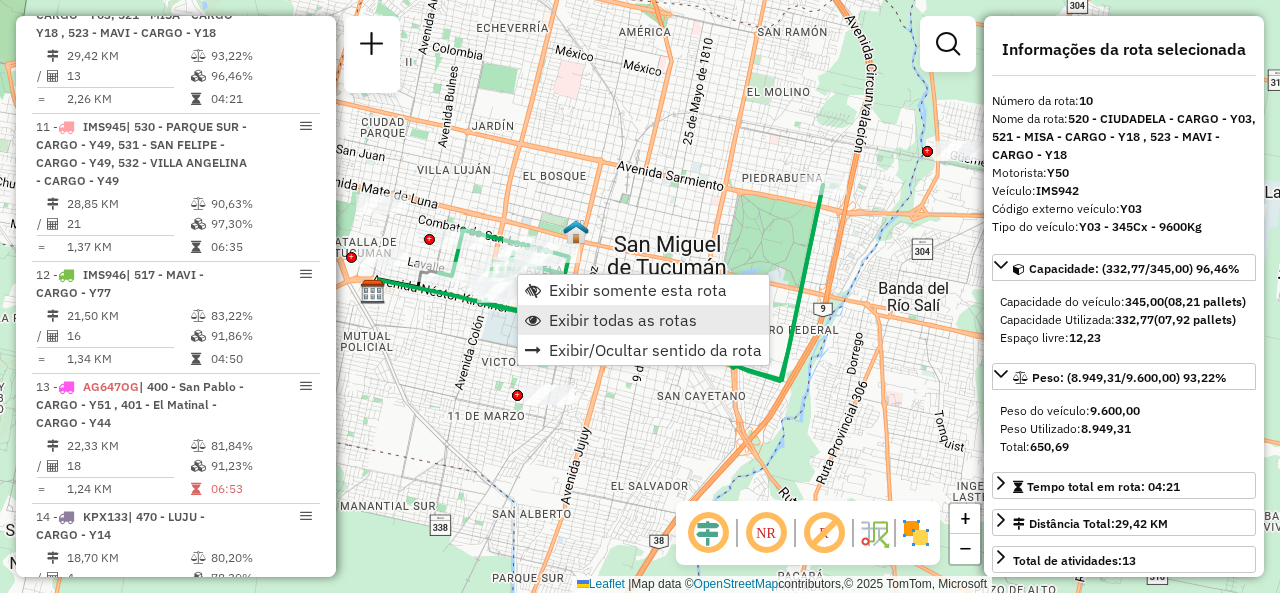 click on "Exibir todas as rotas" at bounding box center [643, 320] 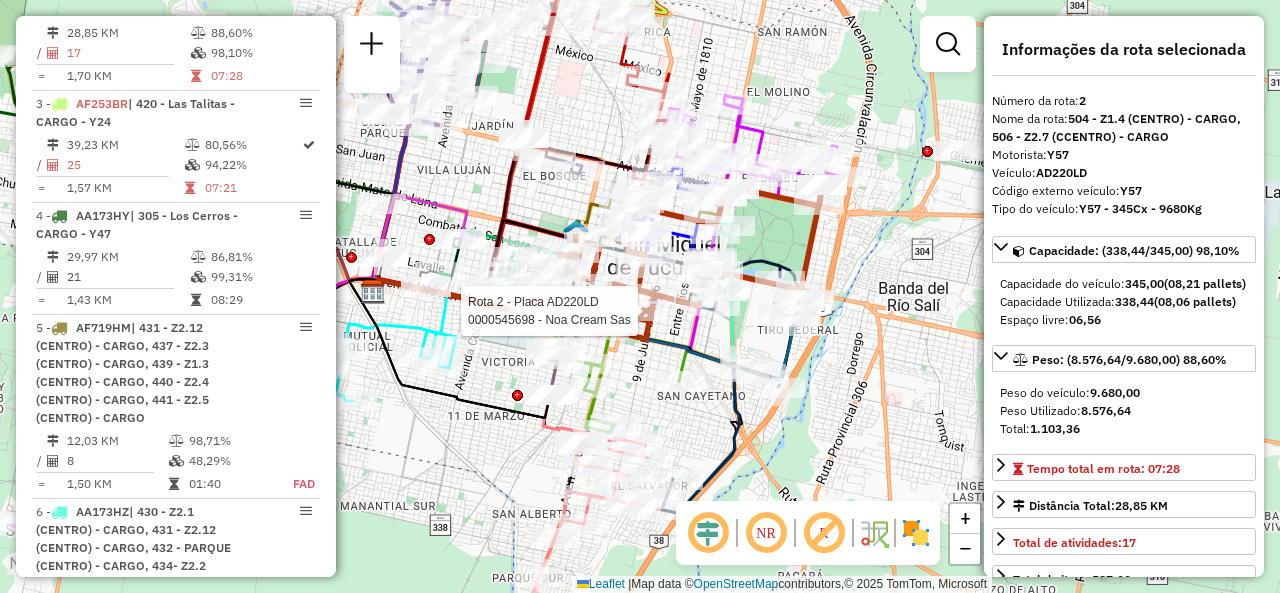 scroll, scrollTop: 816, scrollLeft: 0, axis: vertical 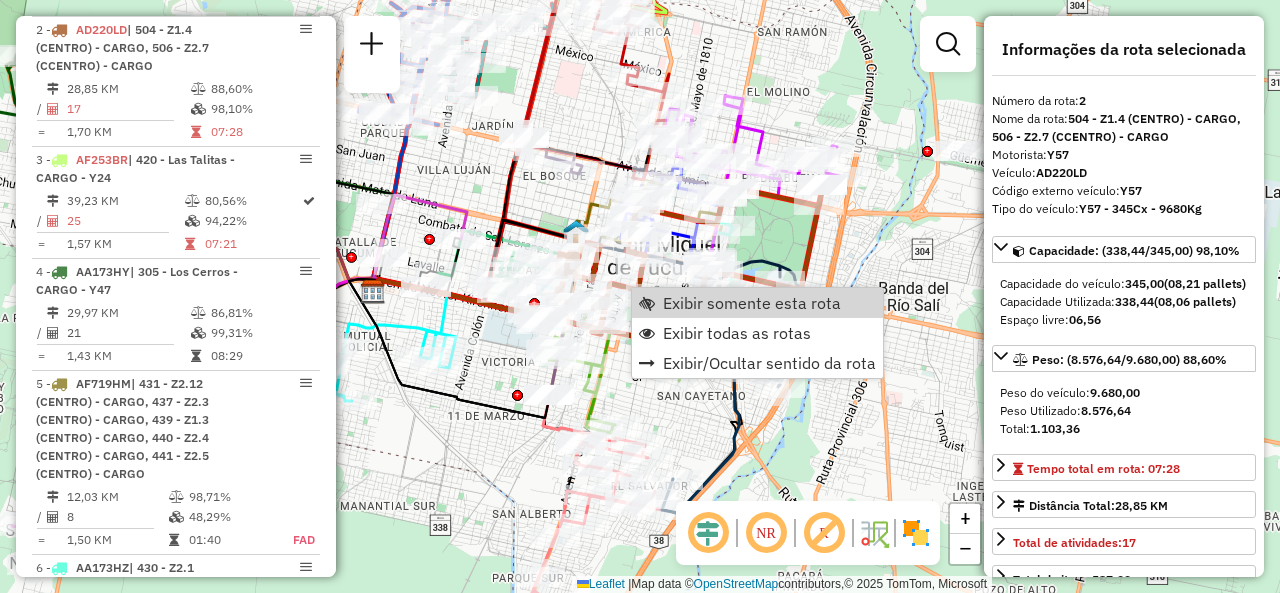 click on "Exibir somente esta rota Exibir todas as rotas Exibir/Ocultar sentido da rota" at bounding box center (757, 333) 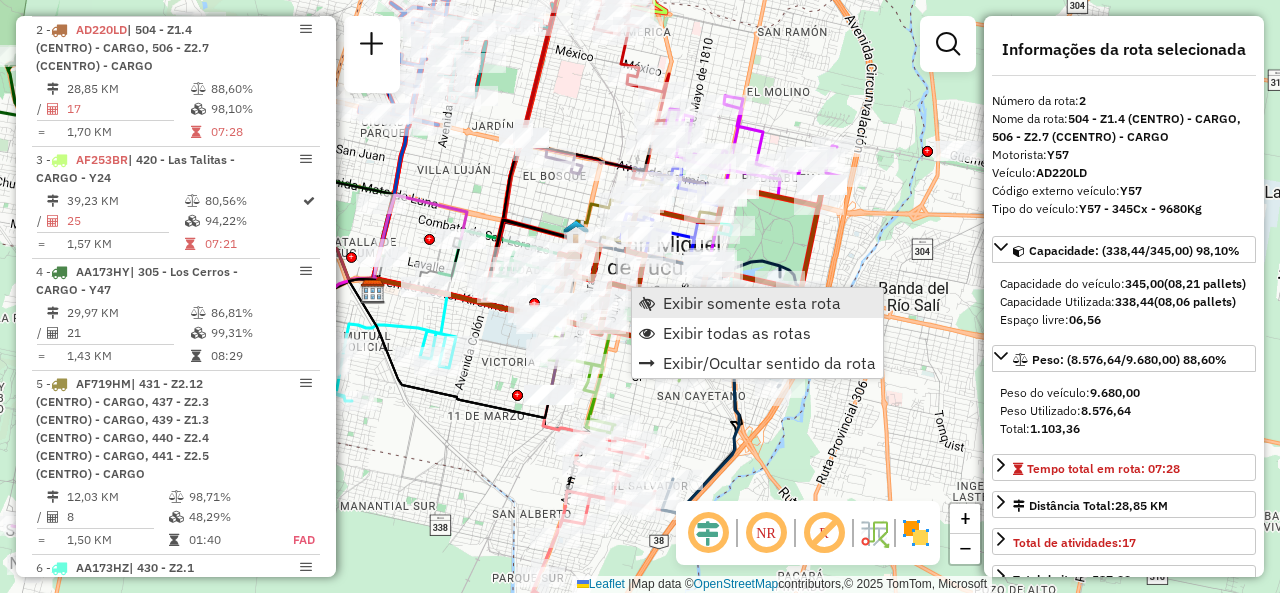 click on "Exibir somente esta rota" at bounding box center [752, 303] 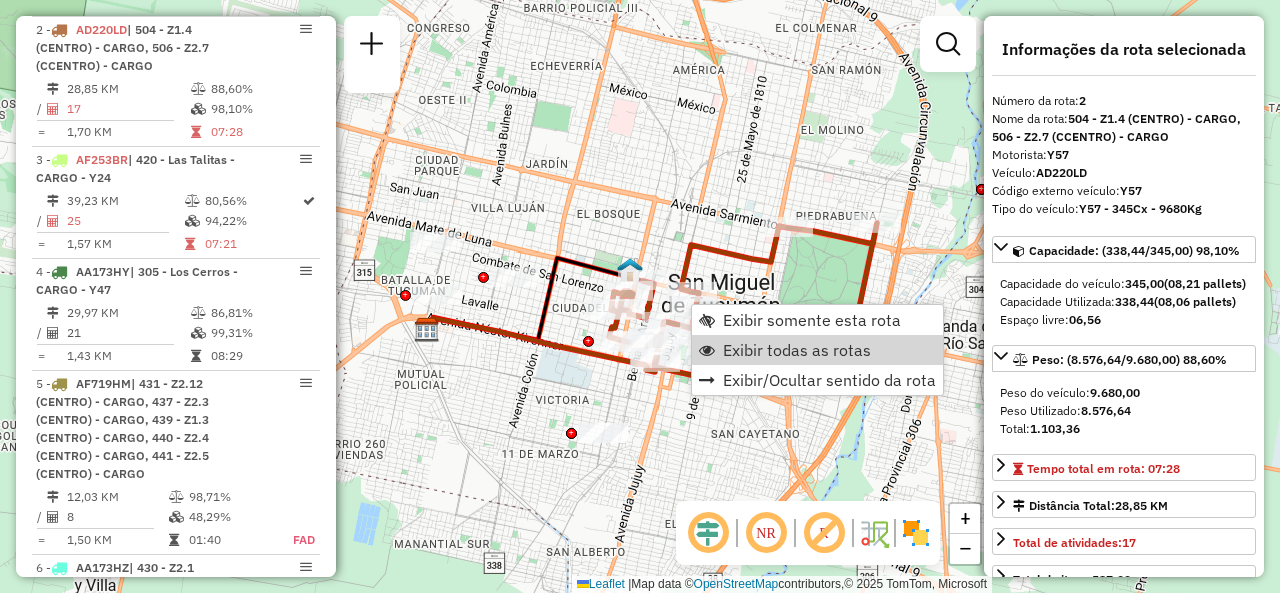 drag, startPoint x: 724, startPoint y: 343, endPoint x: 674, endPoint y: 390, distance: 68.622154 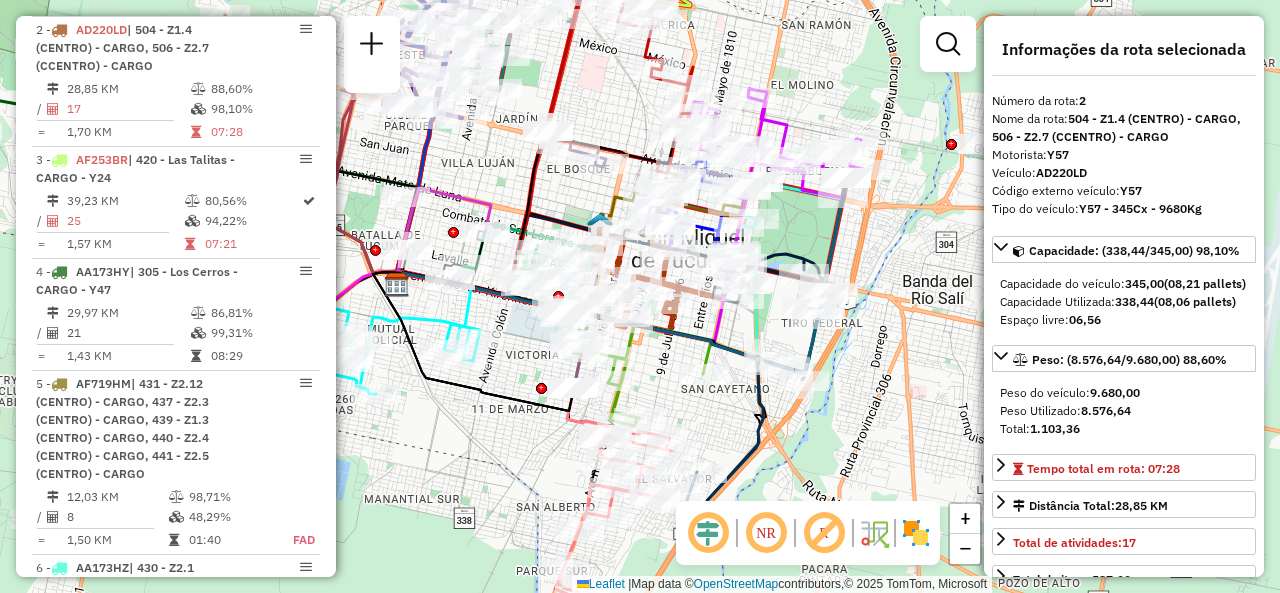 drag, startPoint x: 520, startPoint y: 426, endPoint x: 492, endPoint y: 371, distance: 61.7171 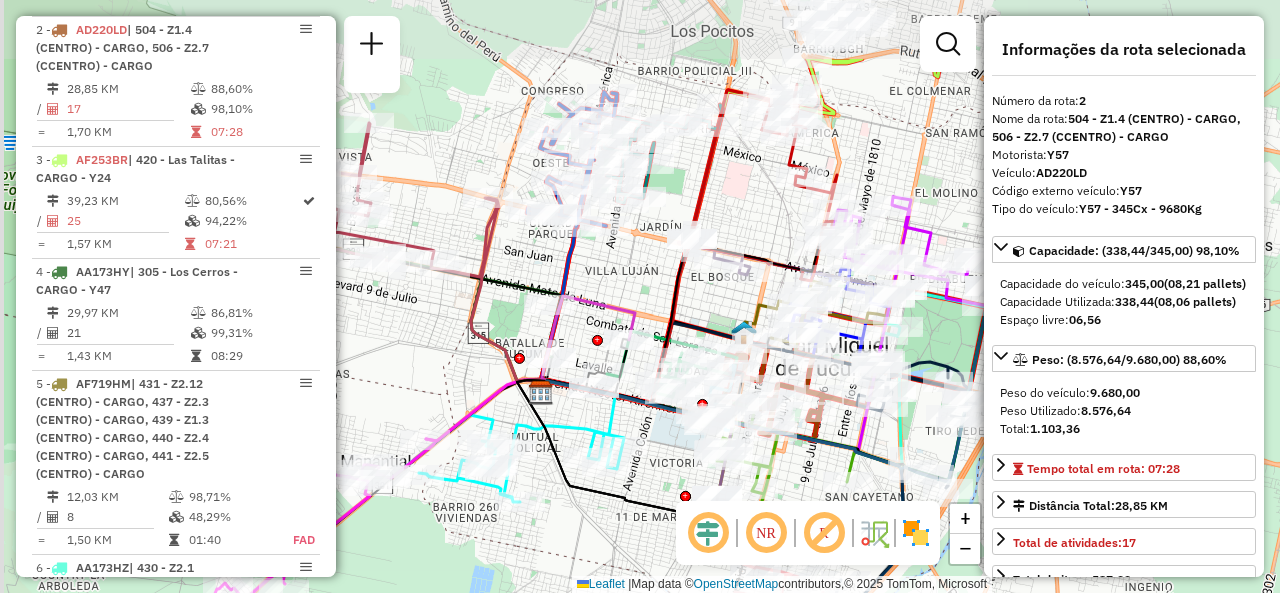 drag, startPoint x: 522, startPoint y: 355, endPoint x: 684, endPoint y: 425, distance: 176.47662 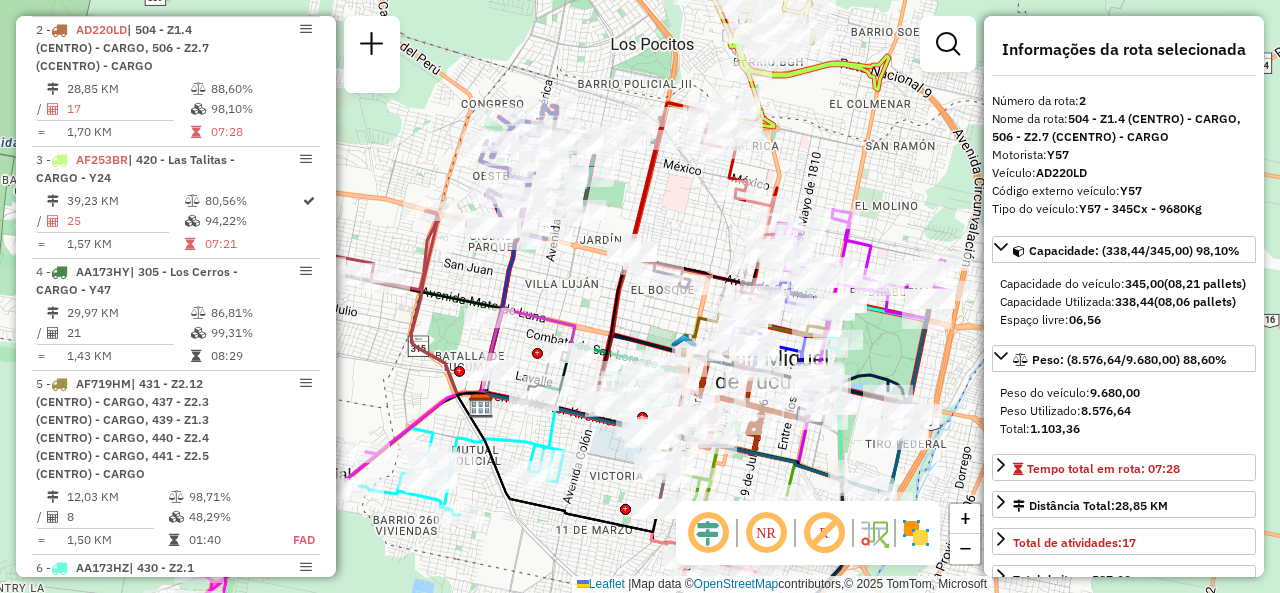 drag, startPoint x: 734, startPoint y: 219, endPoint x: 772, endPoint y: 141, distance: 86.764046 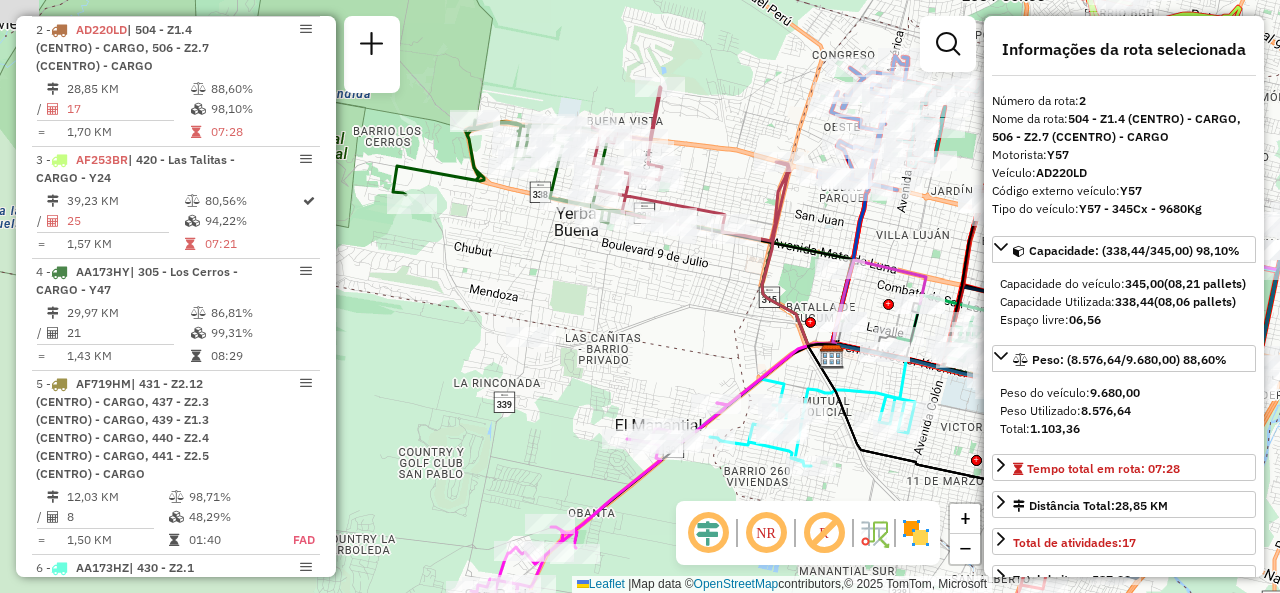 drag, startPoint x: 476, startPoint y: 341, endPoint x: 654, endPoint y: 431, distance: 199.45927 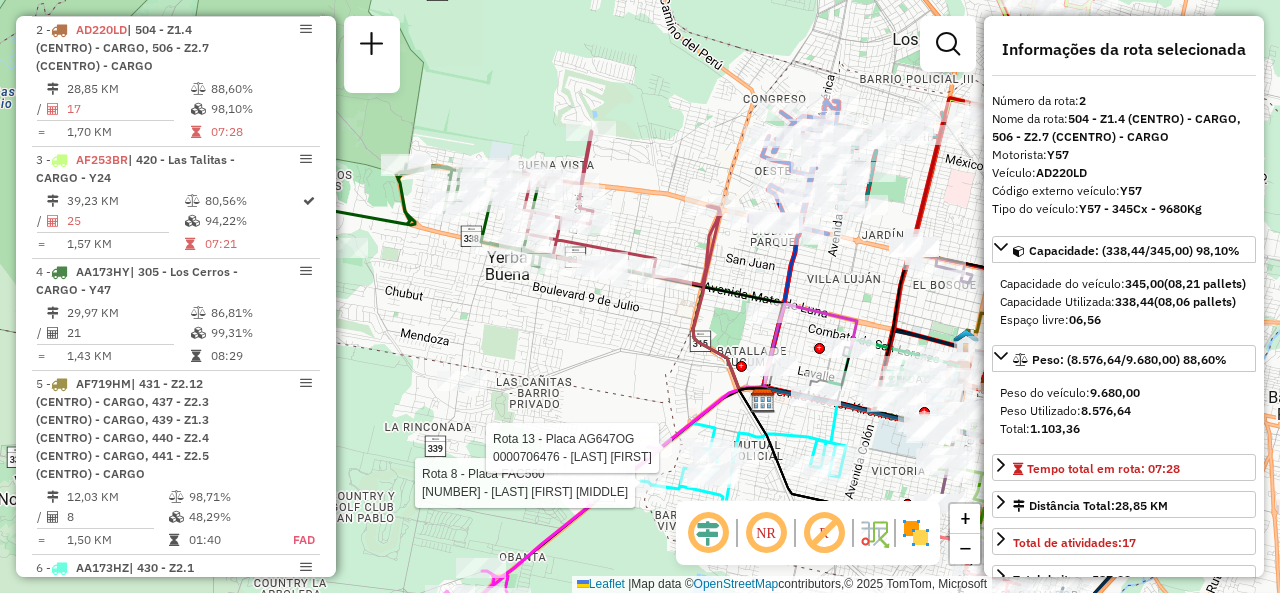 drag, startPoint x: 645, startPoint y: 365, endPoint x: 439, endPoint y: 272, distance: 226.01991 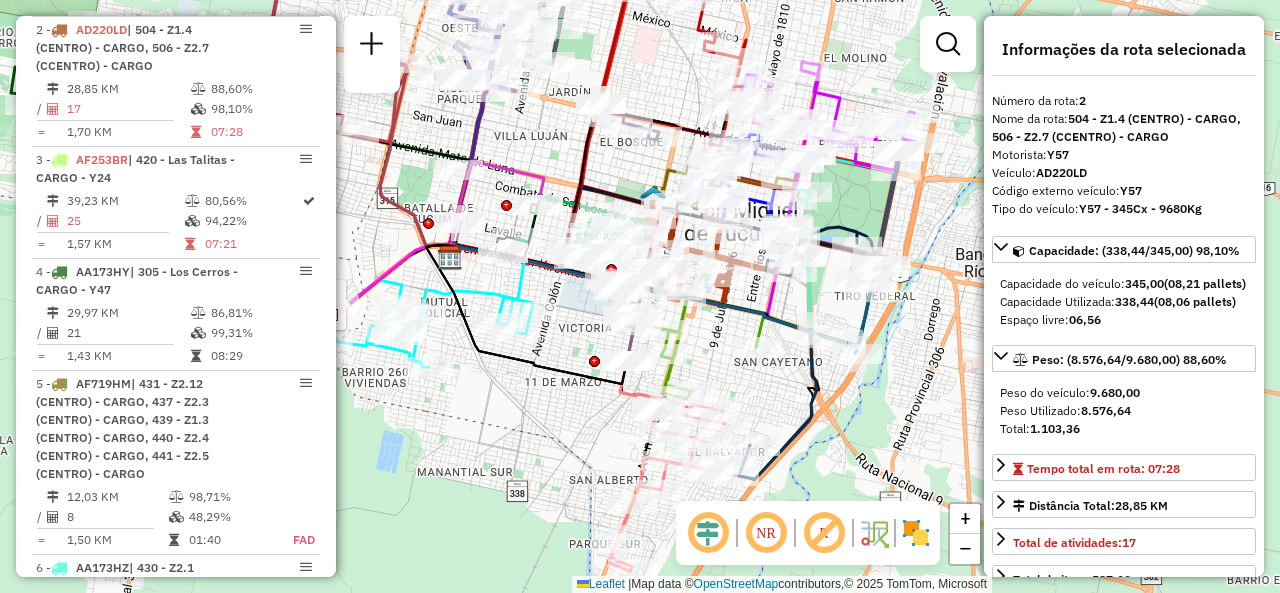 drag, startPoint x: 876, startPoint y: 421, endPoint x: 790, endPoint y: 383, distance: 94.02127 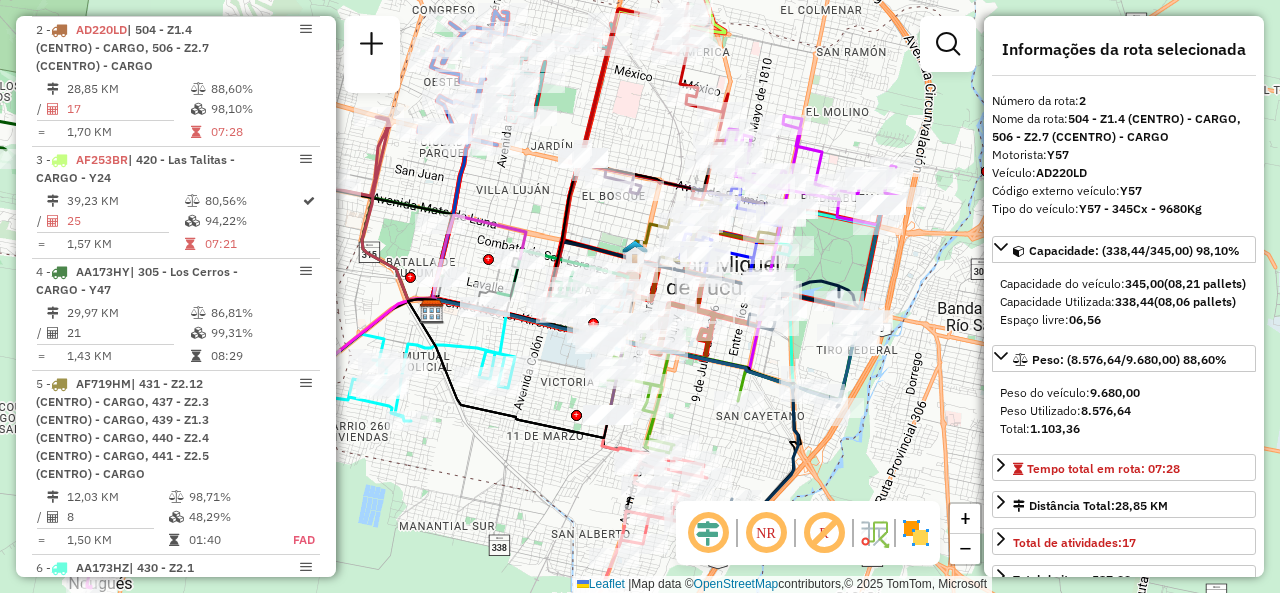 drag, startPoint x: 782, startPoint y: 406, endPoint x: 766, endPoint y: 461, distance: 57.280014 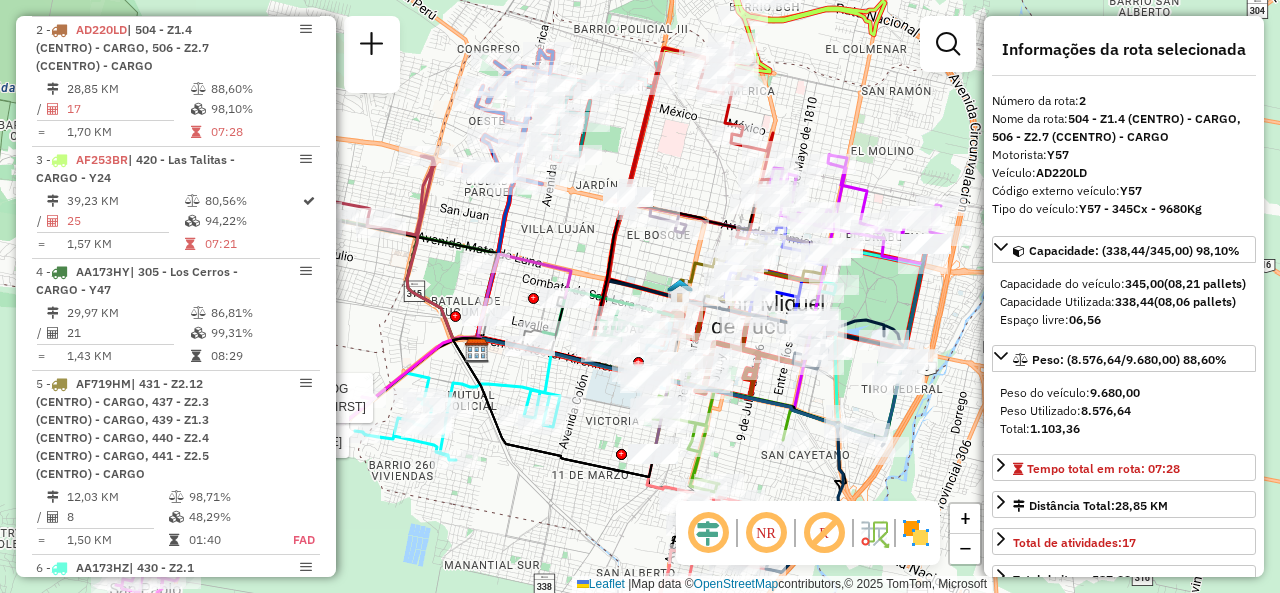 drag, startPoint x: 634, startPoint y: 127, endPoint x: 676, endPoint y: 159, distance: 52.801514 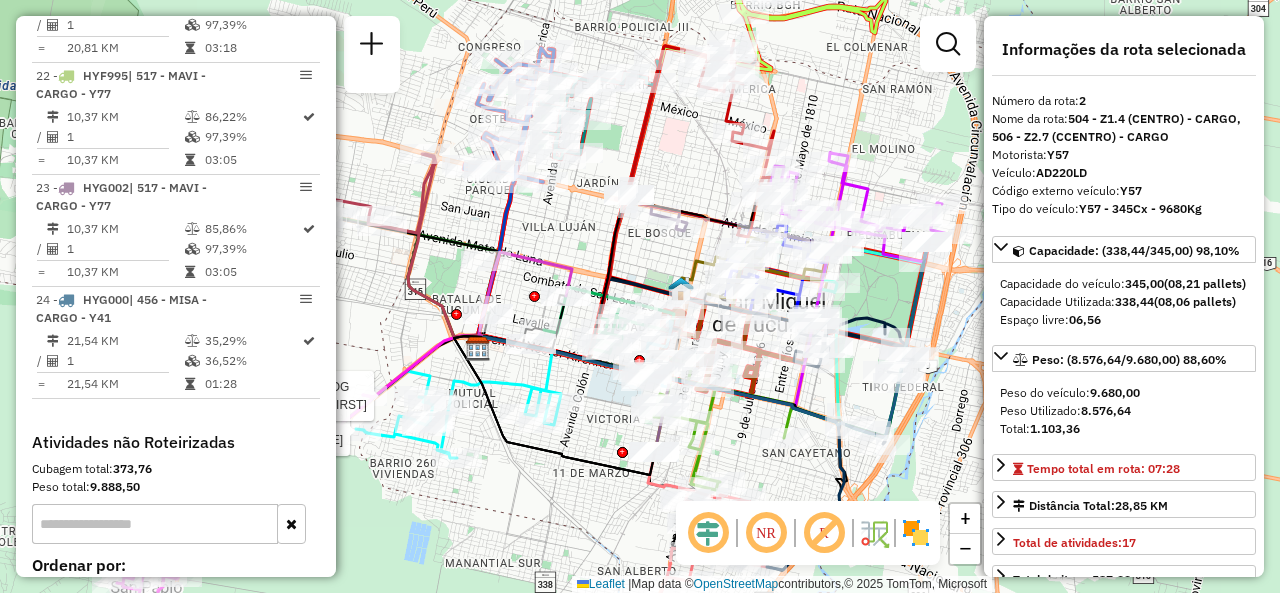 scroll, scrollTop: 3416, scrollLeft: 0, axis: vertical 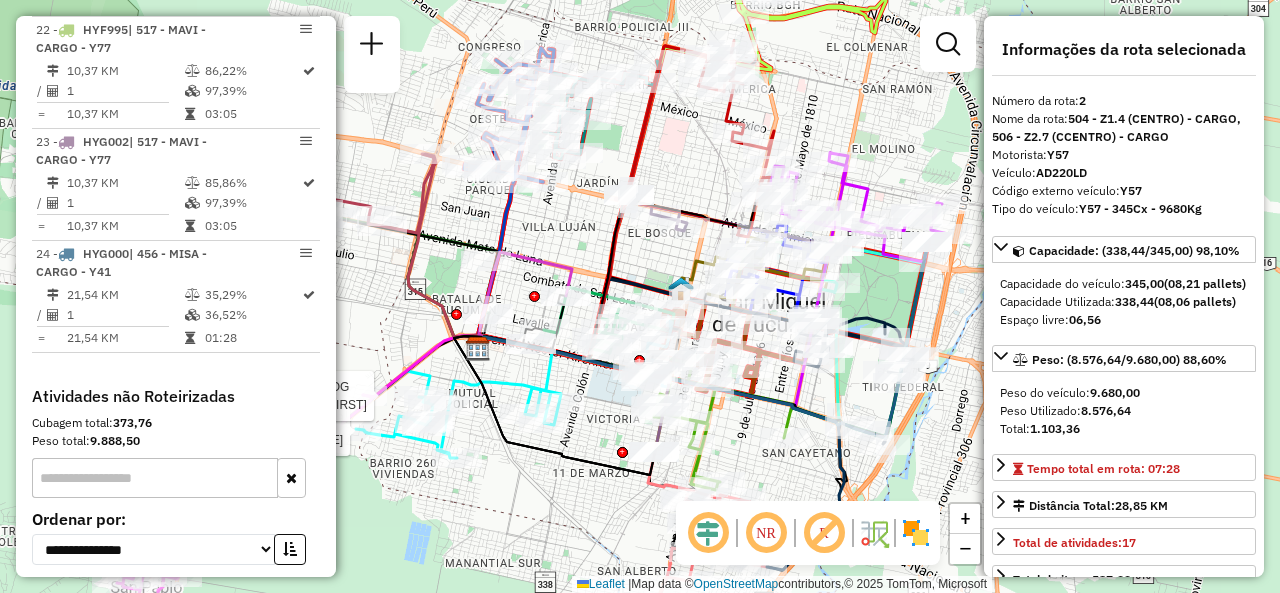 click on "Rota 8 - Placa FAC560  0000360058 - AGOTE LUIS ALBERTO Rota 13 - Placa AG647OG  0000706476 - Galvan Ana Janela de atendimento Grade de atendimento Capacidade Transportadoras Veículos Cliente Pedidos  Rotas Selecione os dias de semana para filtrar as janelas de atendimento  Seg   Ter   Qua   Qui   Sex   Sáb   Dom  Informe o período da janela de atendimento: De: Até:  Filtrar exatamente a janela do cliente  Considerar janela de atendimento padrão  Selecione os dias de semana para filtrar as grades de atendimento  Seg   Ter   Qua   Qui   Sex   Sáb   Dom   Considerar clientes sem dia de atendimento cadastrado  Clientes fora do dia de atendimento selecionado Filtrar as atividades entre os valores definidos abaixo:  Peso mínimo:   Peso máximo:   Cubagem mínima:   Cubagem máxima:   De:   Até:  Filtrar as atividades entre o tempo de atendimento definido abaixo:  De:   Até:   Considerar capacidade total dos clientes não roteirizados Transportadora: Selecione um ou mais itens Tipo de veículo: Veículo: +" 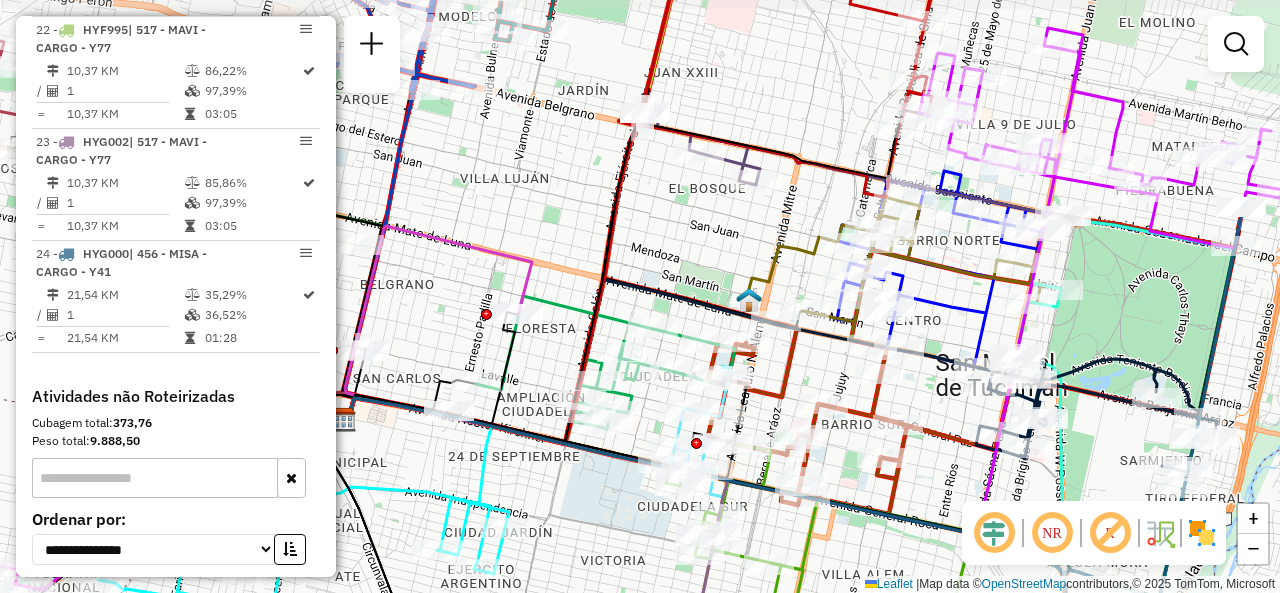click on "Janela de atendimento Grade de atendimento Capacidade Transportadoras Veículos Cliente Pedidos  Rotas Selecione os dias de semana para filtrar as janelas de atendimento  Seg   Ter   Qua   Qui   Sex   Sáb   Dom  Informe o período da janela de atendimento: De: Até:  Filtrar exatamente a janela do cliente  Considerar janela de atendimento padrão  Selecione os dias de semana para filtrar as grades de atendimento  Seg   Ter   Qua   Qui   Sex   Sáb   Dom   Considerar clientes sem dia de atendimento cadastrado  Clientes fora do dia de atendimento selecionado Filtrar as atividades entre os valores definidos abaixo:  Peso mínimo:   Peso máximo:   Cubagem mínima:   Cubagem máxima:   De:   Até:  Filtrar as atividades entre o tempo de atendimento definido abaixo:  De:   Até:   Considerar capacidade total dos clientes não roteirizados Transportadora: Selecione um ou mais itens Tipo de veículo: Selecione um ou mais itens Veículo: Selecione um ou mais itens Motorista: Selecione um ou mais itens Nome: Rótulo:" 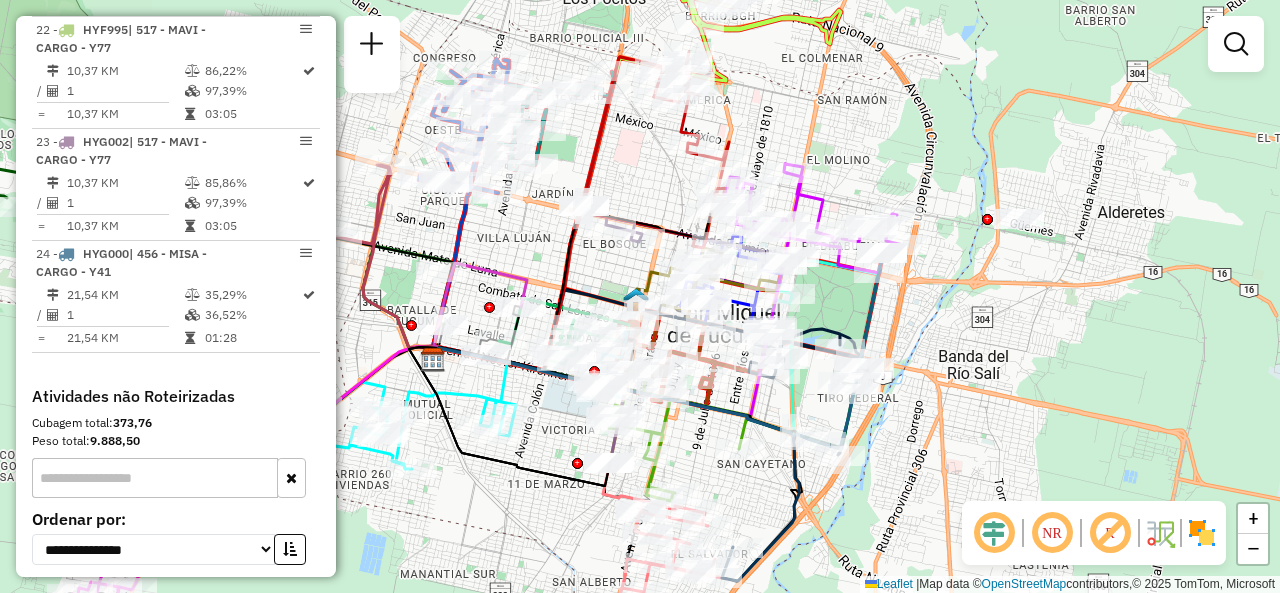 click on "Janela de atendimento Grade de atendimento Capacidade Transportadoras Veículos Cliente Pedidos  Rotas Selecione os dias de semana para filtrar as janelas de atendimento  Seg   Ter   Qua   Qui   Sex   Sáb   Dom  Informe o período da janela de atendimento: De: Até:  Filtrar exatamente a janela do cliente  Considerar janela de atendimento padrão  Selecione os dias de semana para filtrar as grades de atendimento  Seg   Ter   Qua   Qui   Sex   Sáb   Dom   Considerar clientes sem dia de atendimento cadastrado  Clientes fora do dia de atendimento selecionado Filtrar as atividades entre os valores definidos abaixo:  Peso mínimo:   Peso máximo:   Cubagem mínima:   Cubagem máxima:   De:   Até:  Filtrar as atividades entre o tempo de atendimento definido abaixo:  De:   Até:   Considerar capacidade total dos clientes não roteirizados Transportadora: Selecione um ou mais itens Tipo de veículo: Selecione um ou mais itens Veículo: Selecione um ou mais itens Motorista: Selecione um ou mais itens Nome: Rótulo:" 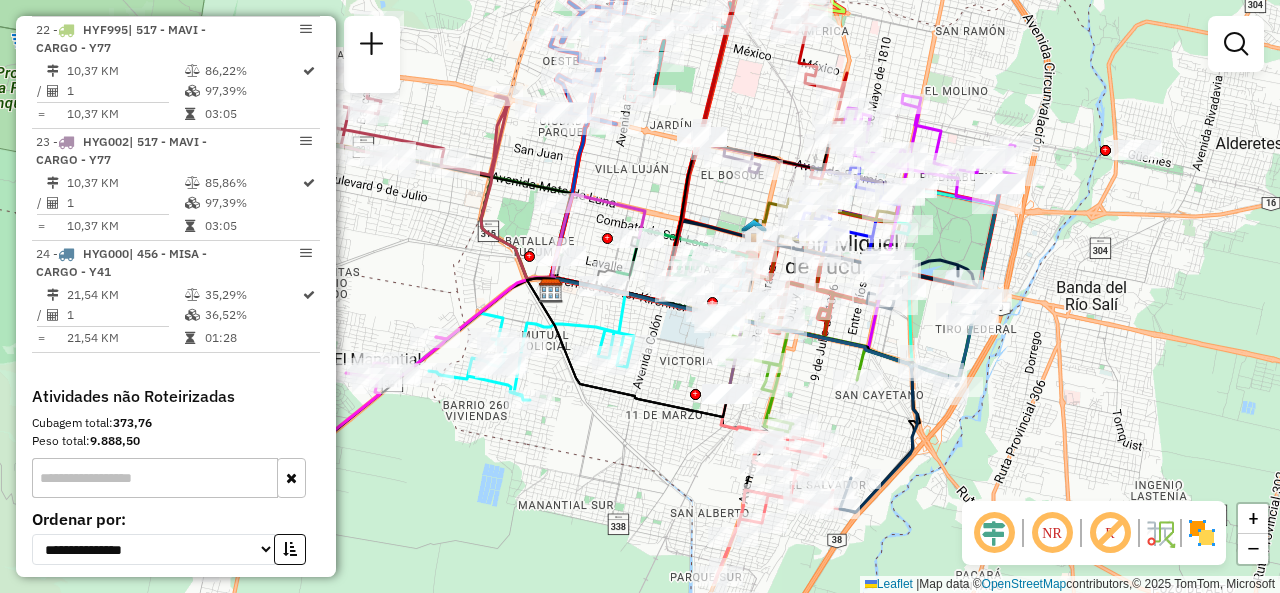 drag, startPoint x: 544, startPoint y: 432, endPoint x: 662, endPoint y: 363, distance: 136.69308 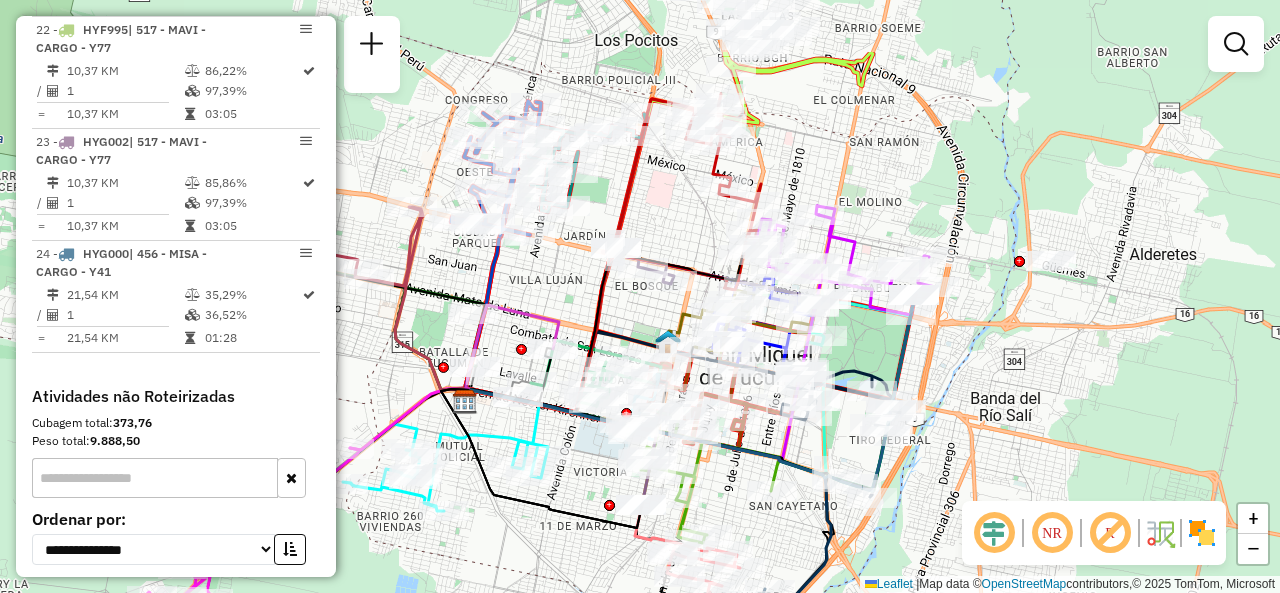 drag, startPoint x: 764, startPoint y: 115, endPoint x: 684, endPoint y: 227, distance: 137.6372 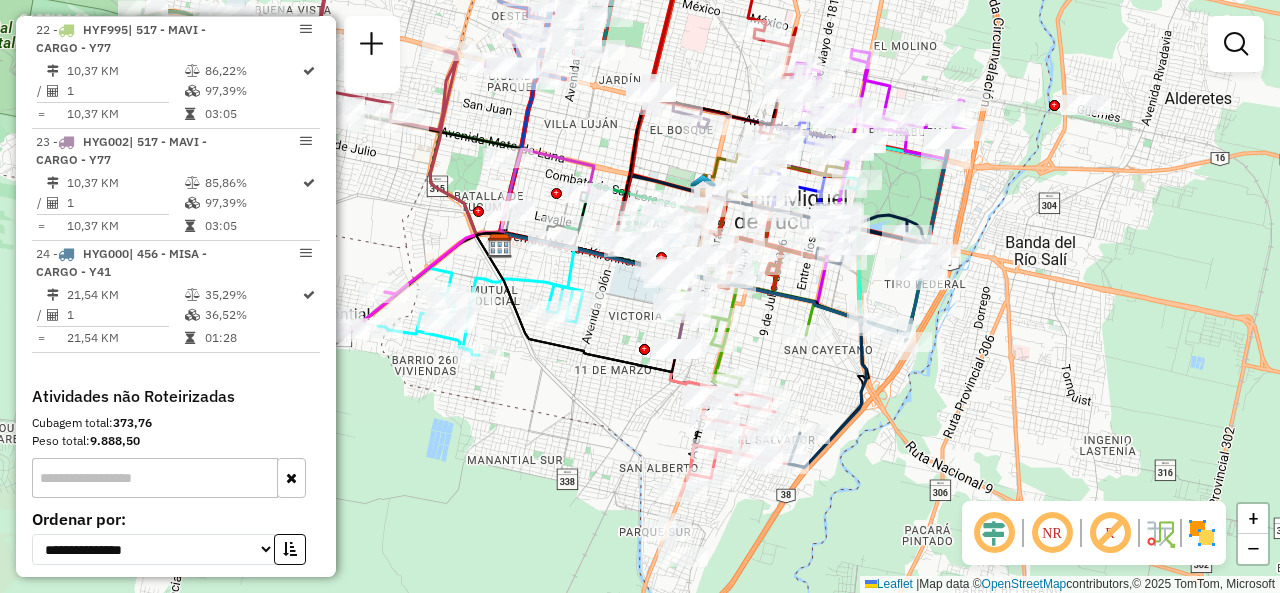 drag, startPoint x: 951, startPoint y: 508, endPoint x: 986, endPoint y: 352, distance: 159.87808 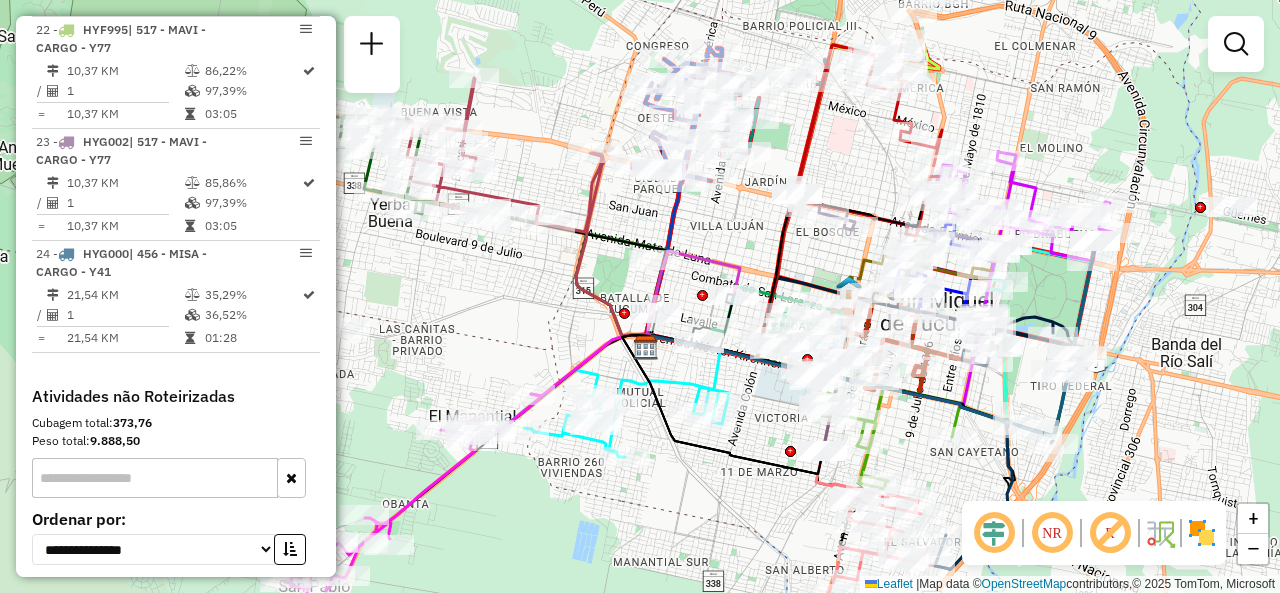 drag, startPoint x: 519, startPoint y: 383, endPoint x: 665, endPoint y: 485, distance: 178.10109 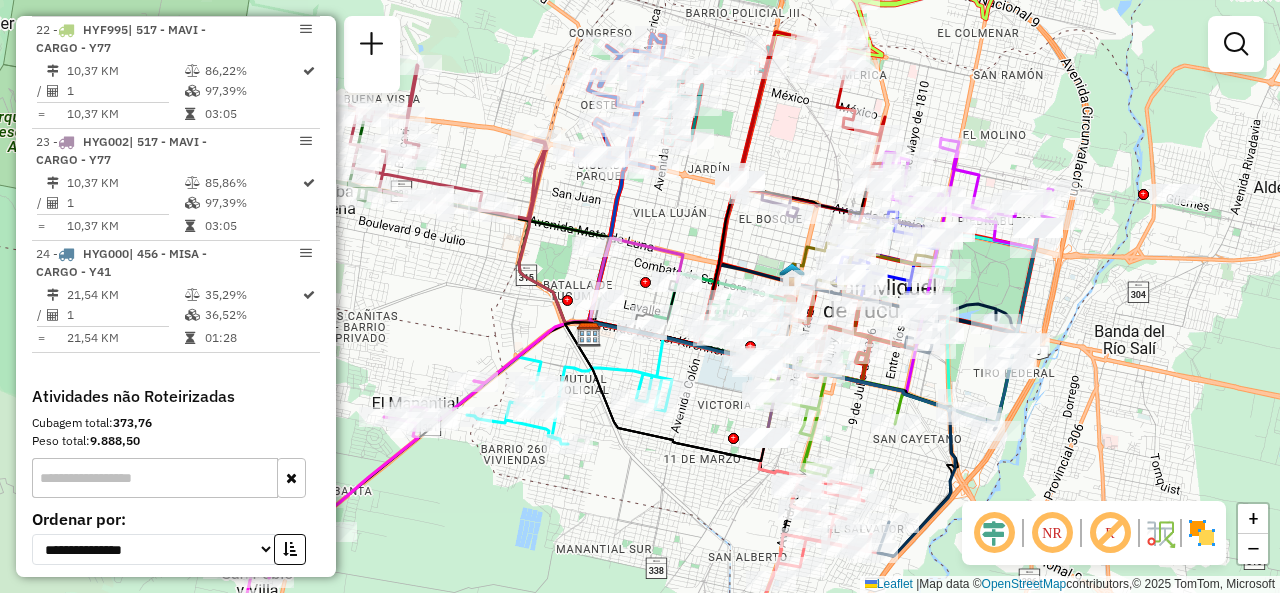drag, startPoint x: 526, startPoint y: 360, endPoint x: 469, endPoint y: 347, distance: 58.463665 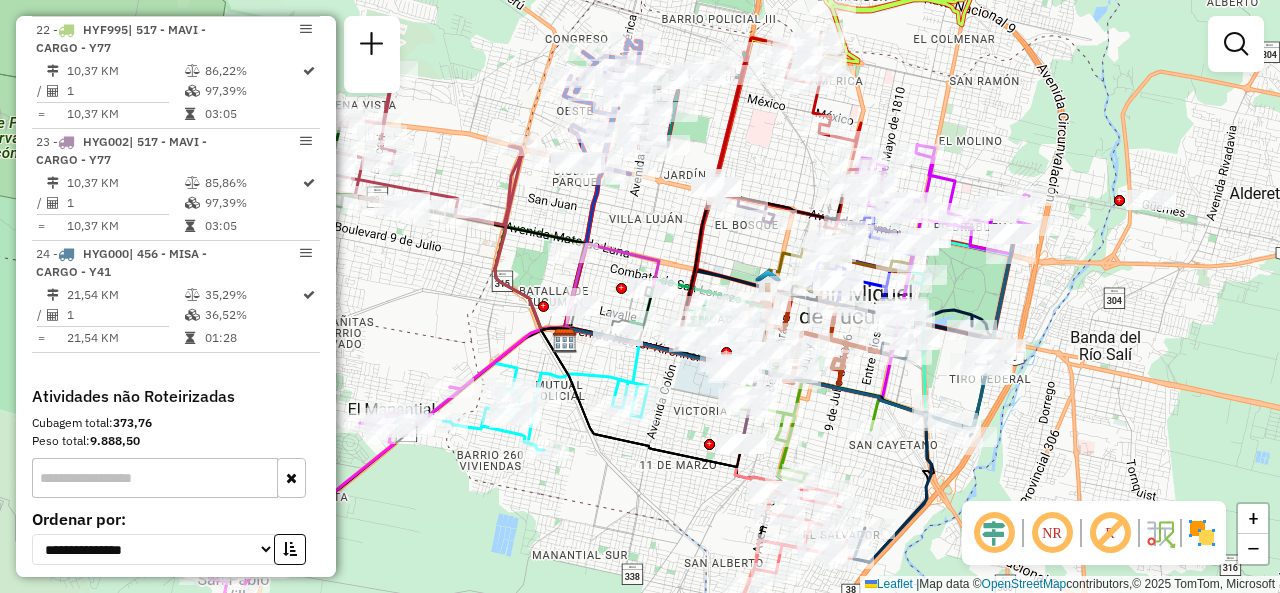 drag, startPoint x: 760, startPoint y: 237, endPoint x: 666, endPoint y: 244, distance: 94.26028 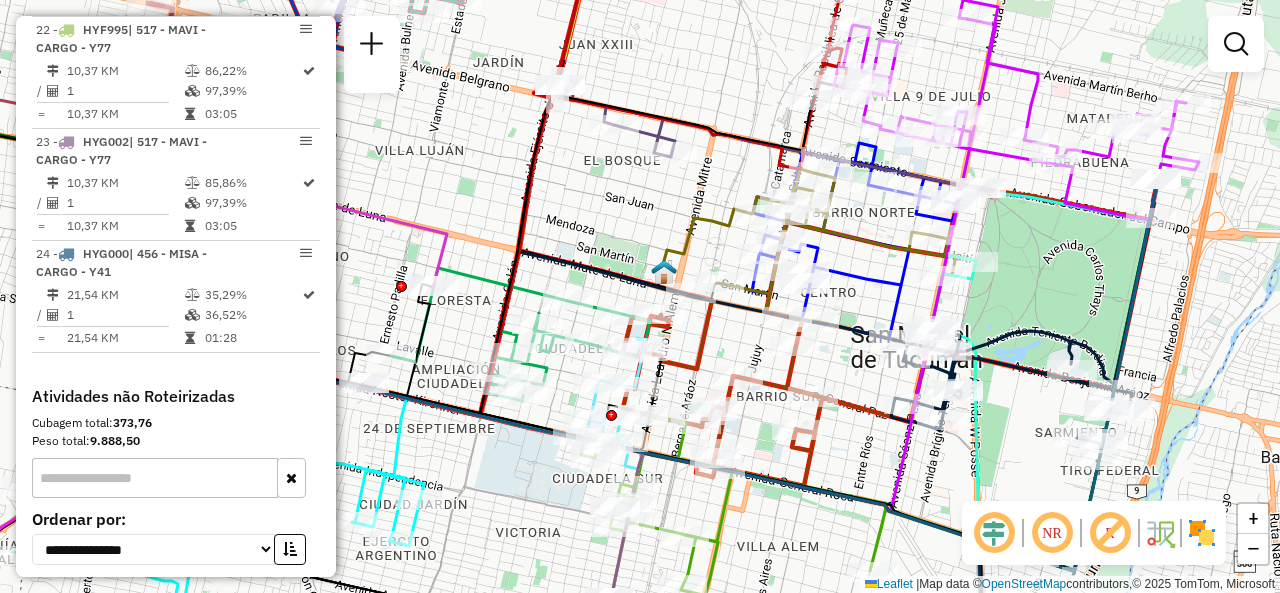 click on "Janela de atendimento Grade de atendimento Capacidade Transportadoras Veículos Cliente Pedidos  Rotas Selecione os dias de semana para filtrar as janelas de atendimento  Seg   Ter   Qua   Qui   Sex   Sáb   Dom  Informe o período da janela de atendimento: De: Até:  Filtrar exatamente a janela do cliente  Considerar janela de atendimento padrão  Selecione os dias de semana para filtrar as grades de atendimento  Seg   Ter   Qua   Qui   Sex   Sáb   Dom   Considerar clientes sem dia de atendimento cadastrado  Clientes fora do dia de atendimento selecionado Filtrar as atividades entre os valores definidos abaixo:  Peso mínimo:   Peso máximo:   Cubagem mínima:   Cubagem máxima:   De:   Até:  Filtrar as atividades entre o tempo de atendimento definido abaixo:  De:   Até:   Considerar capacidade total dos clientes não roteirizados Transportadora: Selecione um ou mais itens Tipo de veículo: Selecione um ou mais itens Veículo: Selecione um ou mais itens Motorista: Selecione um ou mais itens Nome: Rótulo:" 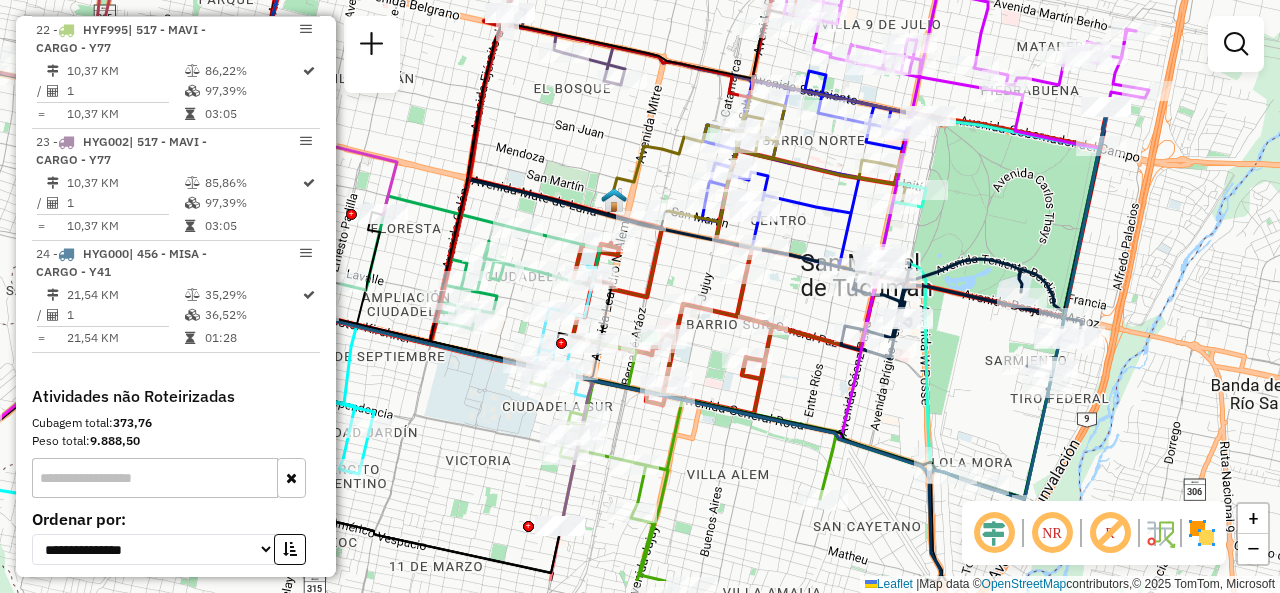 drag, startPoint x: 856, startPoint y: 255, endPoint x: 813, endPoint y: 177, distance: 89.06739 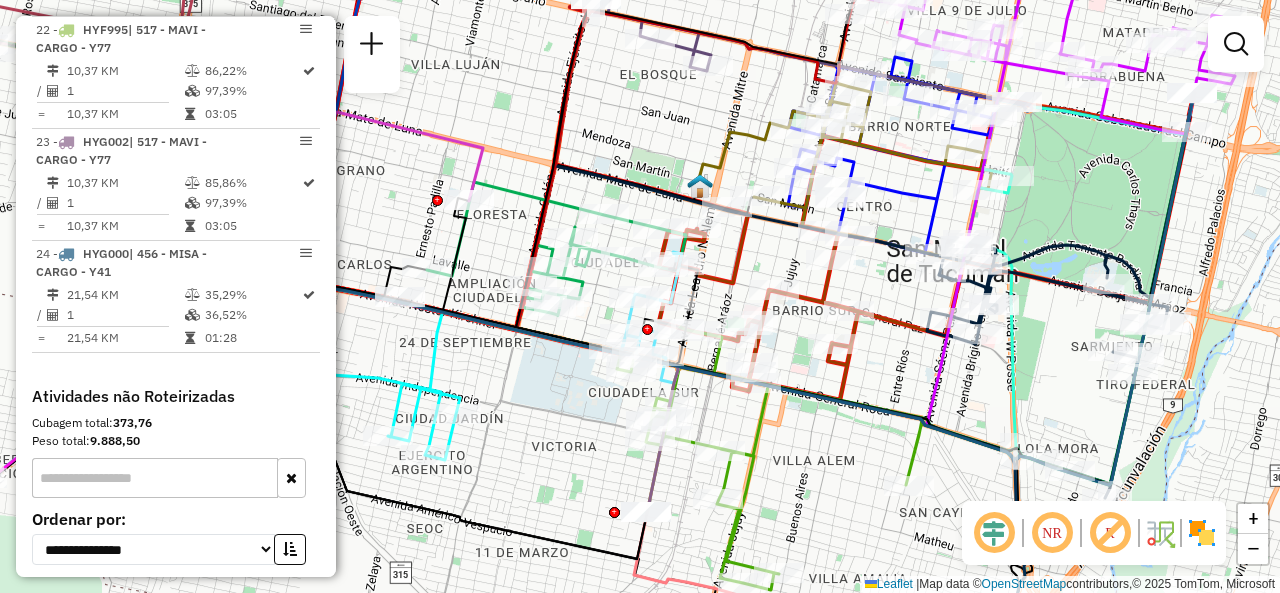 drag, startPoint x: 818, startPoint y: 381, endPoint x: 961, endPoint y: 305, distance: 161.94135 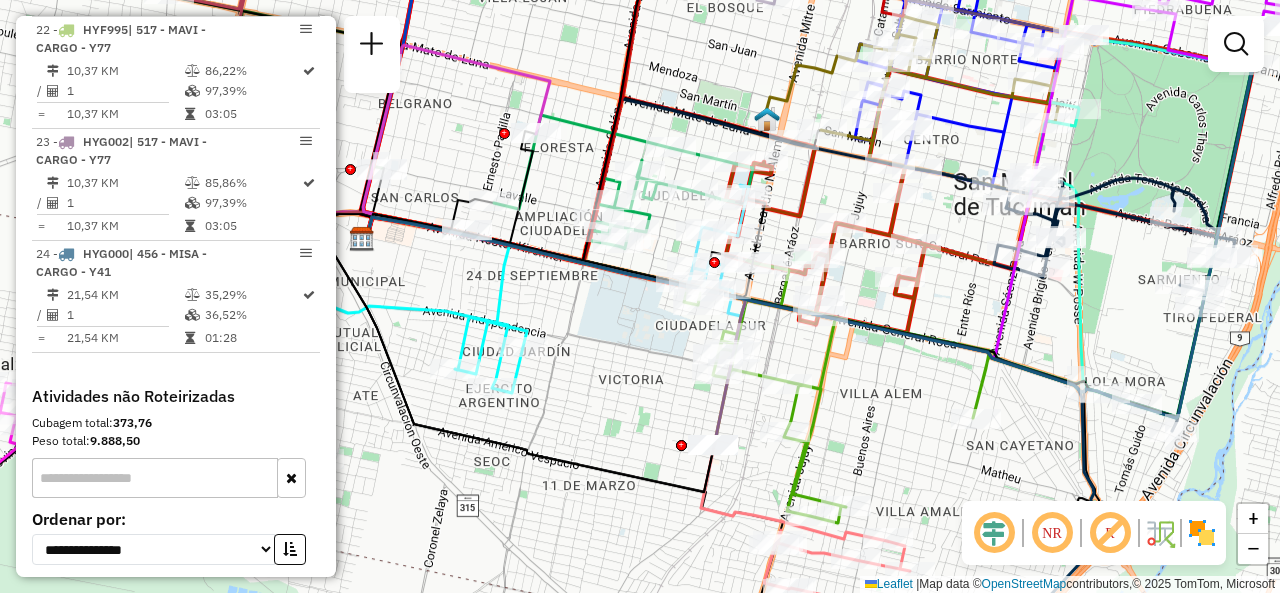 drag, startPoint x: 876, startPoint y: 453, endPoint x: 803, endPoint y: 359, distance: 119.01681 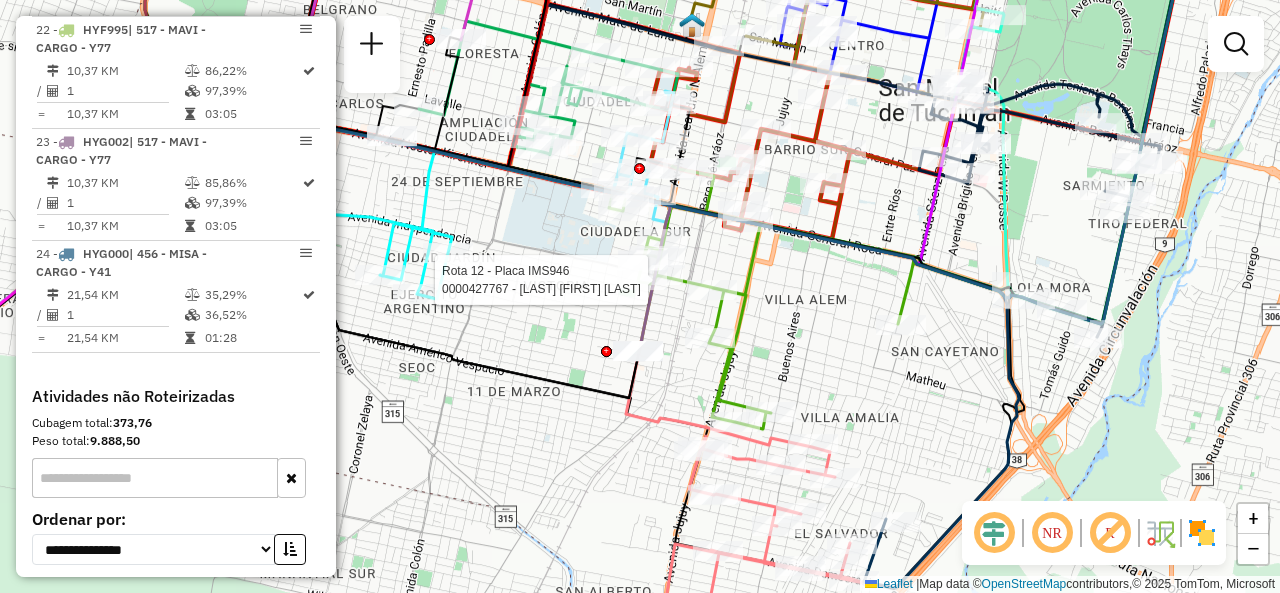 select on "**********" 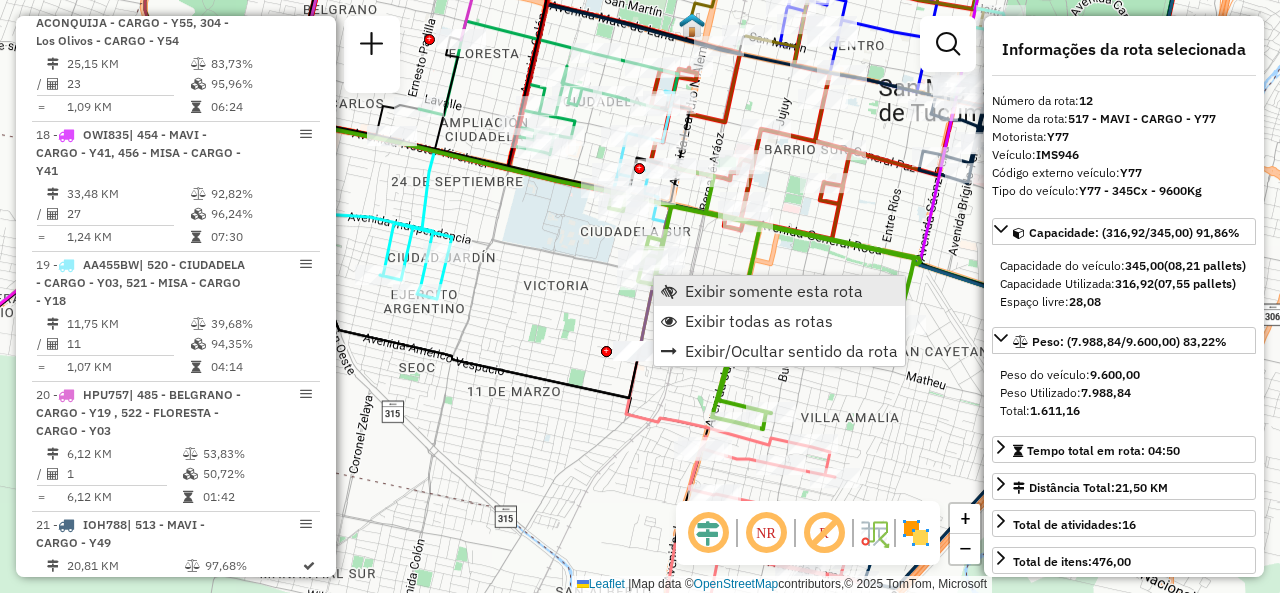 scroll, scrollTop: 2203, scrollLeft: 0, axis: vertical 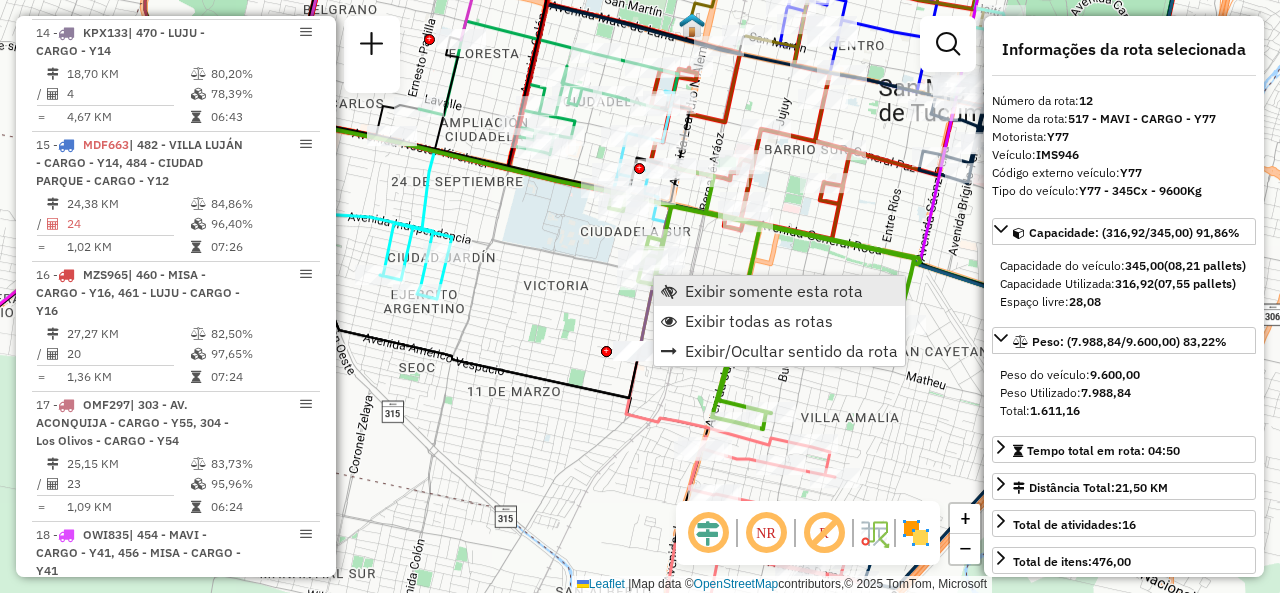 click on "Exibir somente esta rota" at bounding box center (774, 291) 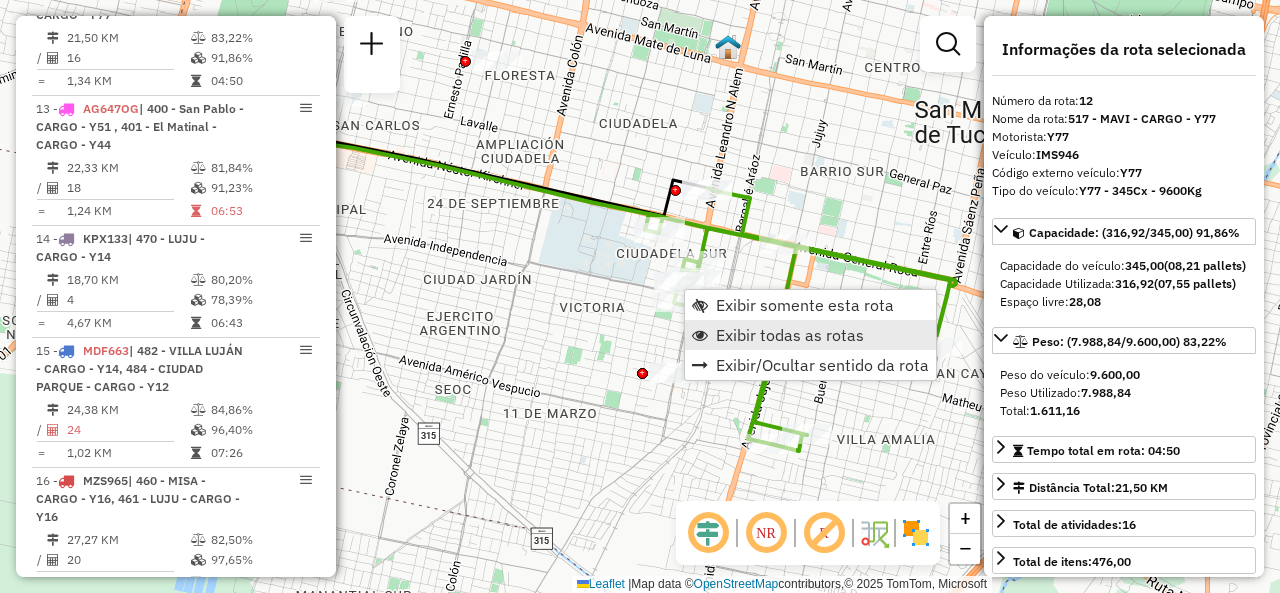 click on "Exibir todas as rotas" at bounding box center (810, 335) 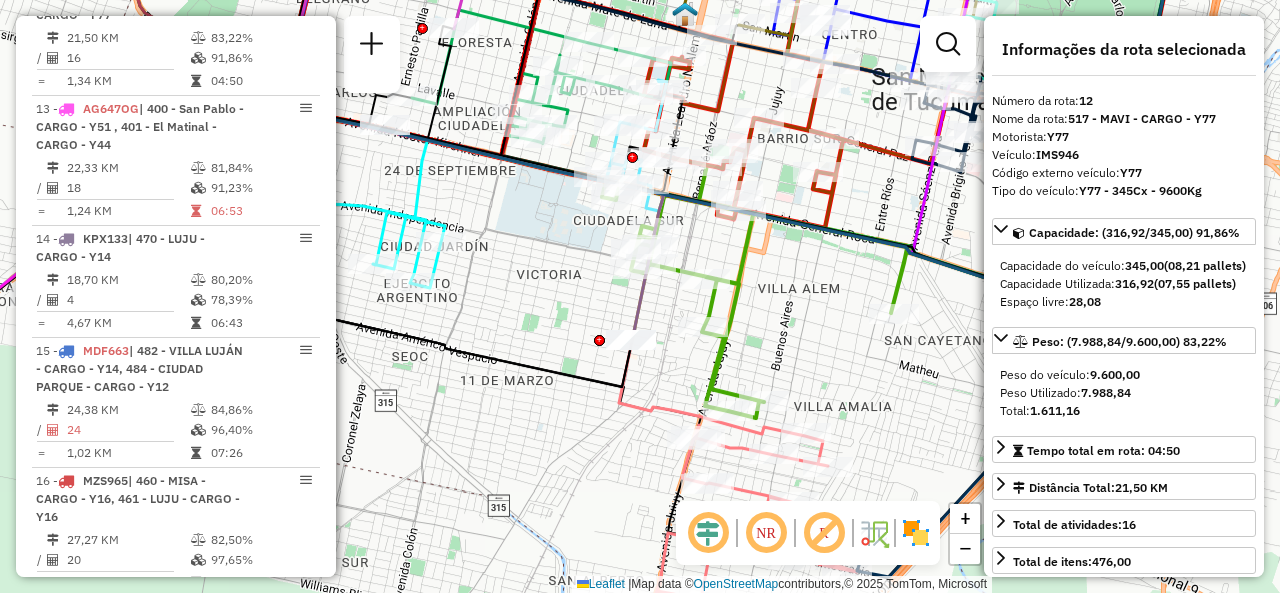 drag, startPoint x: 727, startPoint y: 418, endPoint x: 672, endPoint y: 376, distance: 69.2026 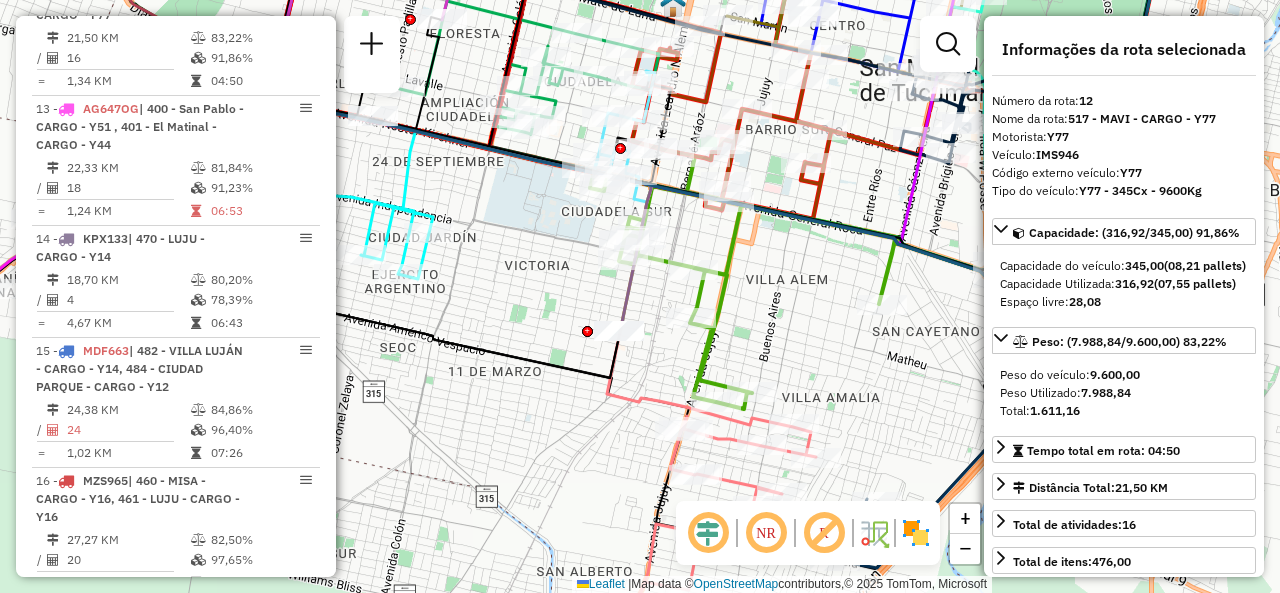 click on "Janela de atendimento Grade de atendimento Capacidade Transportadoras Veículos Cliente Pedidos  Rotas Selecione os dias de semana para filtrar as janelas de atendimento  Seg   Ter   Qua   Qui   Sex   Sáb   Dom  Informe o período da janela de atendimento: De: Até:  Filtrar exatamente a janela do cliente  Considerar janela de atendimento padrão  Selecione os dias de semana para filtrar as grades de atendimento  Seg   Ter   Qua   Qui   Sex   Sáb   Dom   Considerar clientes sem dia de atendimento cadastrado  Clientes fora do dia de atendimento selecionado Filtrar as atividades entre os valores definidos abaixo:  Peso mínimo:   Peso máximo:   Cubagem mínima:   Cubagem máxima:   De:   Até:  Filtrar as atividades entre o tempo de atendimento definido abaixo:  De:   Até:   Considerar capacidade total dos clientes não roteirizados Transportadora: Selecione um ou mais itens Tipo de veículo: Selecione um ou mais itens Veículo: Selecione um ou mais itens Motorista: Selecione um ou mais itens Nome: Rótulo:" 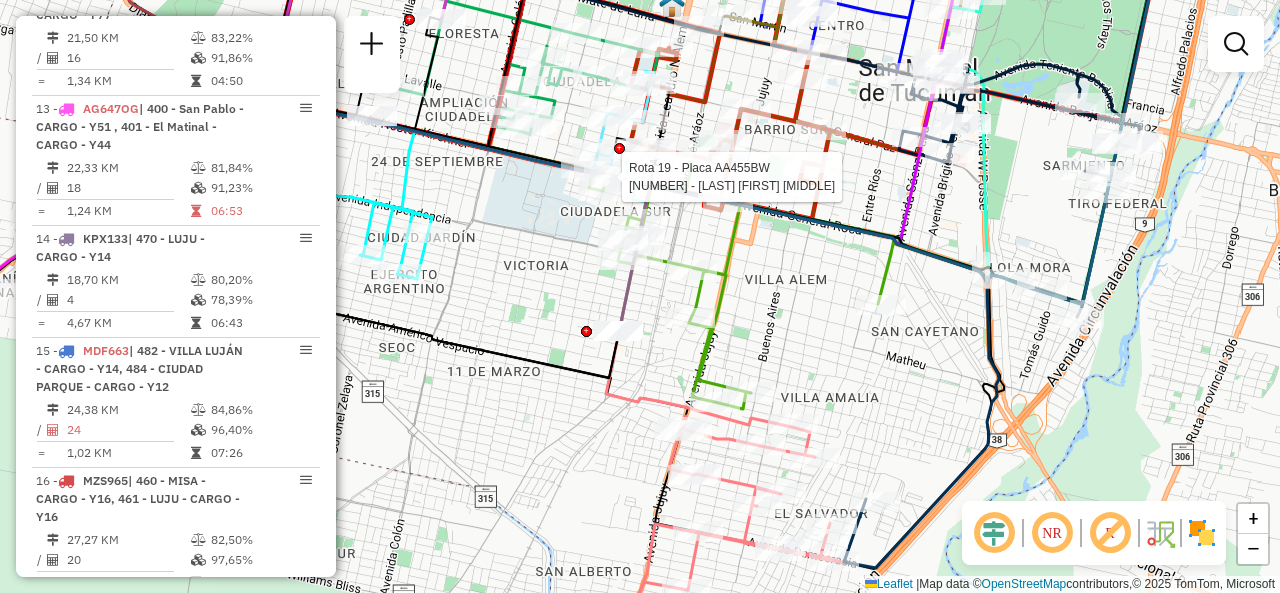 select on "**********" 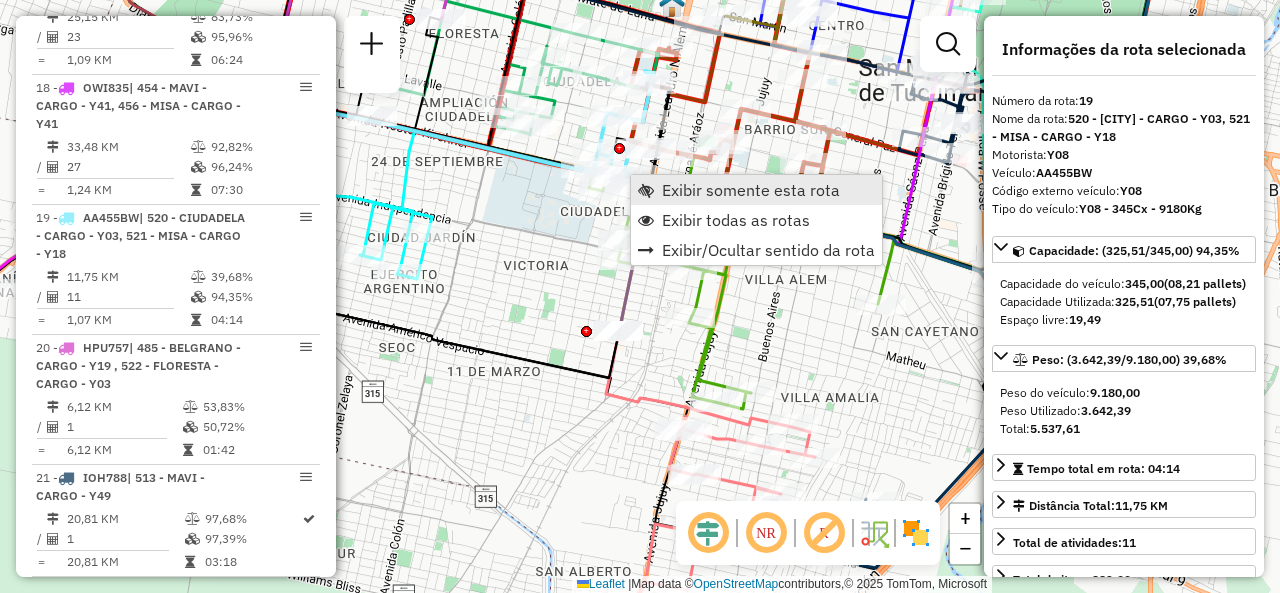 scroll, scrollTop: 3074, scrollLeft: 0, axis: vertical 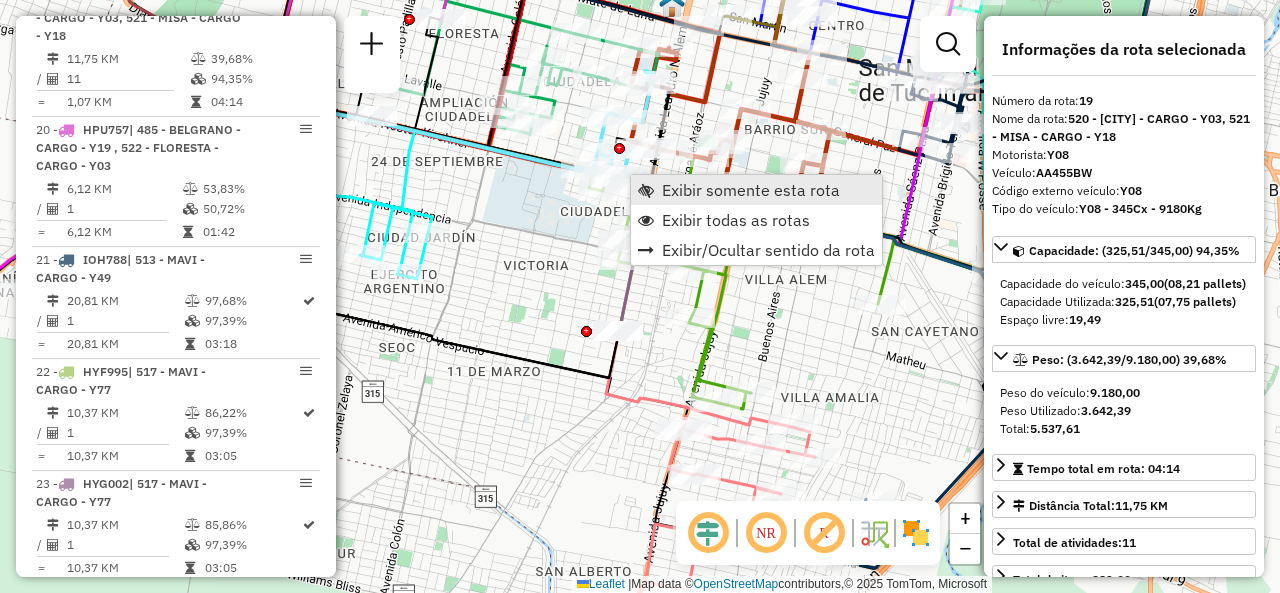 click at bounding box center [646, 190] 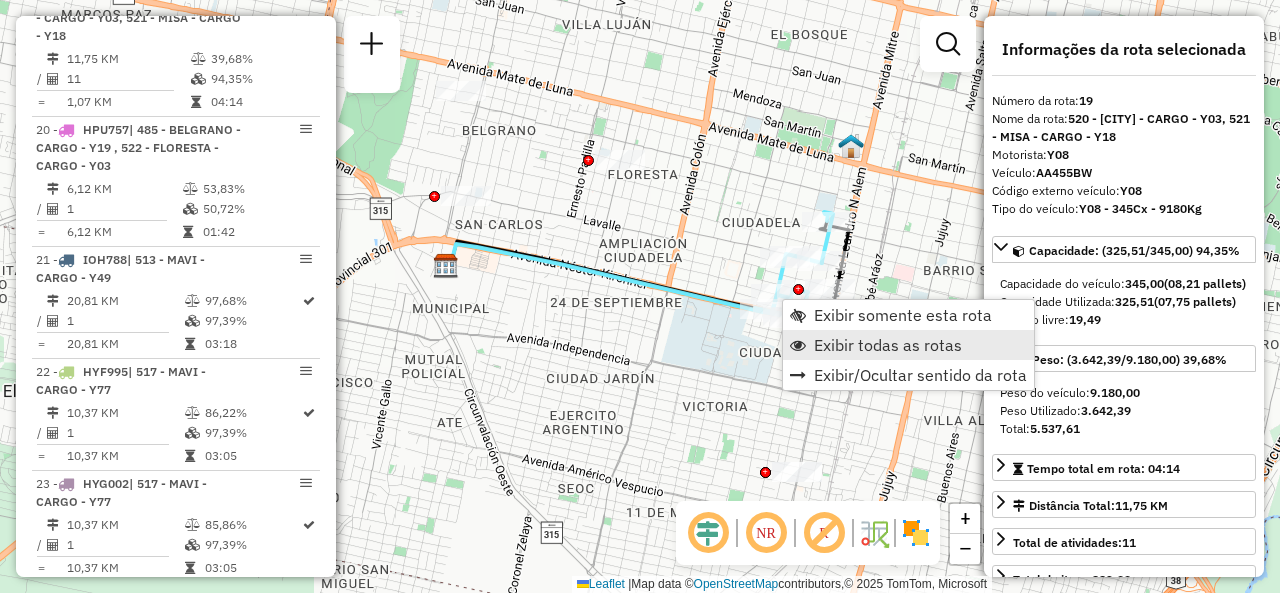 click on "Exibir todas as rotas" at bounding box center (888, 345) 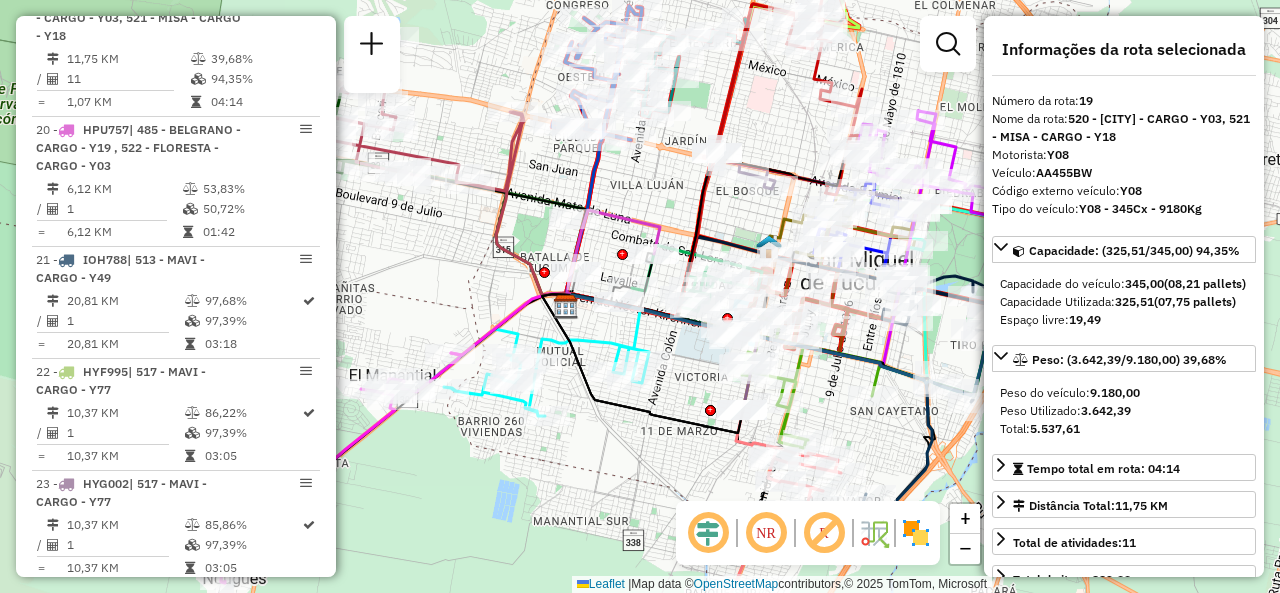 click on "Janela de atendimento Grade de atendimento Capacidade Transportadoras Veículos Cliente Pedidos  Rotas Selecione os dias de semana para filtrar as janelas de atendimento  Seg   Ter   Qua   Qui   Sex   Sáb   Dom  Informe o período da janela de atendimento: De: Até:  Filtrar exatamente a janela do cliente  Considerar janela de atendimento padrão  Selecione os dias de semana para filtrar as grades de atendimento  Seg   Ter   Qua   Qui   Sex   Sáb   Dom   Considerar clientes sem dia de atendimento cadastrado  Clientes fora do dia de atendimento selecionado Filtrar as atividades entre os valores definidos abaixo:  Peso mínimo:   Peso máximo:   Cubagem mínima:   Cubagem máxima:   De:   Até:  Filtrar as atividades entre o tempo de atendimento definido abaixo:  De:   Até:   Considerar capacidade total dos clientes não roteirizados Transportadora: Selecione um ou mais itens Tipo de veículo: Selecione um ou mais itens Veículo: Selecione um ou mais itens Motorista: Selecione um ou mais itens Nome: Rótulo:" 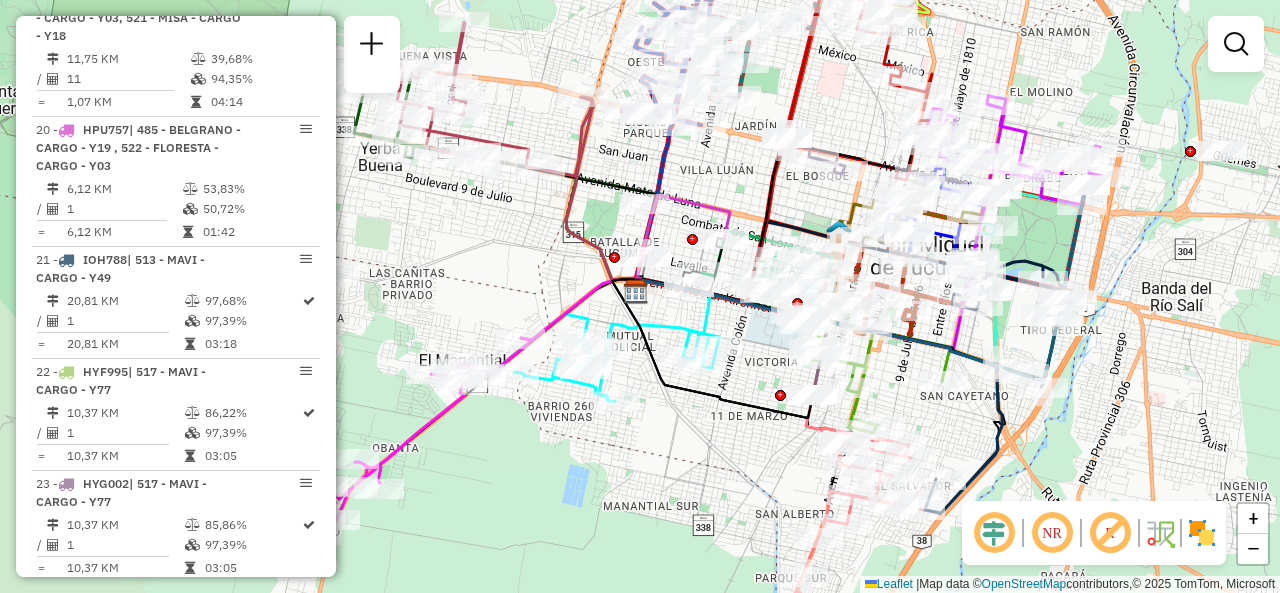drag, startPoint x: 703, startPoint y: 400, endPoint x: 780, endPoint y: 402, distance: 77.02597 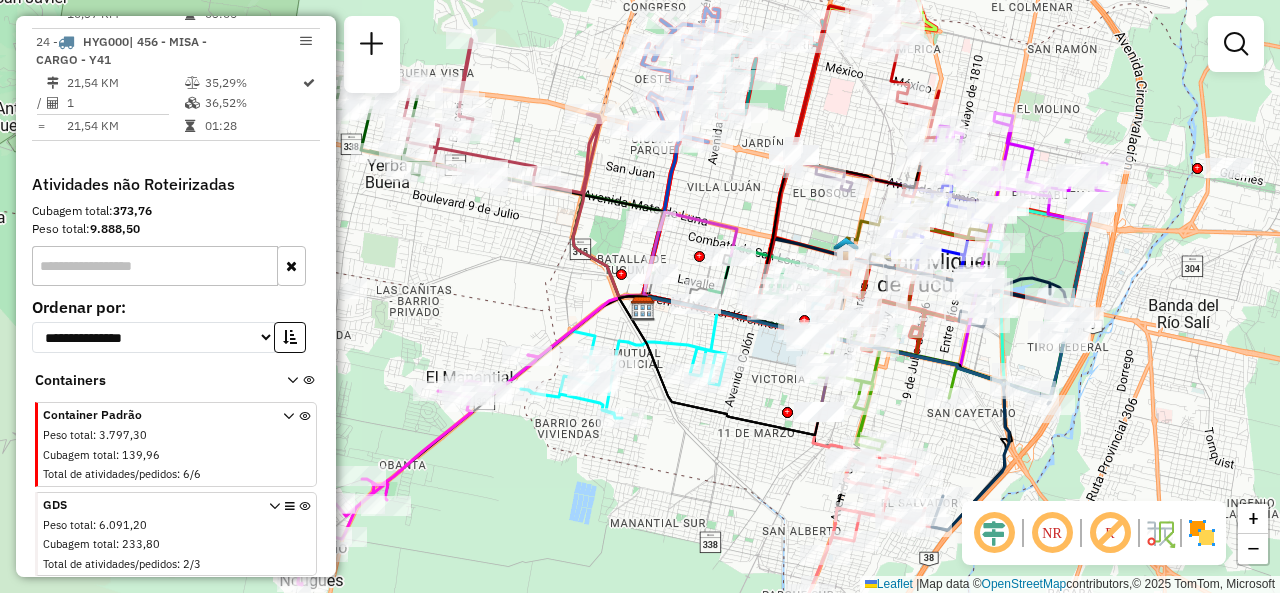 scroll, scrollTop: 3655, scrollLeft: 0, axis: vertical 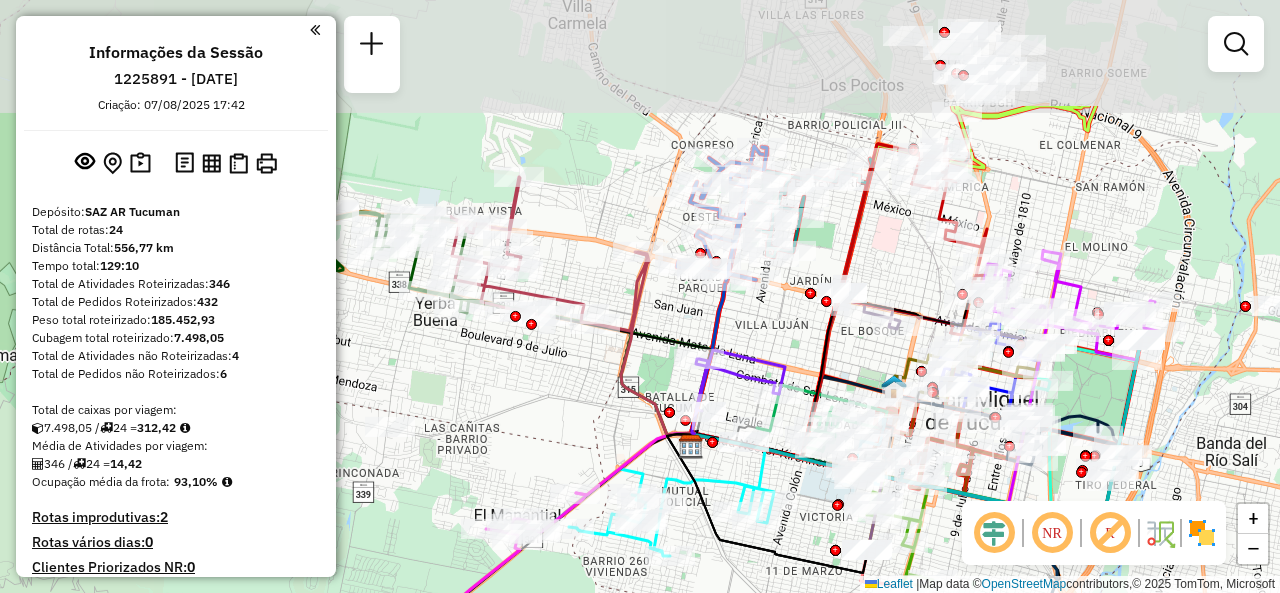 drag, startPoint x: 906, startPoint y: 87, endPoint x: 885, endPoint y: 265, distance: 179.23448 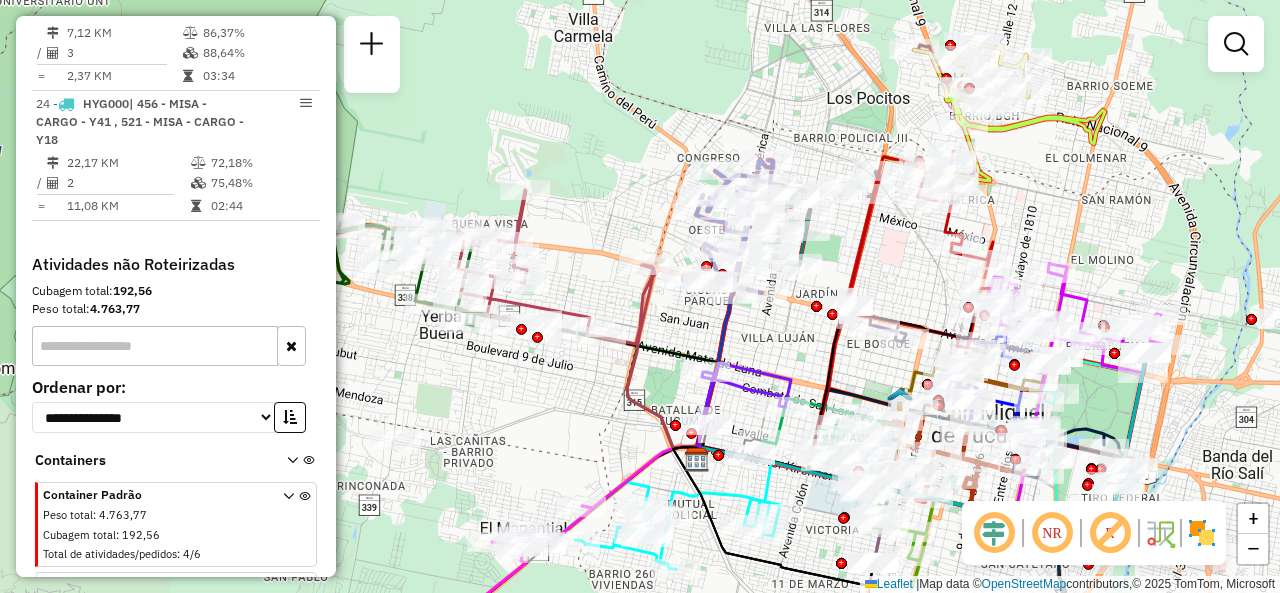 scroll, scrollTop: 3600, scrollLeft: 0, axis: vertical 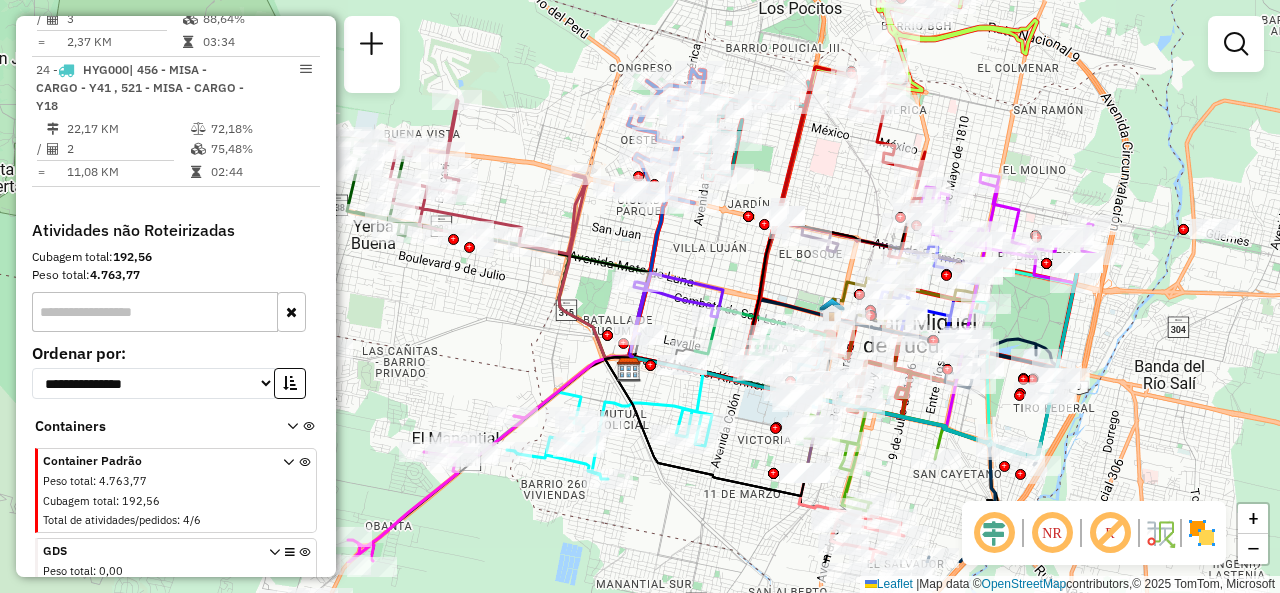 drag, startPoint x: 533, startPoint y: 421, endPoint x: 473, endPoint y: 329, distance: 109.83624 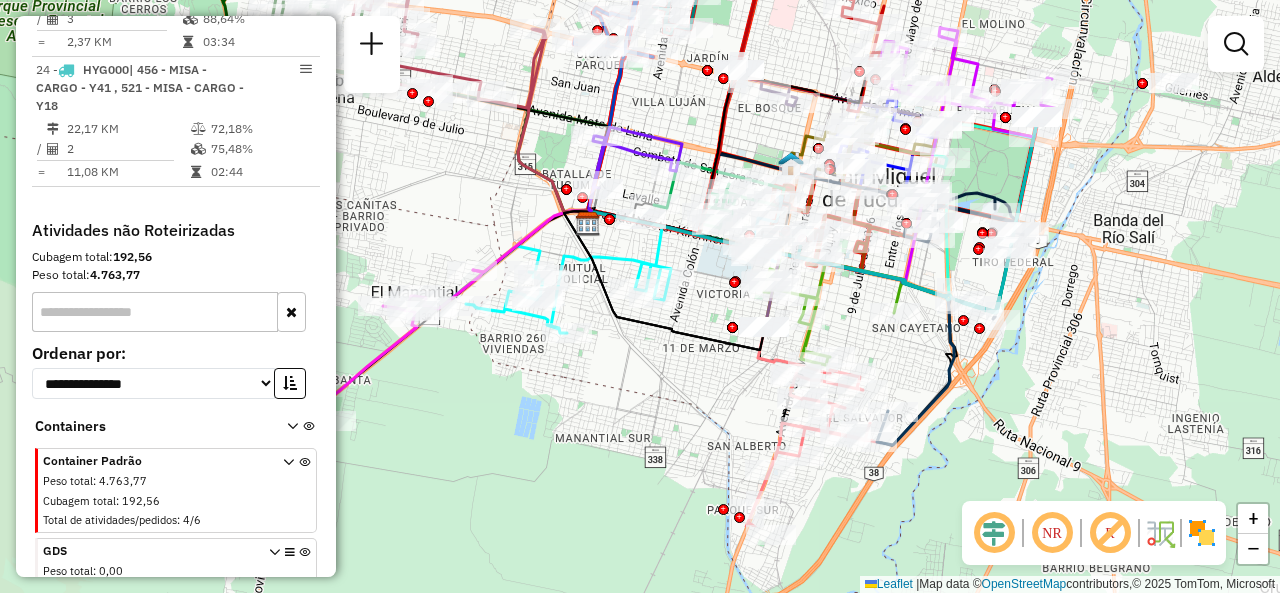 drag, startPoint x: 668, startPoint y: 475, endPoint x: 661, endPoint y: 370, distance: 105.23308 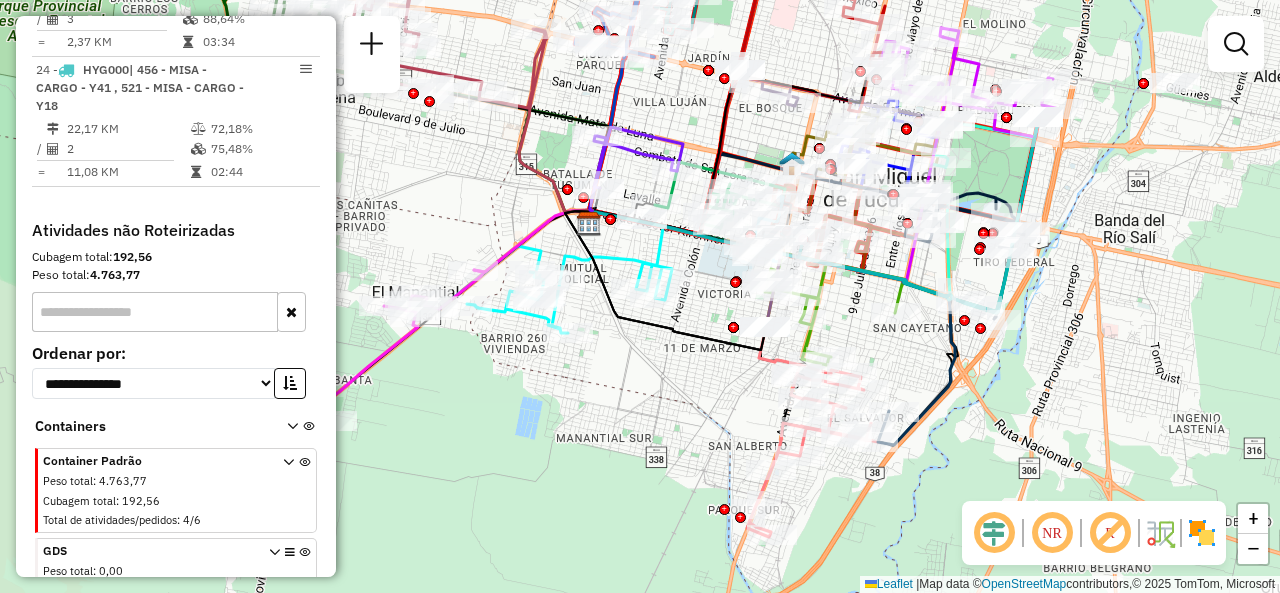 click on "Janela de atendimento Grade de atendimento Capacidade Transportadoras Veículos Cliente Pedidos  Rotas Selecione os dias de semana para filtrar as janelas de atendimento  Seg   Ter   Qua   Qui   Sex   Sáb   Dom  Informe o período da janela de atendimento: De: Até:  Filtrar exatamente a janela do cliente  Considerar janela de atendimento padrão  Selecione os dias de semana para filtrar as grades de atendimento  Seg   Ter   Qua   Qui   Sex   Sáb   Dom   Considerar clientes sem dia de atendimento cadastrado  Clientes fora do dia de atendimento selecionado Filtrar as atividades entre os valores definidos abaixo:  Peso mínimo:   Peso máximo:   Cubagem mínima:   Cubagem máxima:   De:   Até:  Filtrar as atividades entre o tempo de atendimento definido abaixo:  De:   Até:   Considerar capacidade total dos clientes não roteirizados Transportadora: Selecione um ou mais itens Tipo de veículo: Selecione um ou mais itens Veículo: Selecione um ou mais itens Motorista: Selecione um ou mais itens Nome: Rótulo:" 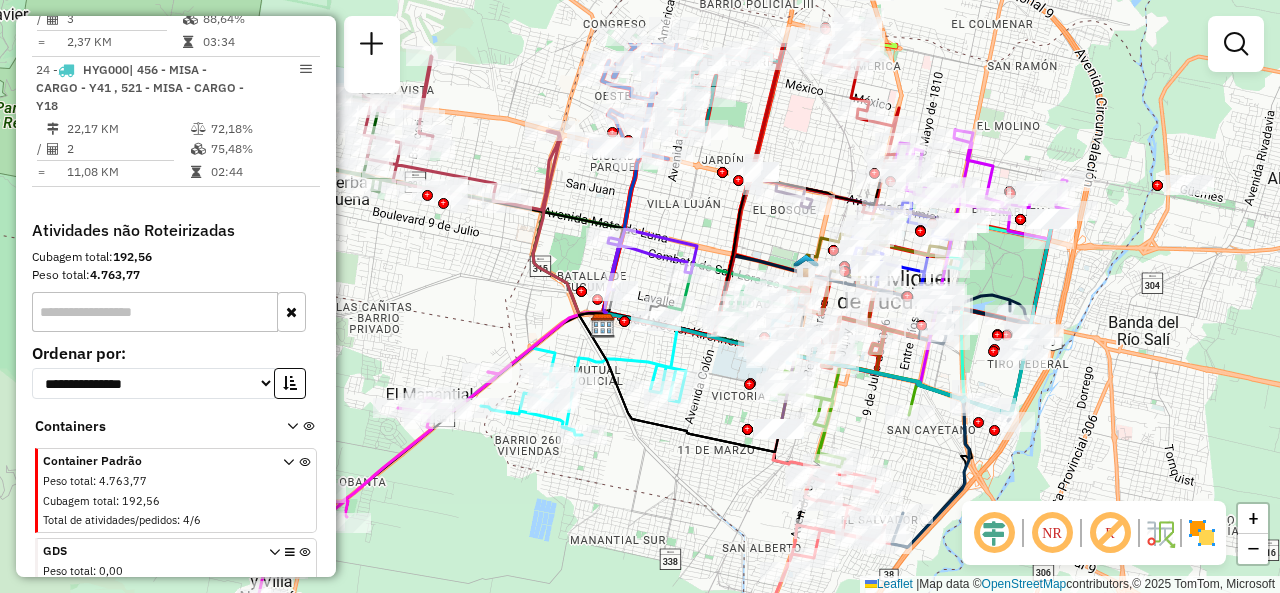 drag, startPoint x: 900, startPoint y: 349, endPoint x: 914, endPoint y: 451, distance: 102.9563 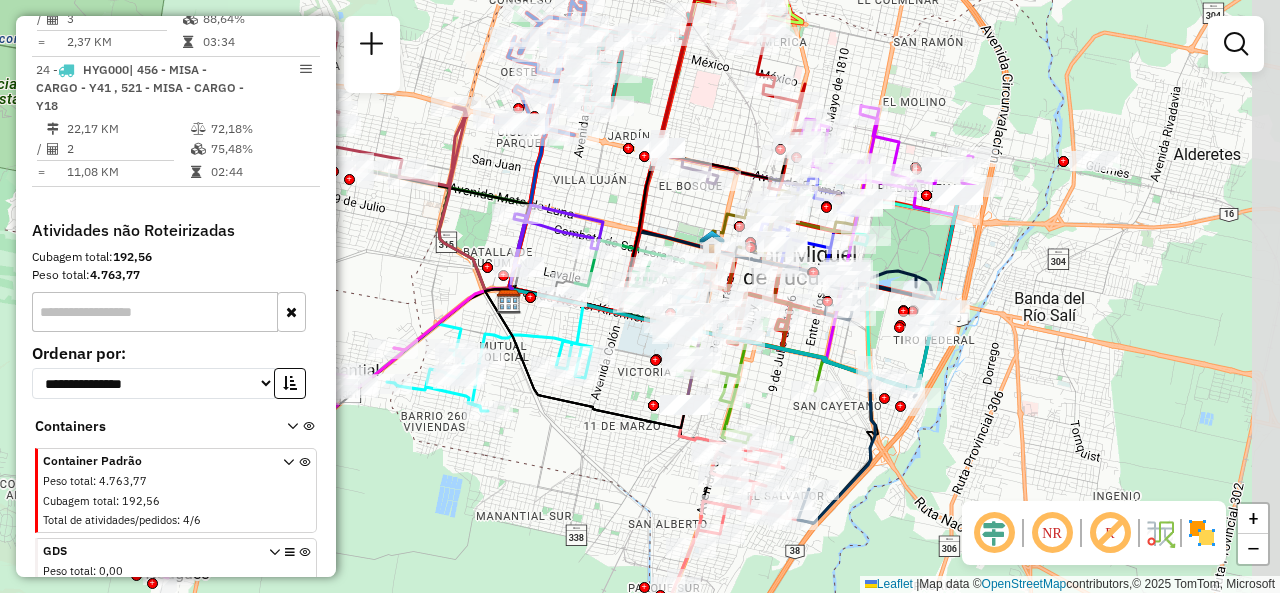 drag, startPoint x: 773, startPoint y: 241, endPoint x: 684, endPoint y: 217, distance: 92.17918 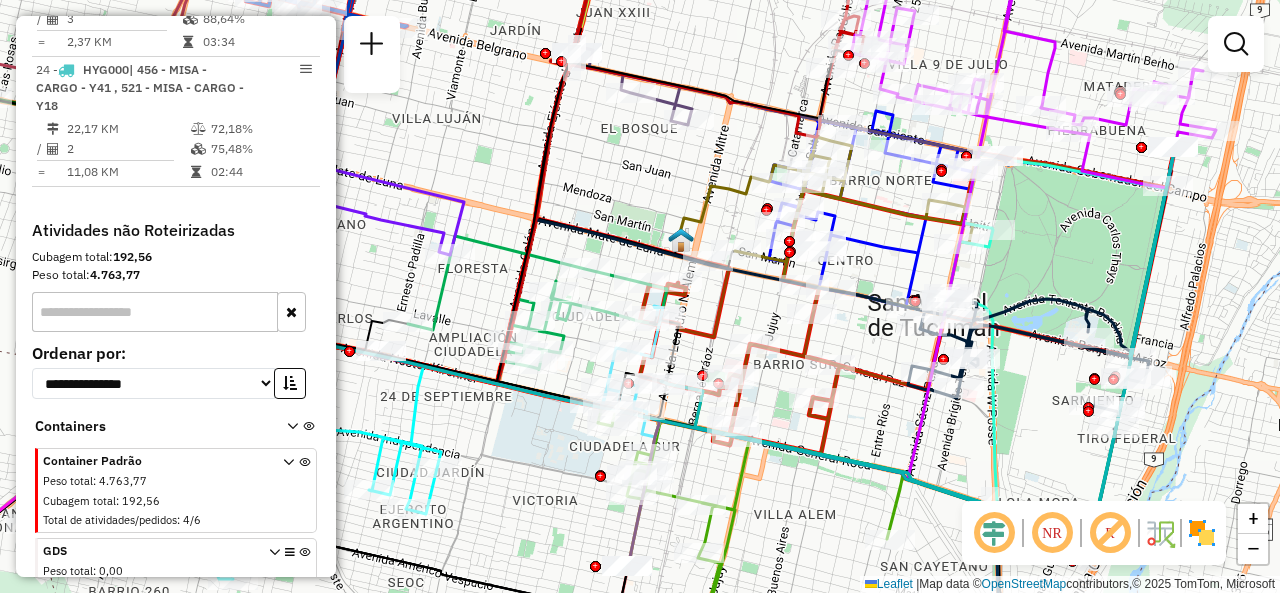 drag, startPoint x: 852, startPoint y: 291, endPoint x: 879, endPoint y: 278, distance: 29.966648 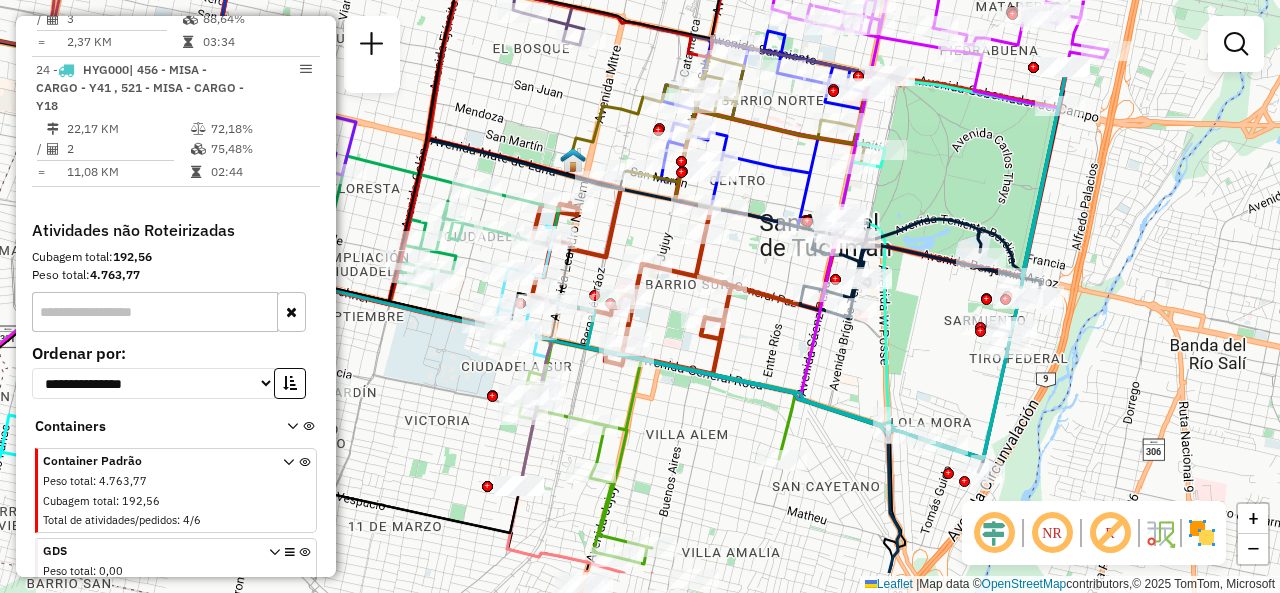 drag, startPoint x: 866, startPoint y: 357, endPoint x: 758, endPoint y: 270, distance: 138.68309 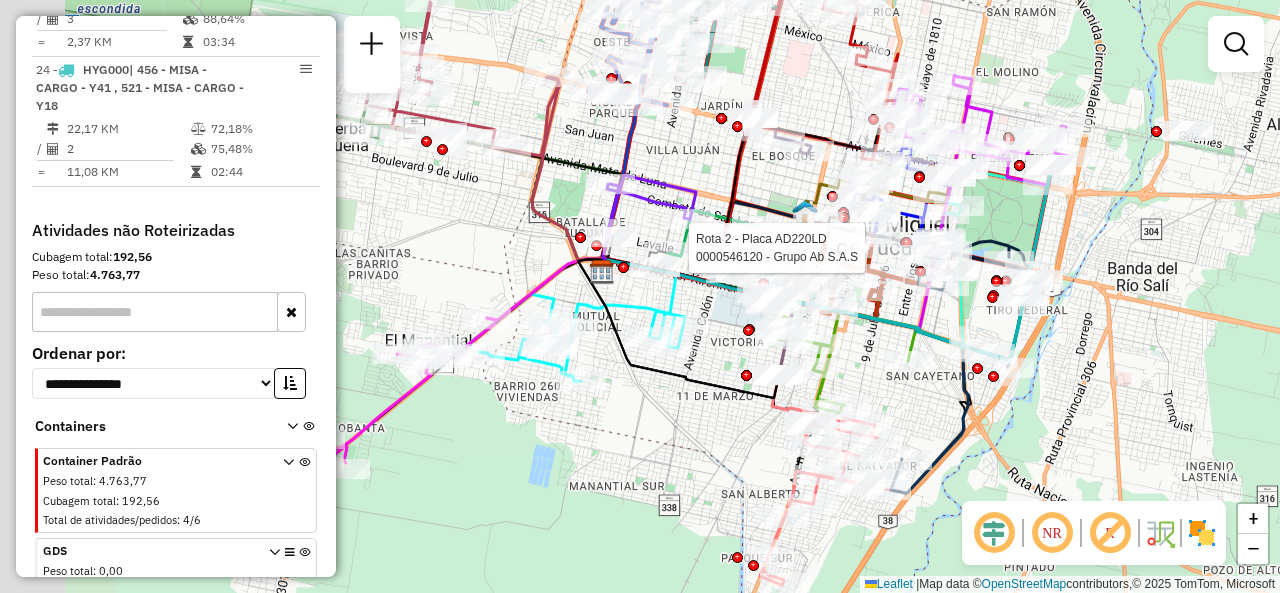 drag, startPoint x: 844, startPoint y: 439, endPoint x: 928, endPoint y: 376, distance: 105 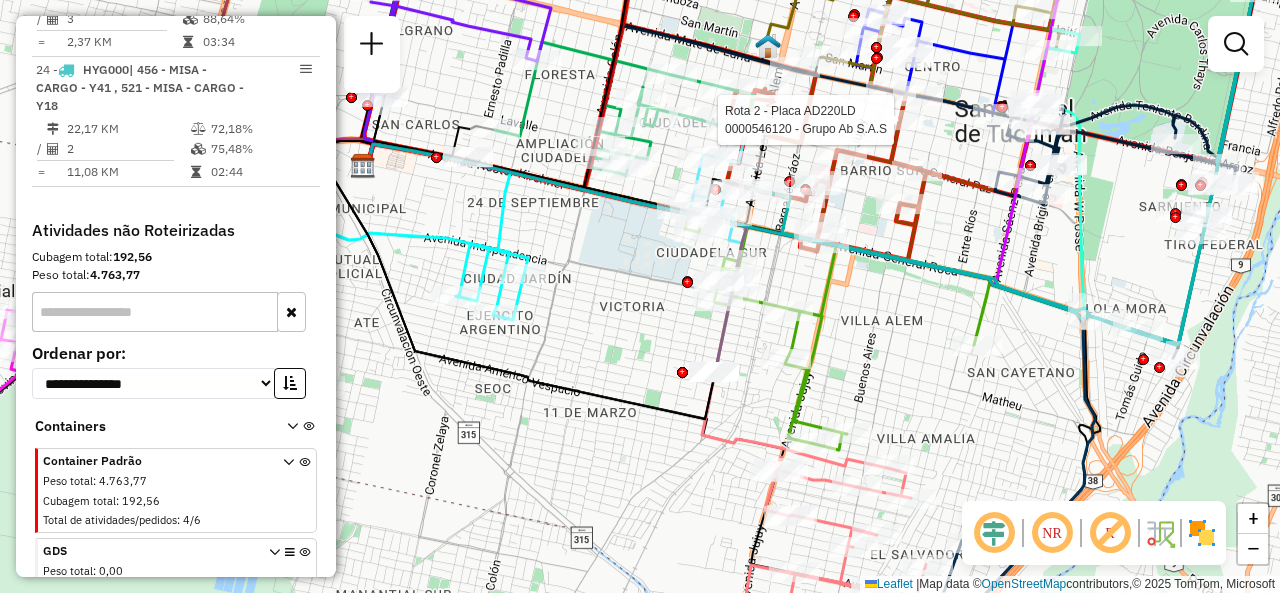 click on "Rota 2 - Placa AD220LD  0000546120 - Grupo Ab S.A.S Janela de atendimento Grade de atendimento Capacidade Transportadoras Veículos Cliente Pedidos  Rotas Selecione os dias de semana para filtrar as janelas de atendimento  Seg   Ter   Qua   Qui   Sex   Sáb   Dom  Informe o período da janela de atendimento: De: Até:  Filtrar exatamente a janela do cliente  Considerar janela de atendimento padrão  Selecione os dias de semana para filtrar as grades de atendimento  Seg   Ter   Qua   Qui   Sex   Sáb   Dom   Considerar clientes sem dia de atendimento cadastrado  Clientes fora do dia de atendimento selecionado Filtrar as atividades entre os valores definidos abaixo:  Peso mínimo:   Peso máximo:   Cubagem mínima:   Cubagem máxima:   De:   Até:  Filtrar as atividades entre o tempo de atendimento definido abaixo:  De:   Até:   Considerar capacidade total dos clientes não roteirizados Transportadora: Selecione um ou mais itens Tipo de veículo: Selecione um ou mais itens Veículo: Selecione um ou mais itens" 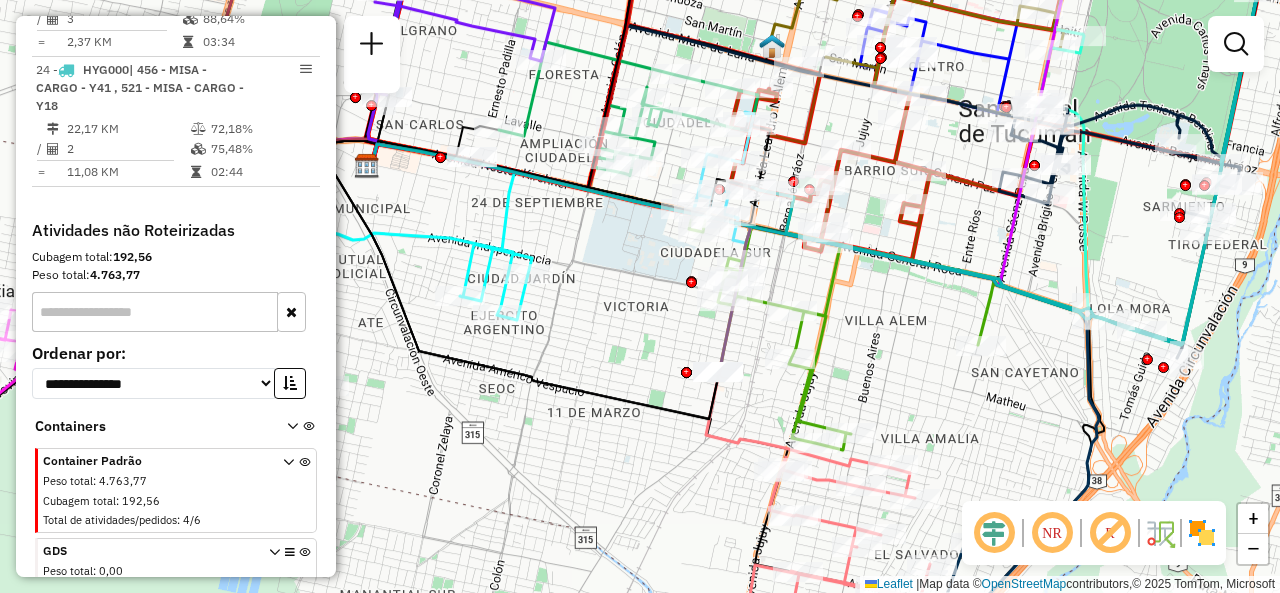 drag, startPoint x: 847, startPoint y: 301, endPoint x: 952, endPoint y: 329, distance: 108.66922 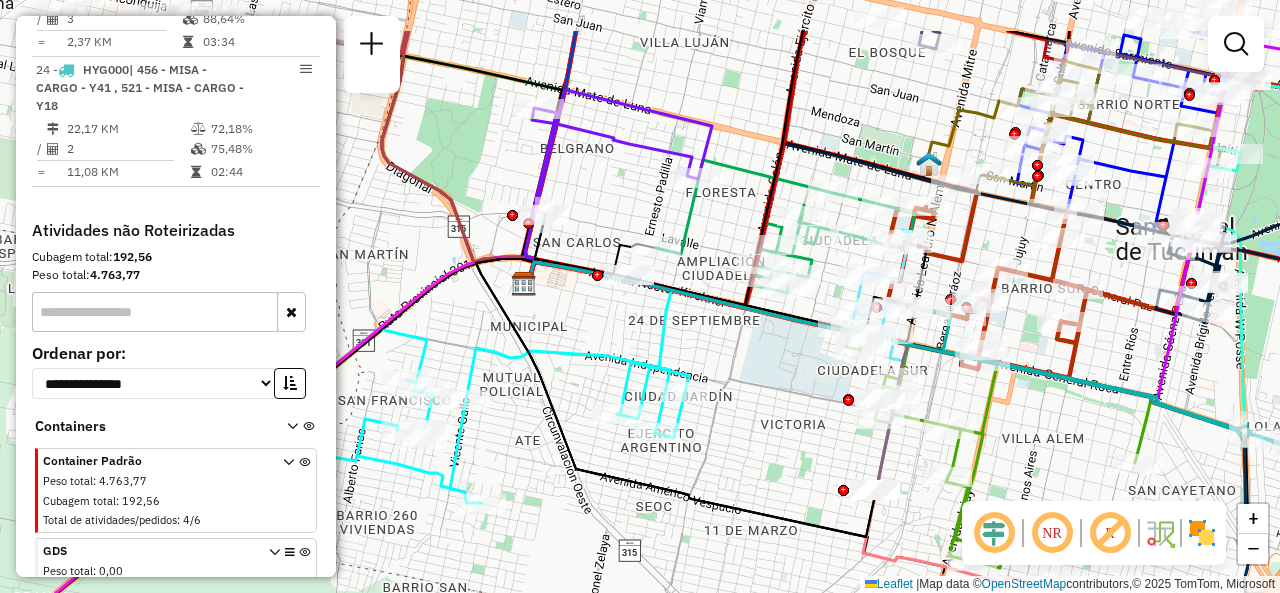 drag, startPoint x: 726, startPoint y: 267, endPoint x: 776, endPoint y: 357, distance: 102.9563 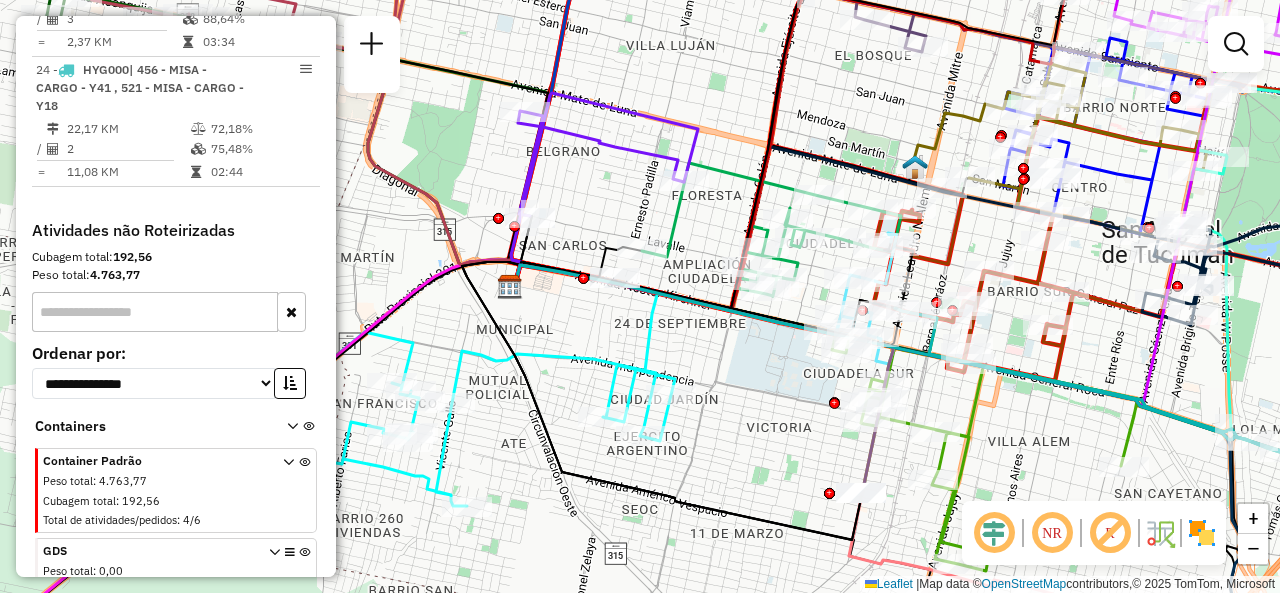 drag, startPoint x: 996, startPoint y: 231, endPoint x: 982, endPoint y: 234, distance: 14.3178215 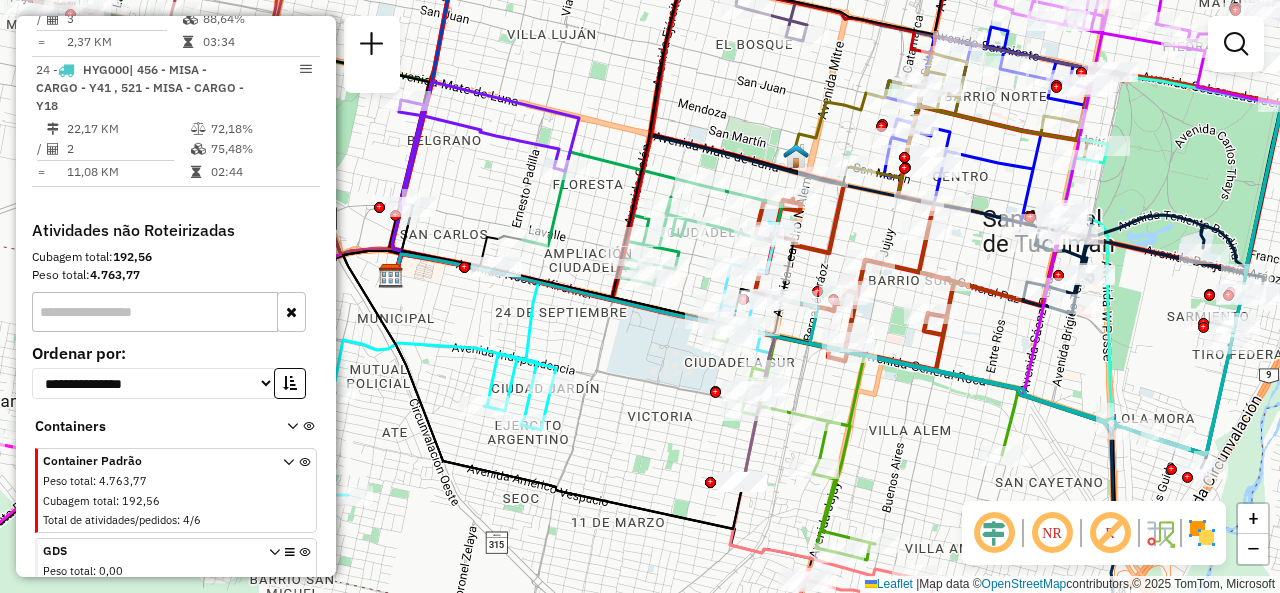 drag, startPoint x: 1111, startPoint y: 355, endPoint x: 960, endPoint y: 344, distance: 151.40013 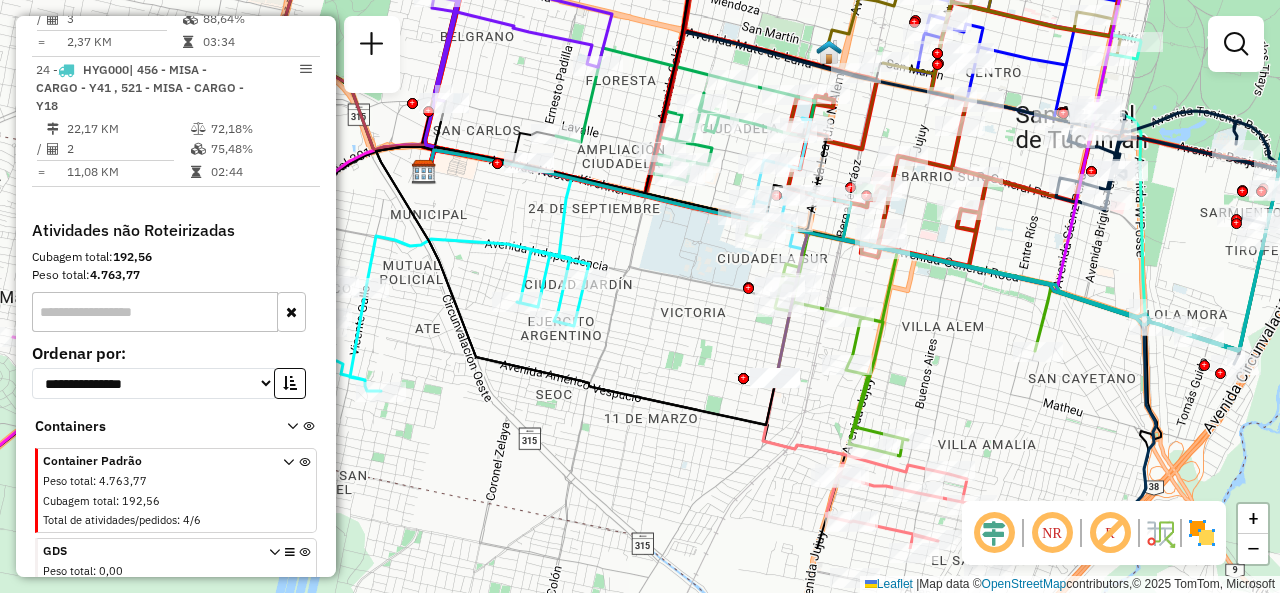 drag, startPoint x: 894, startPoint y: 443, endPoint x: 967, endPoint y: 306, distance: 155.2353 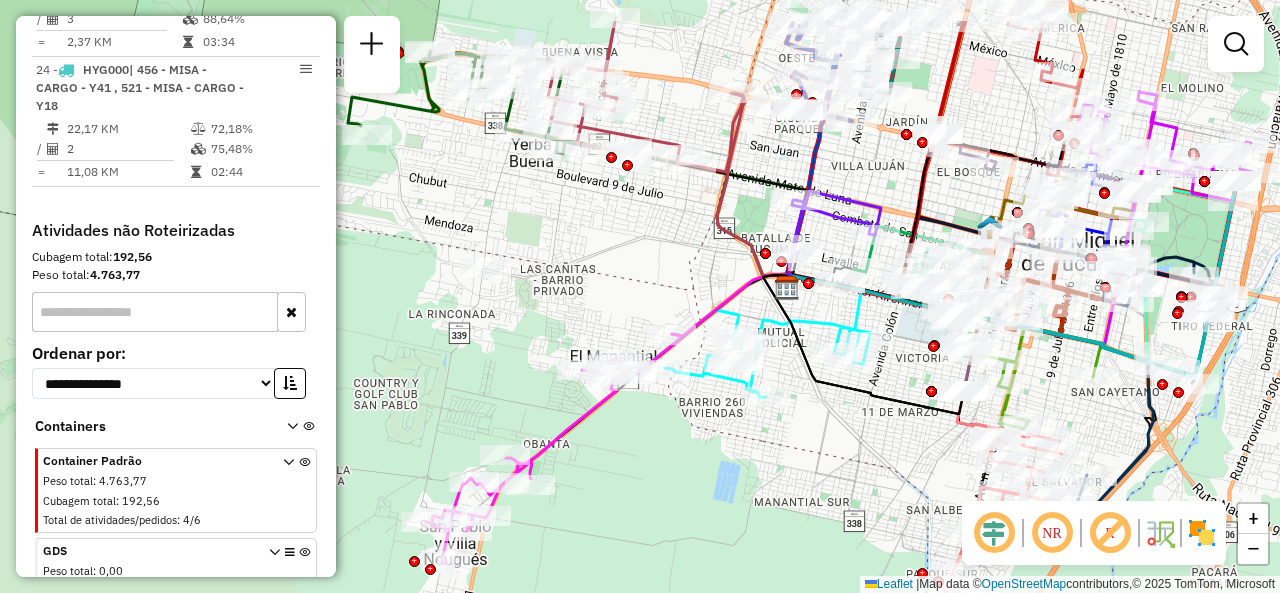 drag, startPoint x: 622, startPoint y: 373, endPoint x: 784, endPoint y: 463, distance: 185.32135 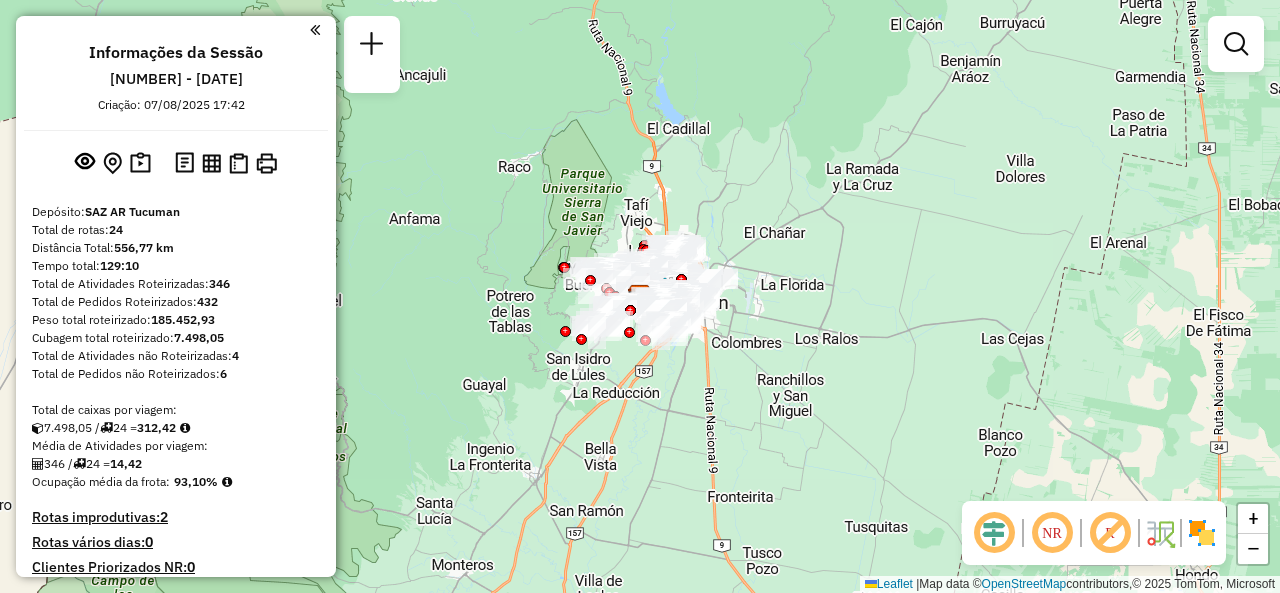 scroll, scrollTop: 0, scrollLeft: 0, axis: both 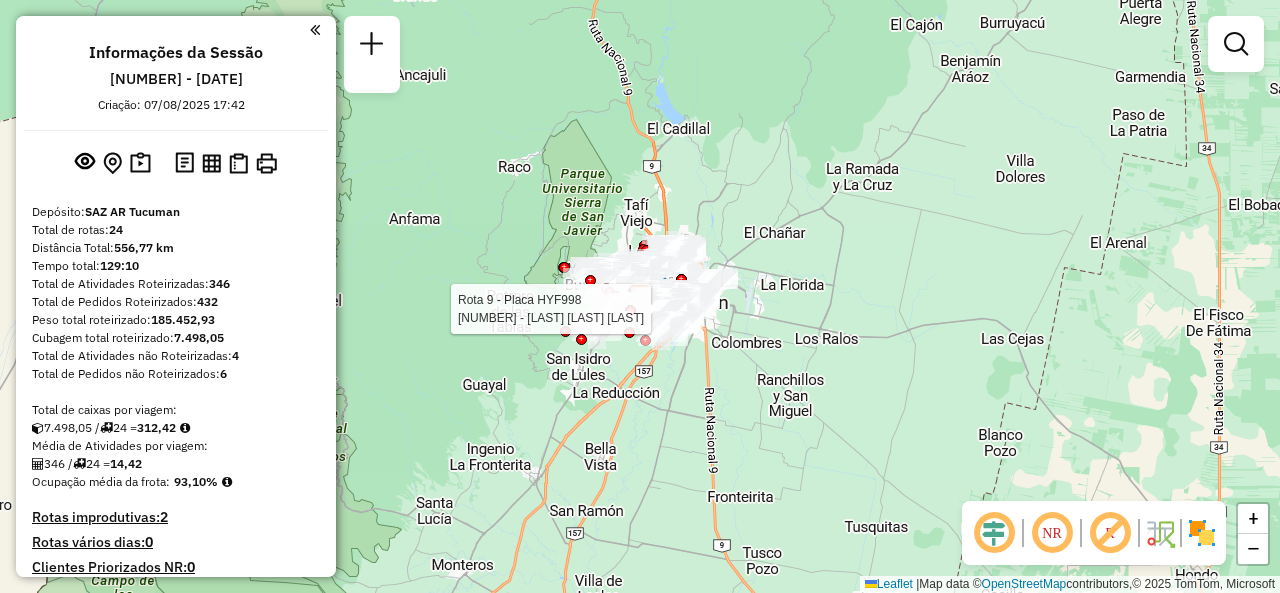 select on "**********" 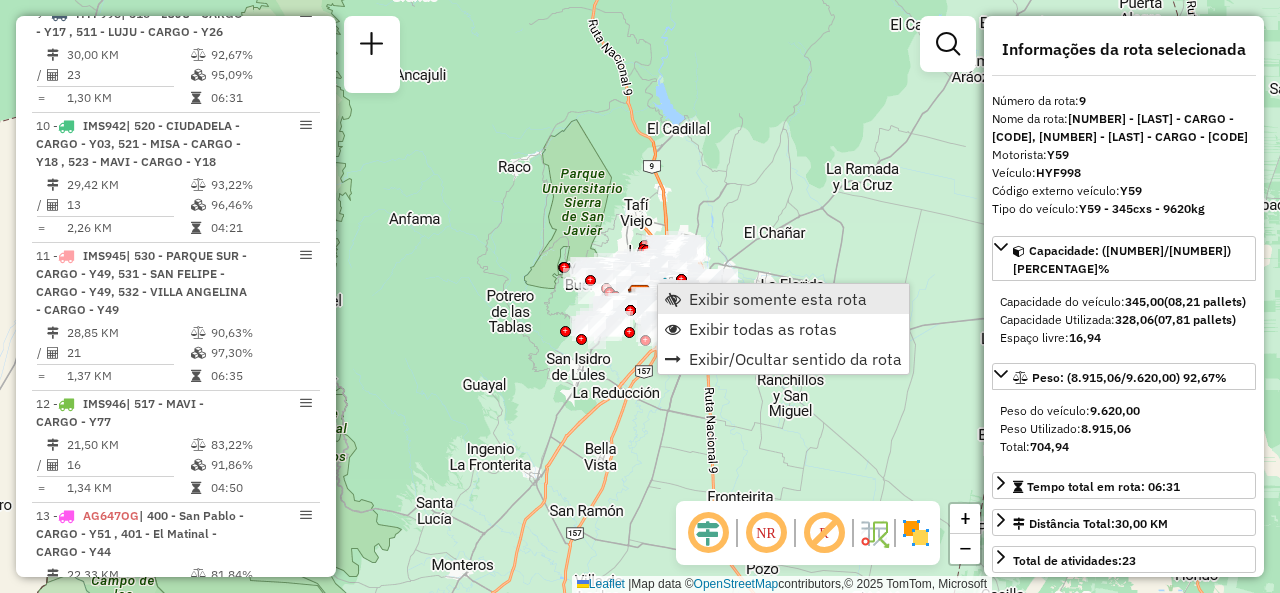 click on "Exibir somente esta rota" at bounding box center (778, 299) 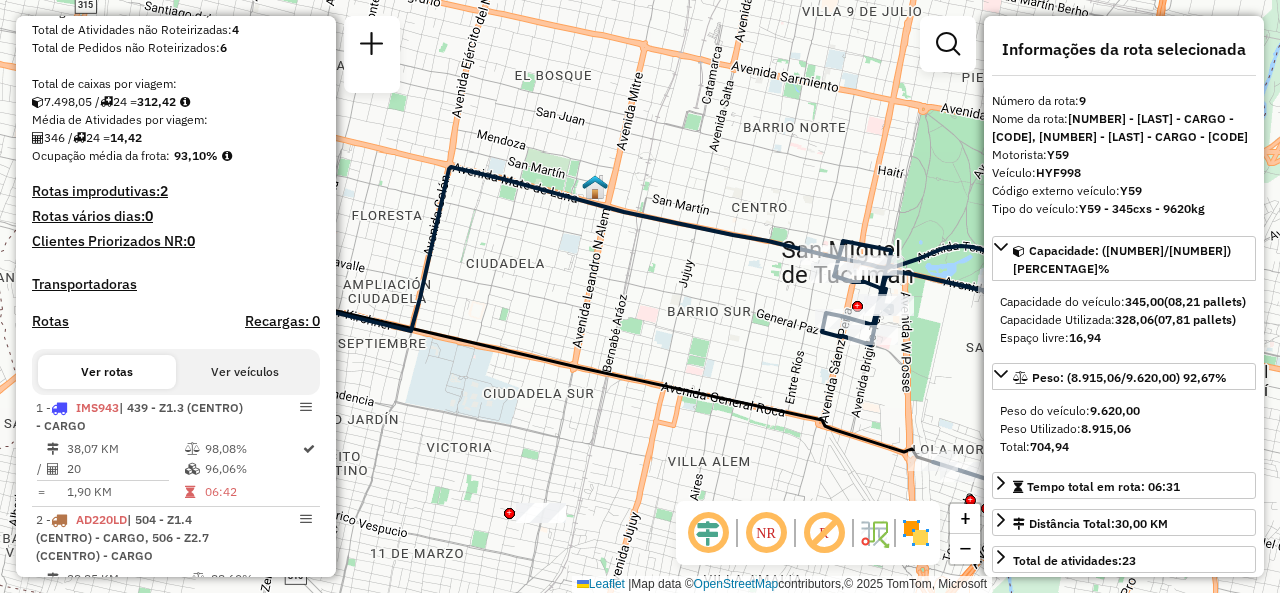 scroll, scrollTop: 496, scrollLeft: 0, axis: vertical 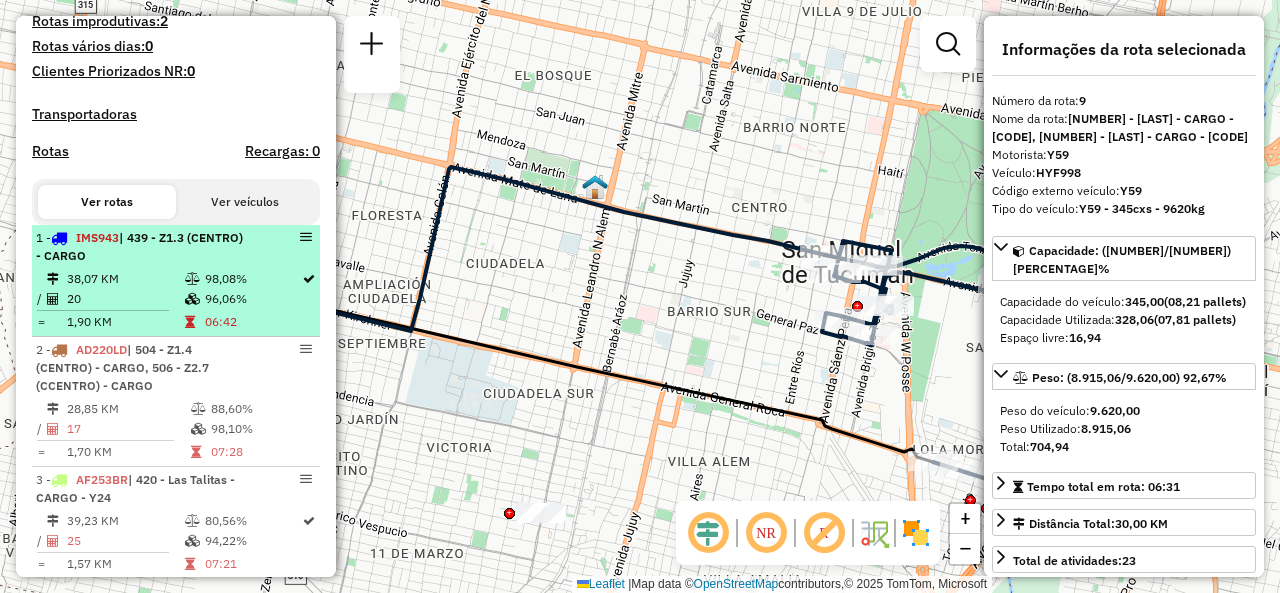 click on "38,07 KM" at bounding box center [125, 279] 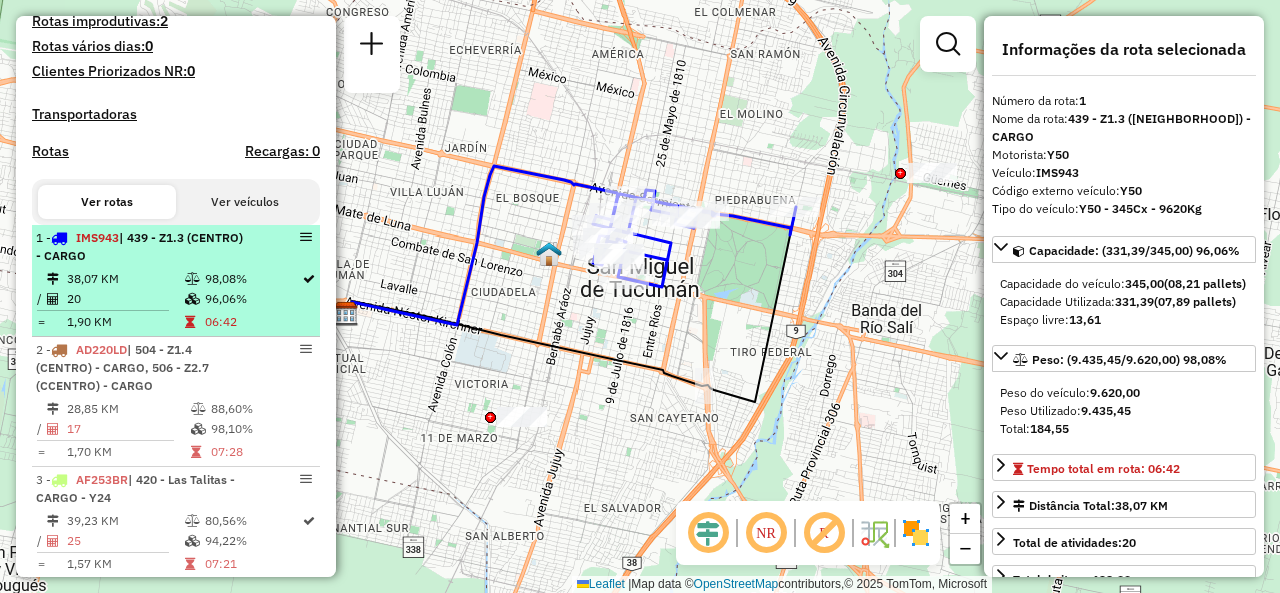 click on "96,06%" at bounding box center [252, 299] 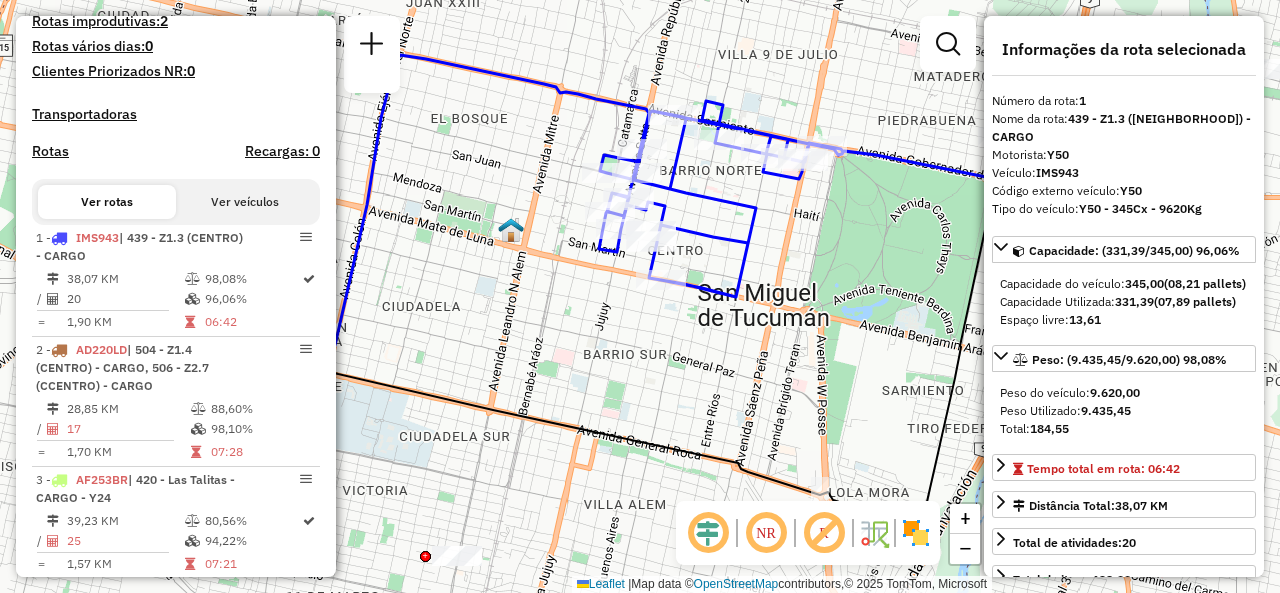 drag, startPoint x: 744, startPoint y: 166, endPoint x: 701, endPoint y: 175, distance: 43.931767 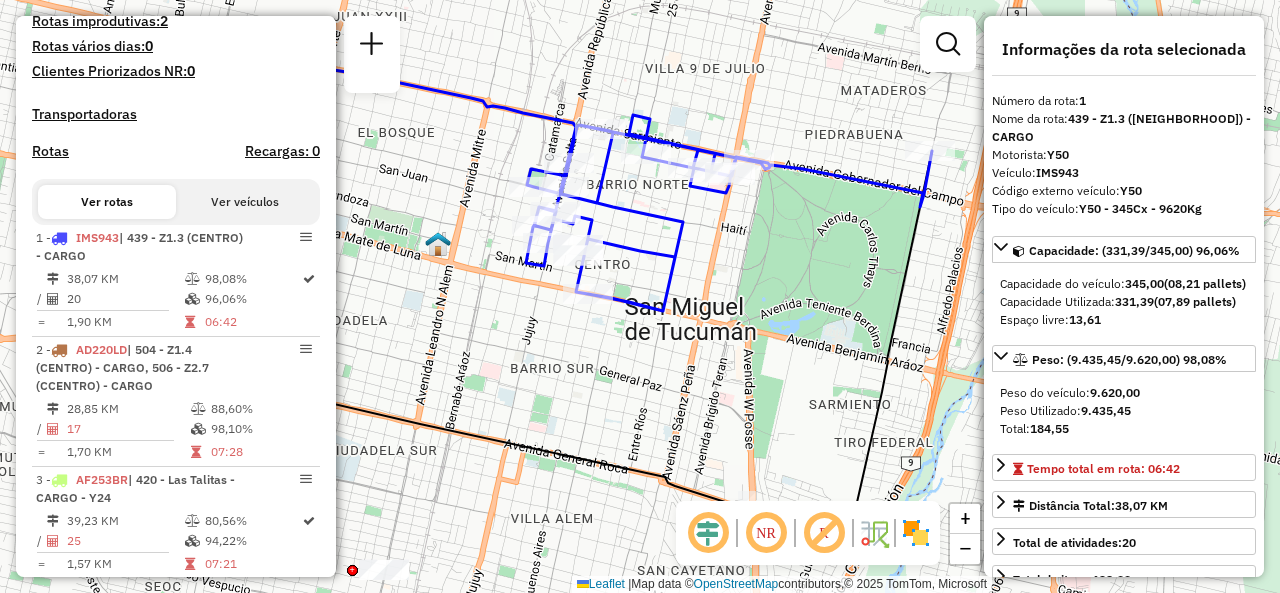 drag, startPoint x: 714, startPoint y: 137, endPoint x: 640, endPoint y: 195, distance: 94.02127 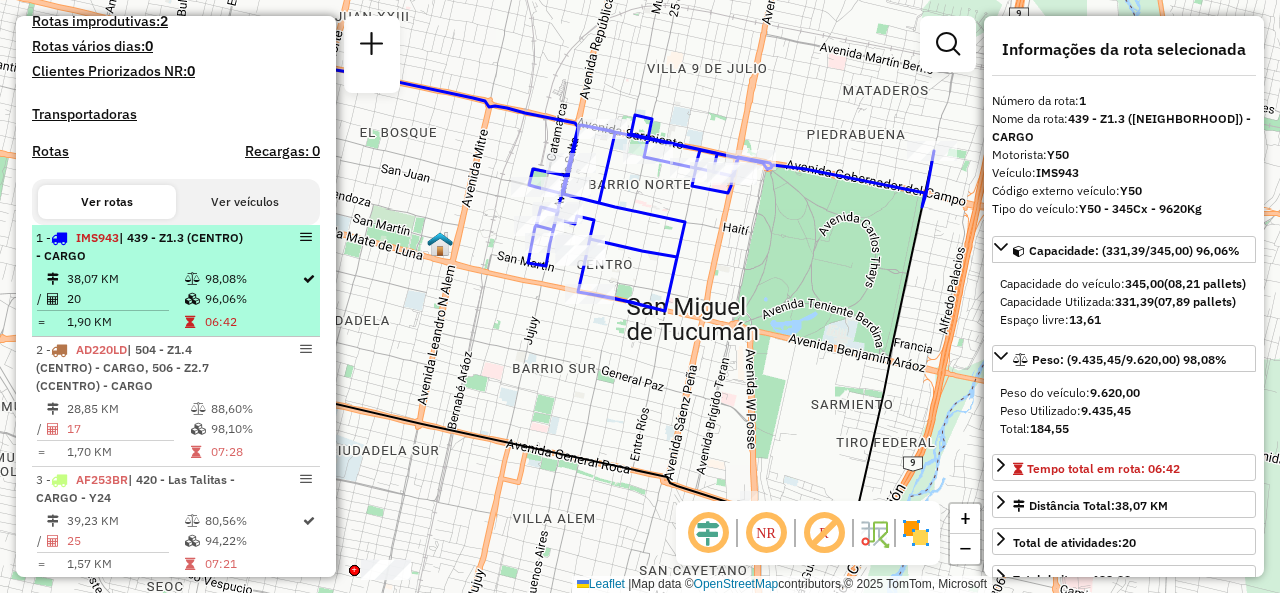 scroll, scrollTop: 596, scrollLeft: 0, axis: vertical 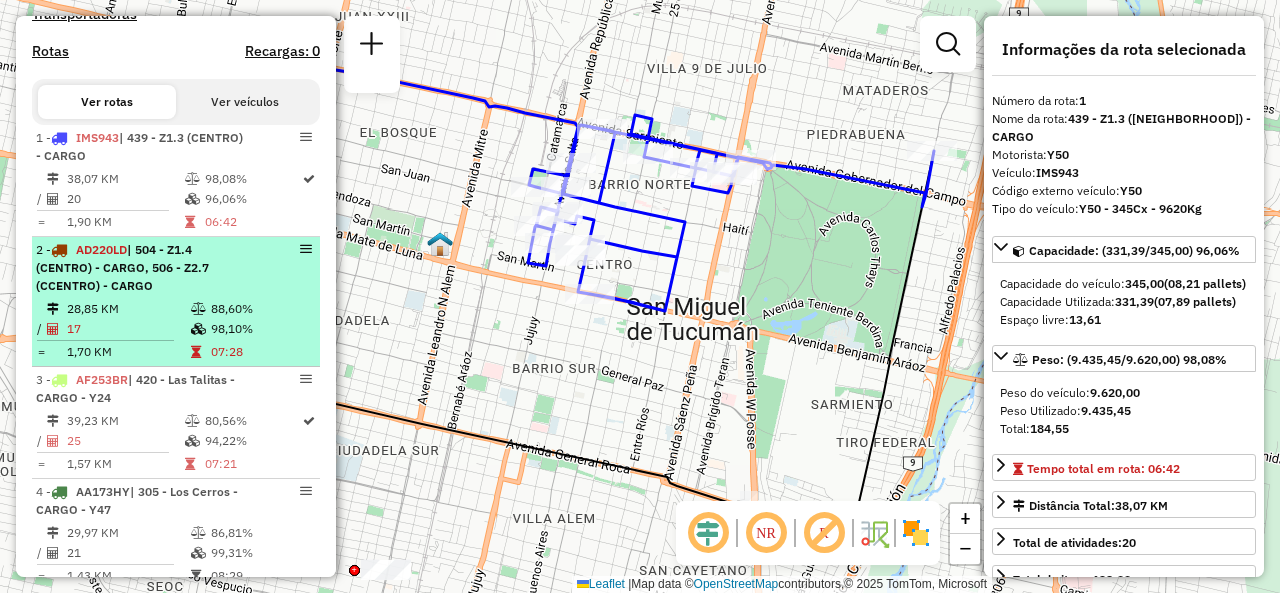 click on "| 504 - Z1.4 (CENTRO) - CARGO, 506 - Z2.7 (CCENTRO) - CARGO" at bounding box center [122, 267] 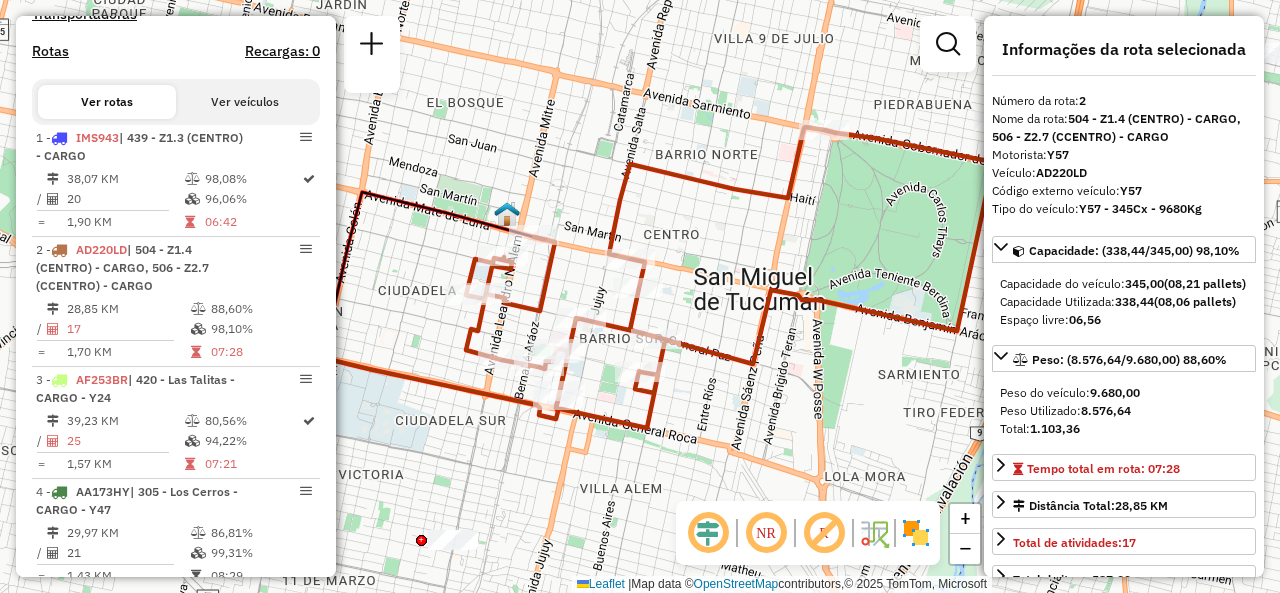drag, startPoint x: 681, startPoint y: 319, endPoint x: 719, endPoint y: 257, distance: 72.718636 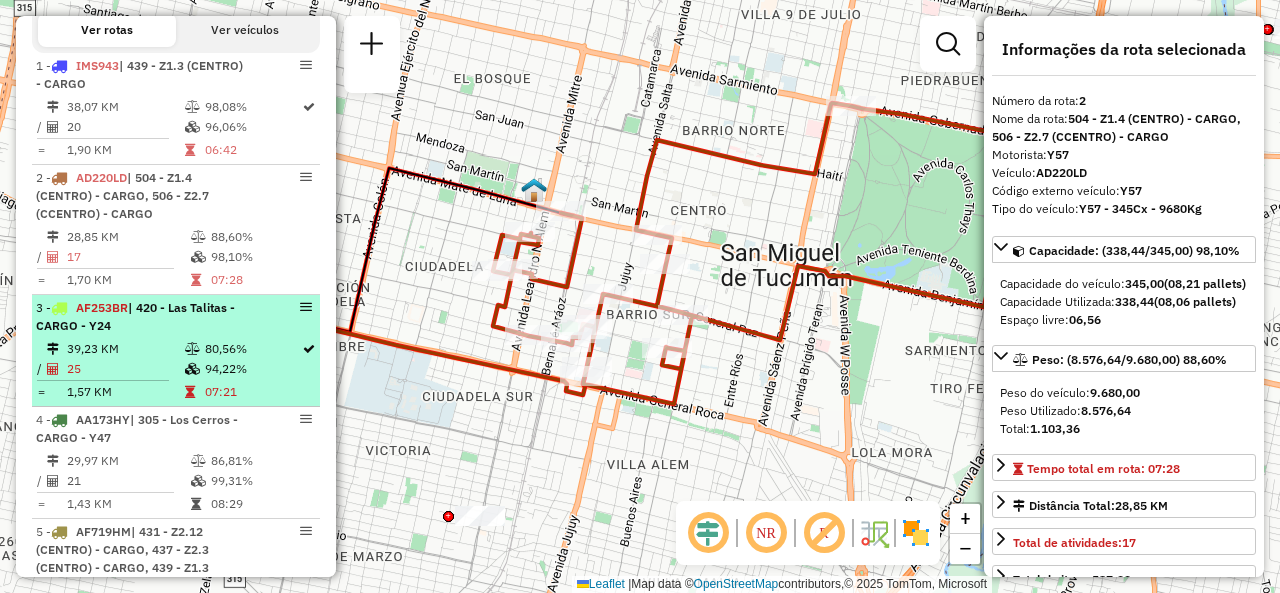 scroll, scrollTop: 696, scrollLeft: 0, axis: vertical 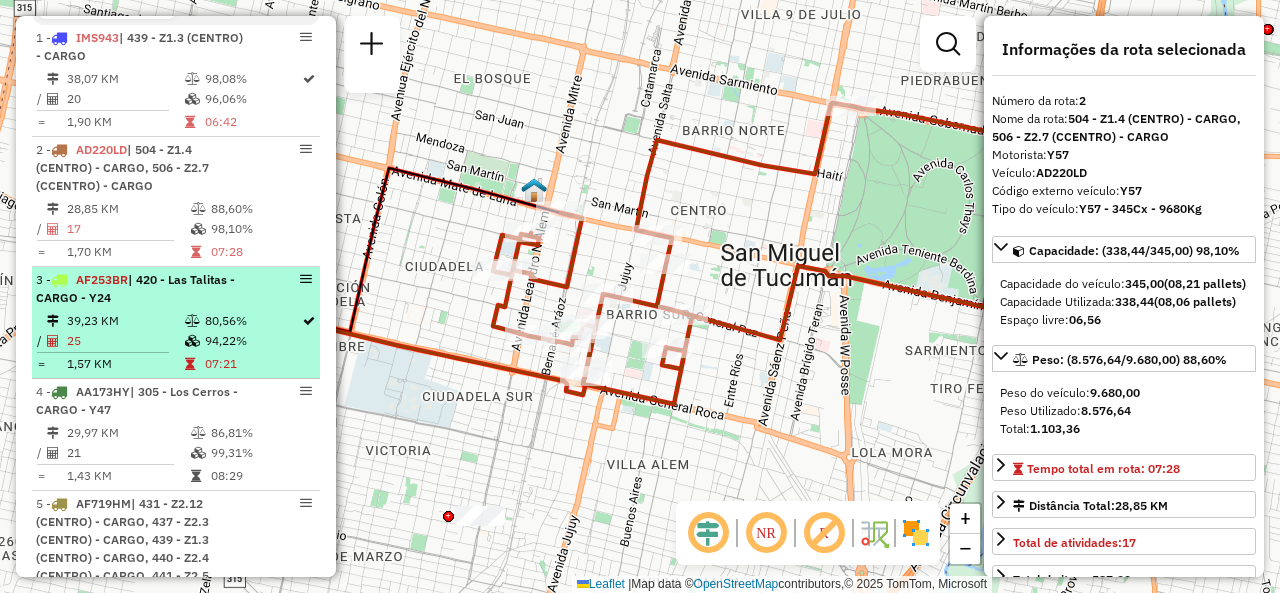 click on "[CODE] - [NUMBER] - [LAST] - [CODE] - [CODE]" at bounding box center [142, 289] 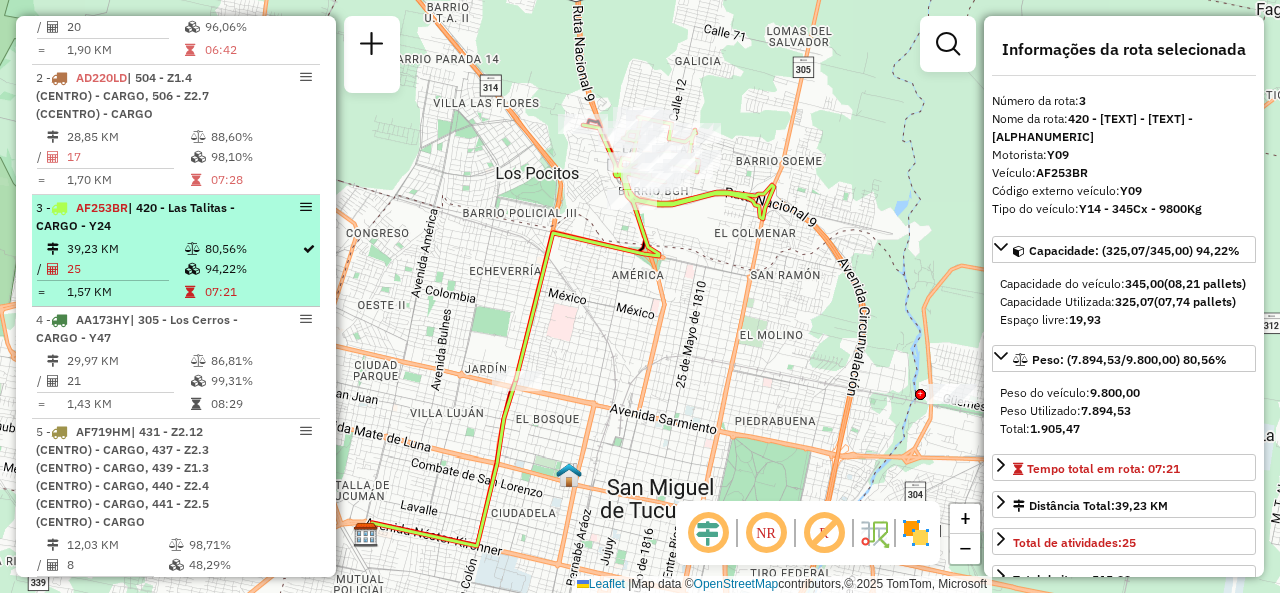 scroll, scrollTop: 796, scrollLeft: 0, axis: vertical 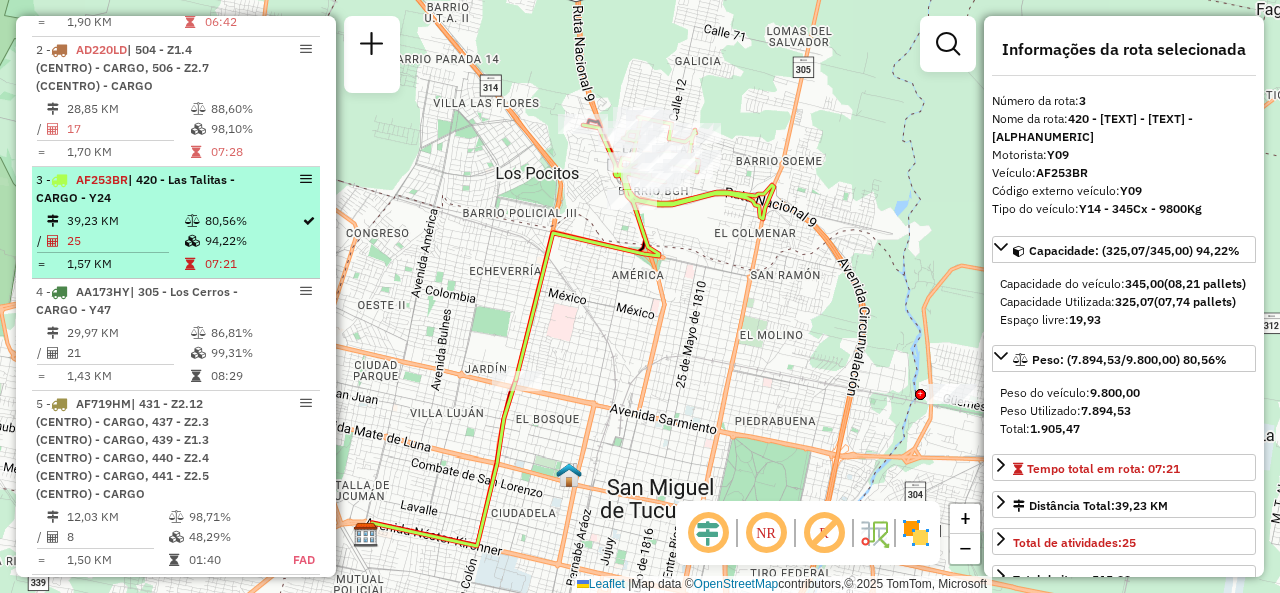 click at bounding box center [192, 221] 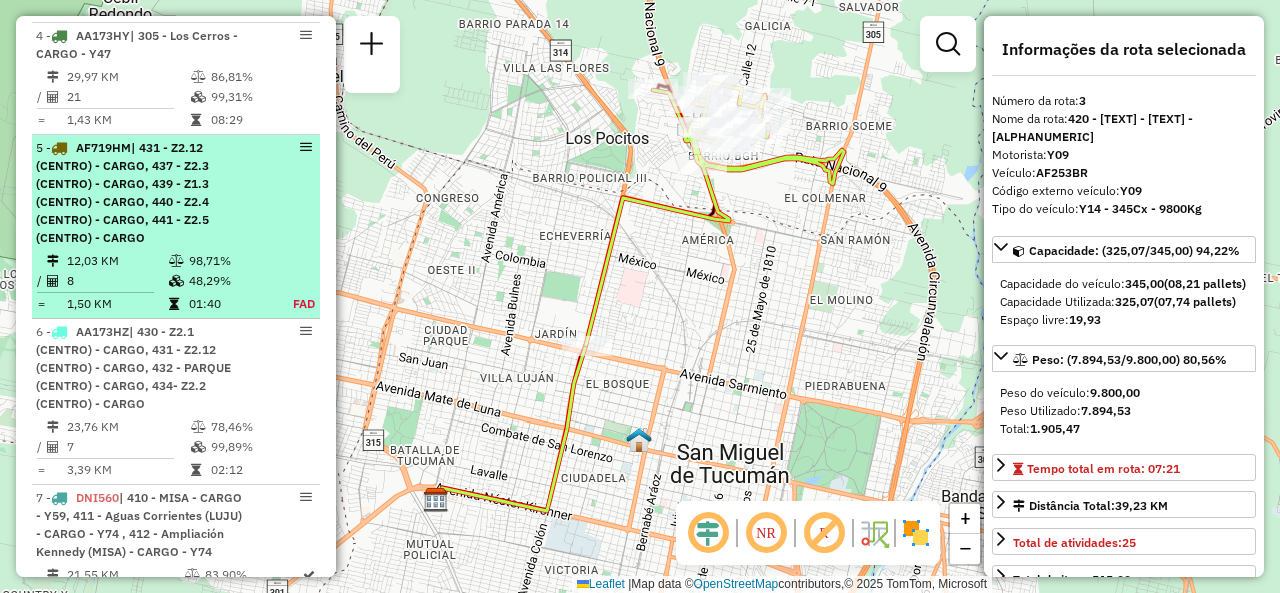scroll, scrollTop: 1096, scrollLeft: 0, axis: vertical 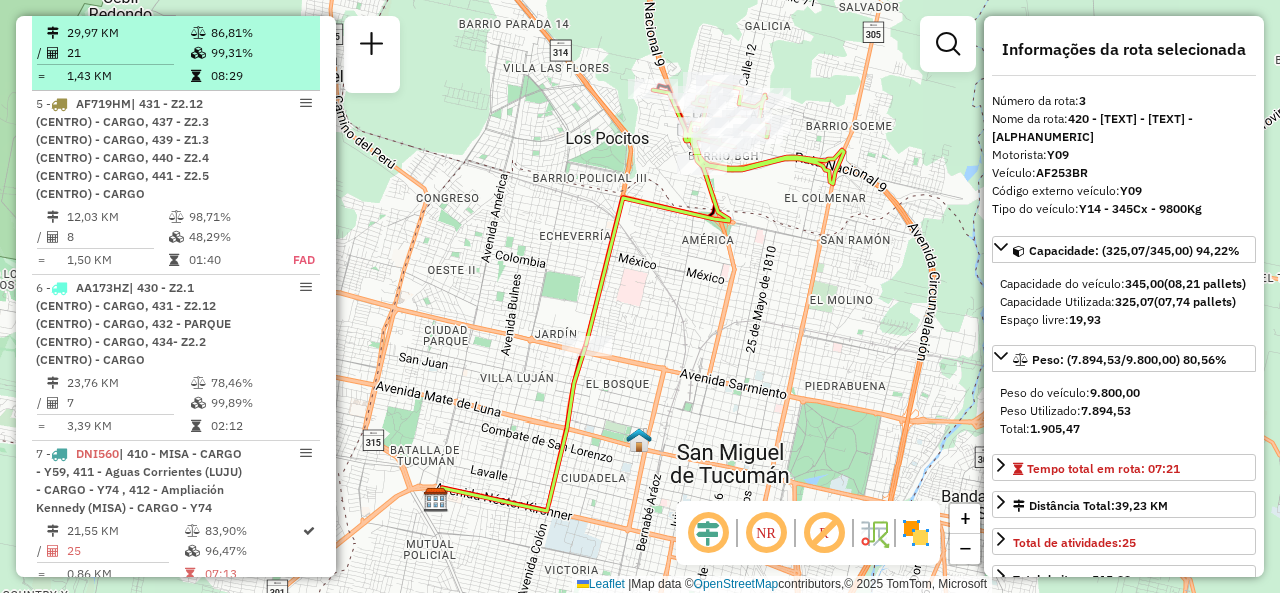 click at bounding box center [113, 64] 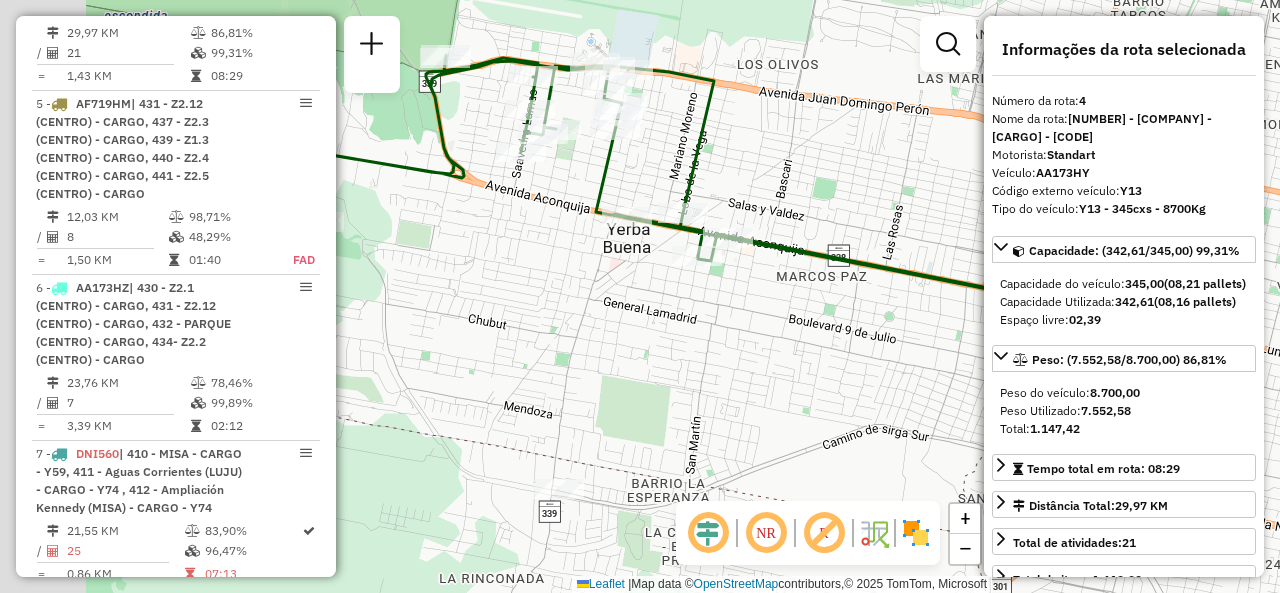 drag, startPoint x: 613, startPoint y: 174, endPoint x: 713, endPoint y: 168, distance: 100.17984 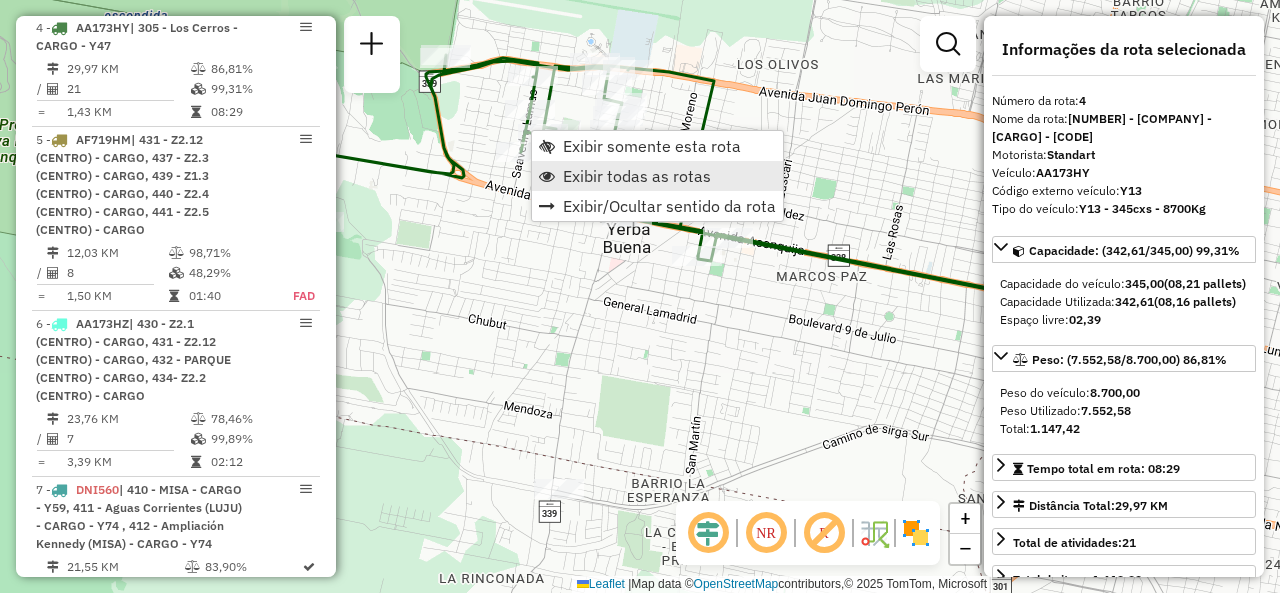 scroll, scrollTop: 1057, scrollLeft: 0, axis: vertical 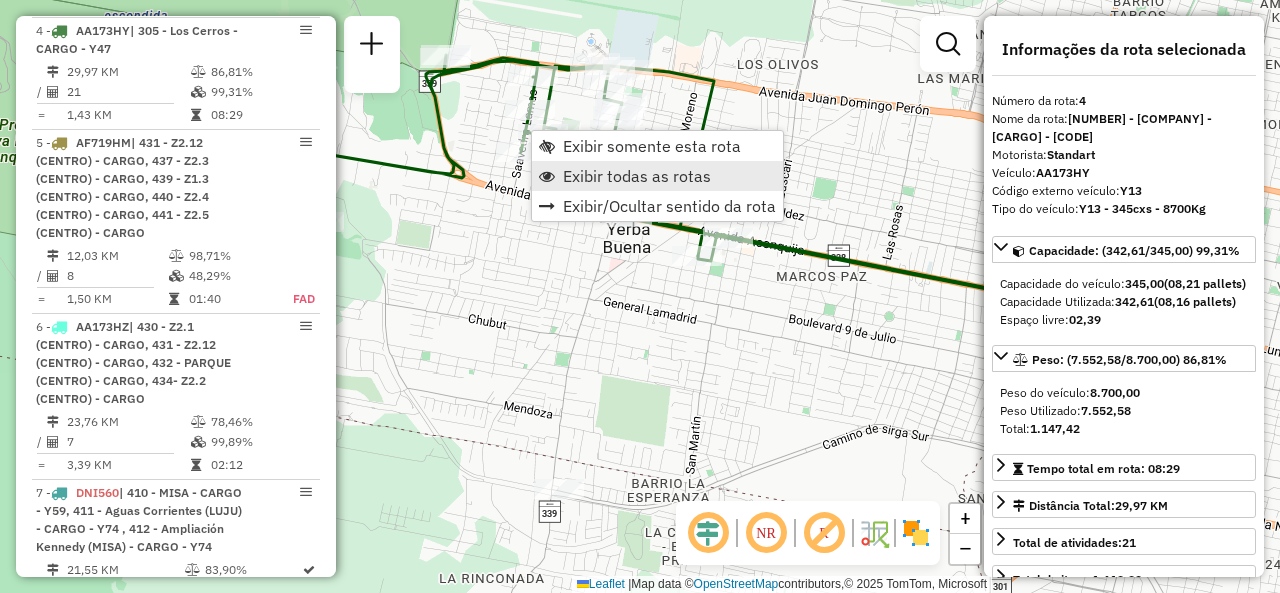 click on "Exibir todas as rotas" at bounding box center (637, 176) 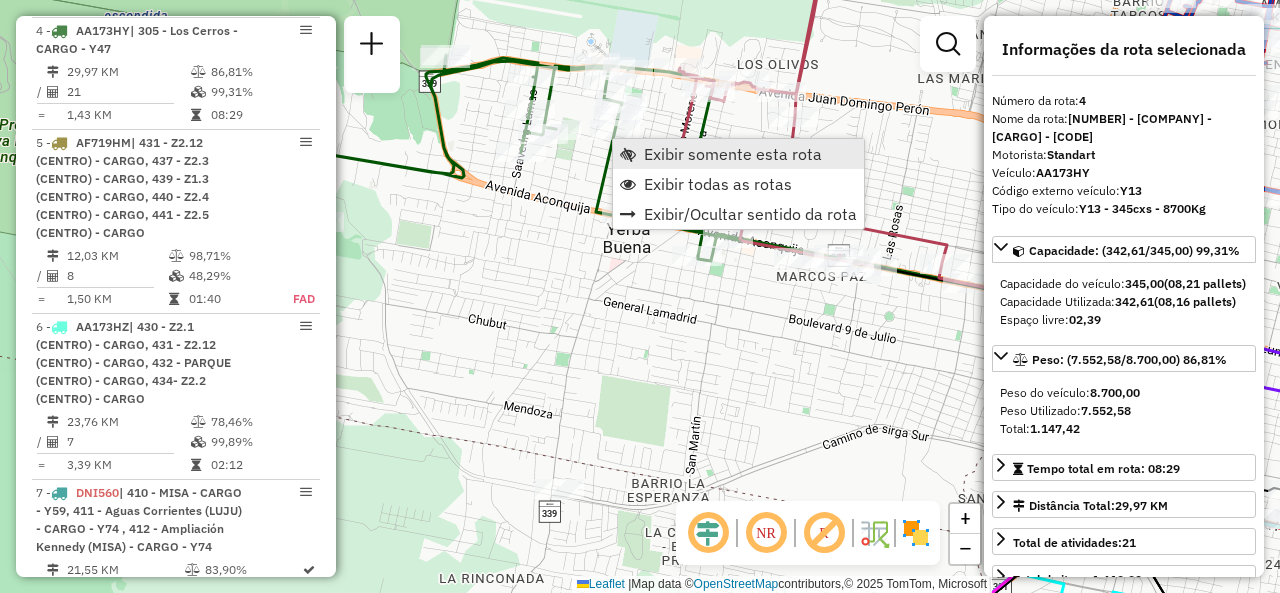 click on "Exibir somente esta rota" at bounding box center [738, 154] 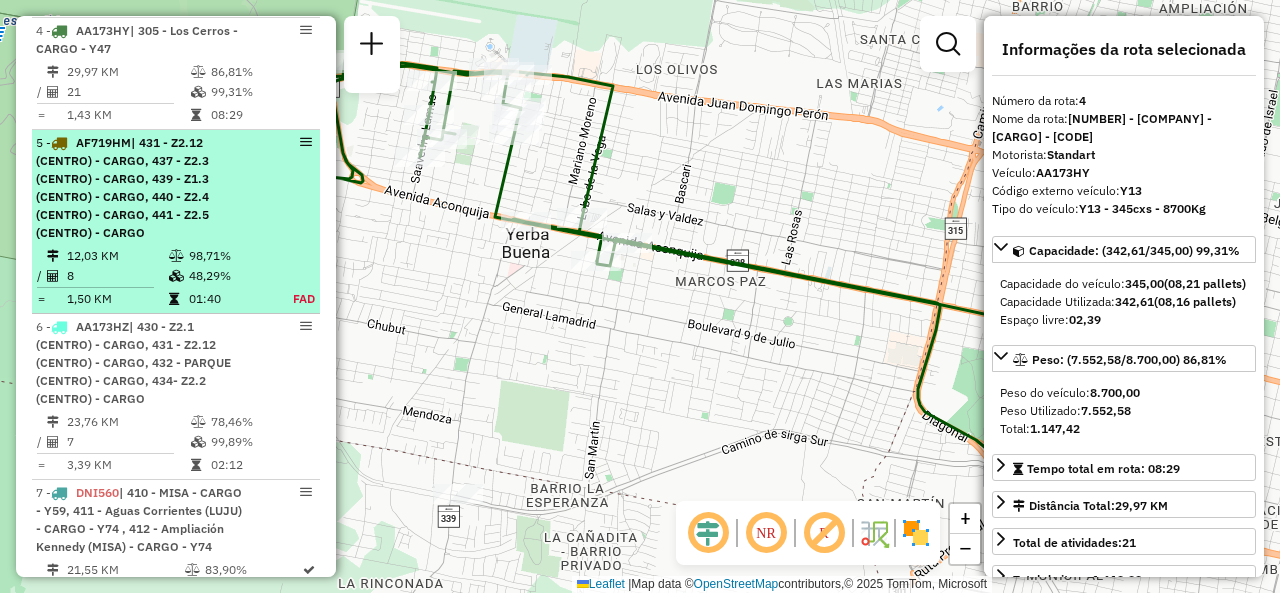scroll, scrollTop: 1257, scrollLeft: 0, axis: vertical 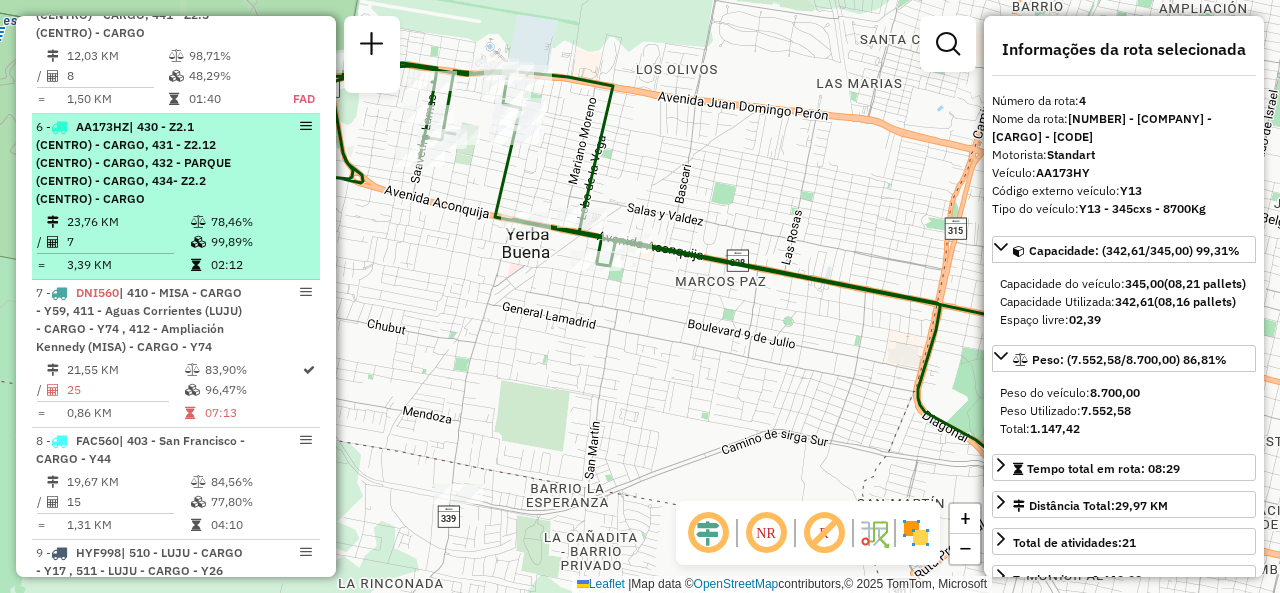 click on "| 430 - Z2.1 (CENTRO) - CARGO, 431 - Z2.12 (CENTRO)  - CARGO, 432 - PARQUE (CENTRO) - CARGO, 434- Z2.2 (CENTRO) - CARGO" at bounding box center (133, 162) 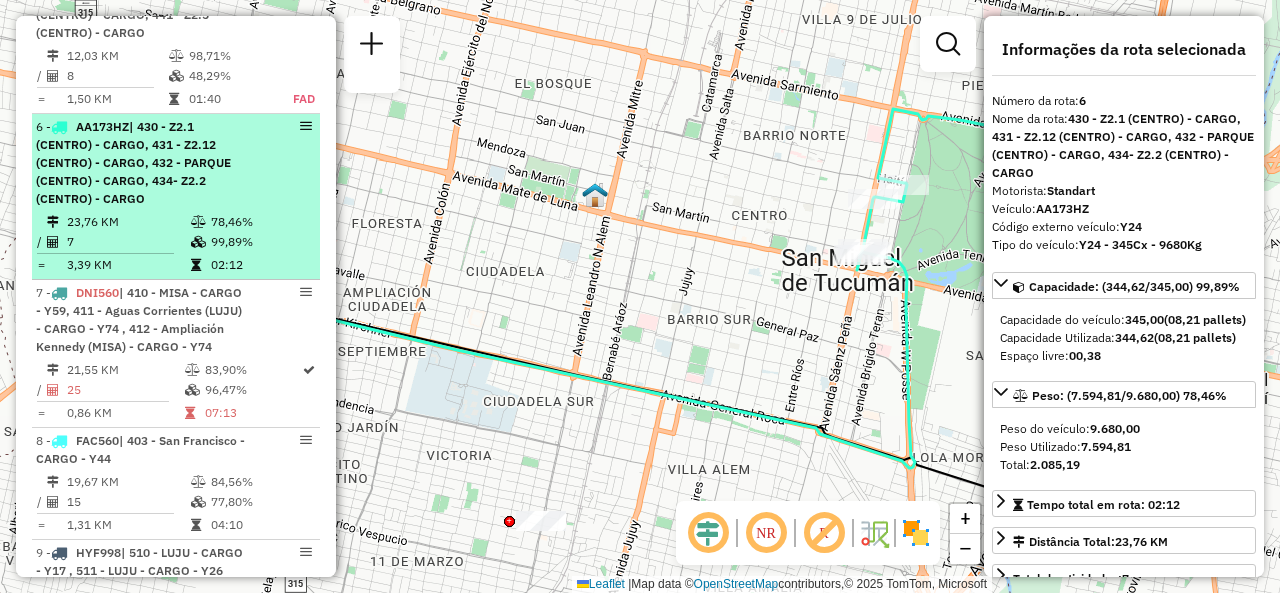 scroll, scrollTop: 1057, scrollLeft: 0, axis: vertical 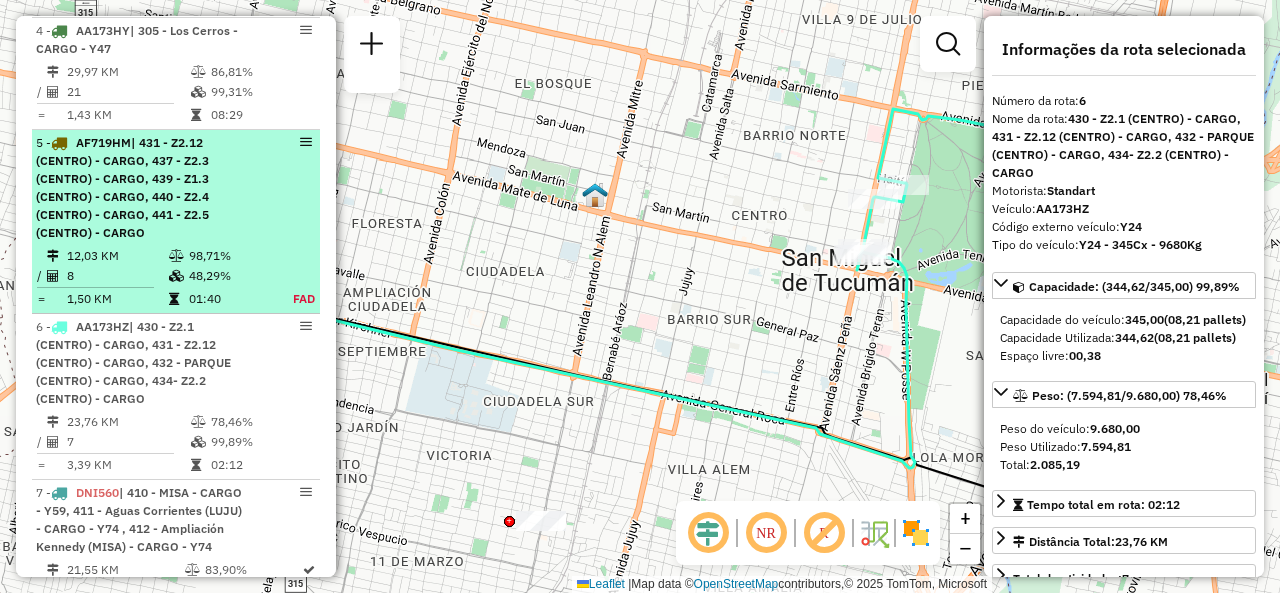 click on "| 431 - Z2.12 (CENTRO)  - CARGO, 437 - Z2.3 (CENTRO) -  CARGO, 439 - Z1.3 (CENTRO) - CARGO, 440 - Z2.4 (CENTRO) - CARGO, 441 - Z2.5 (CENTRO) - CARGO" at bounding box center (122, 187) 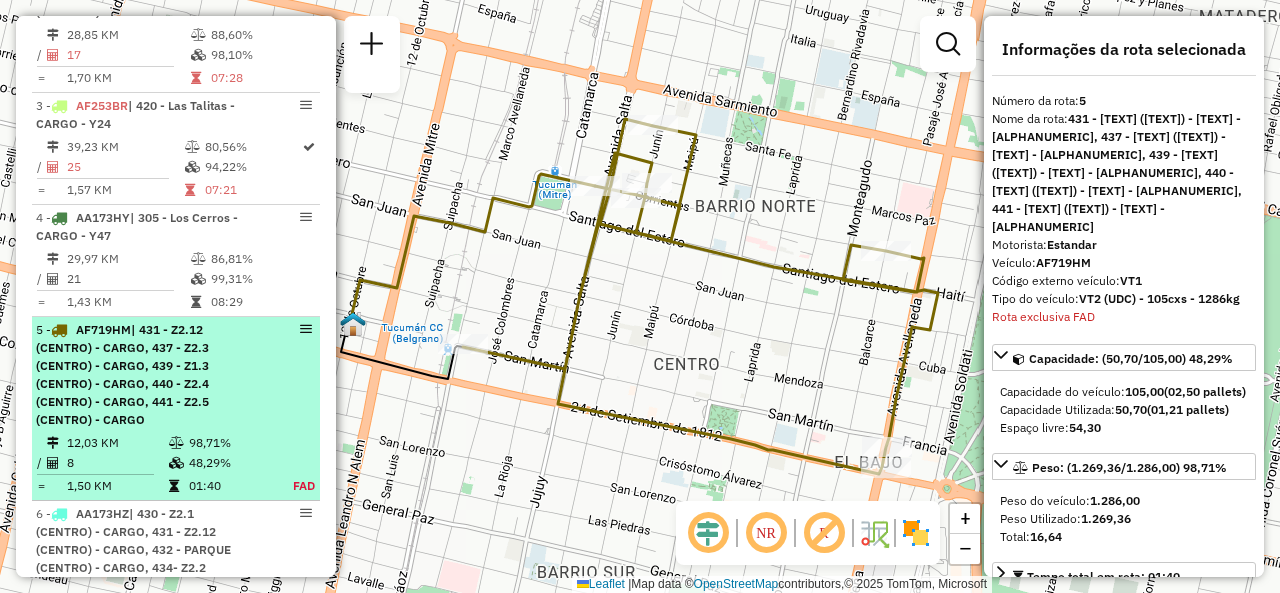 scroll, scrollTop: 869, scrollLeft: 0, axis: vertical 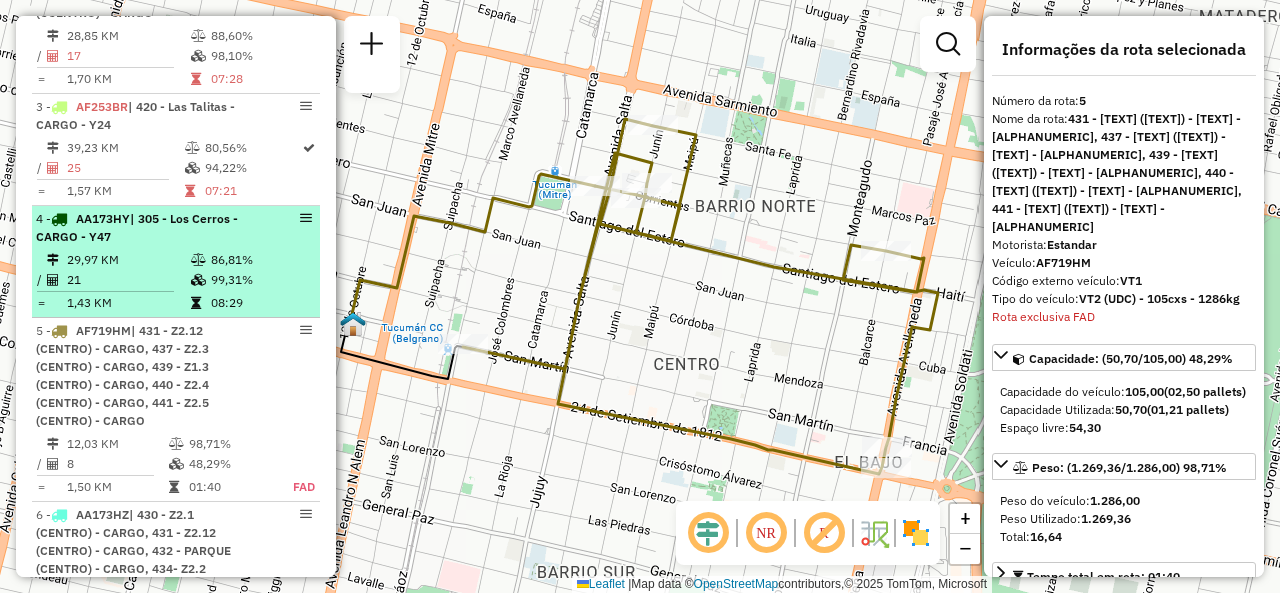 click on "4 - [PLATE] | 305  - [CITY] -  CARGO - Y47  29,97 KM   86,81%  /  21   99,31%     =  1,43 KM   08:29" at bounding box center [176, 262] 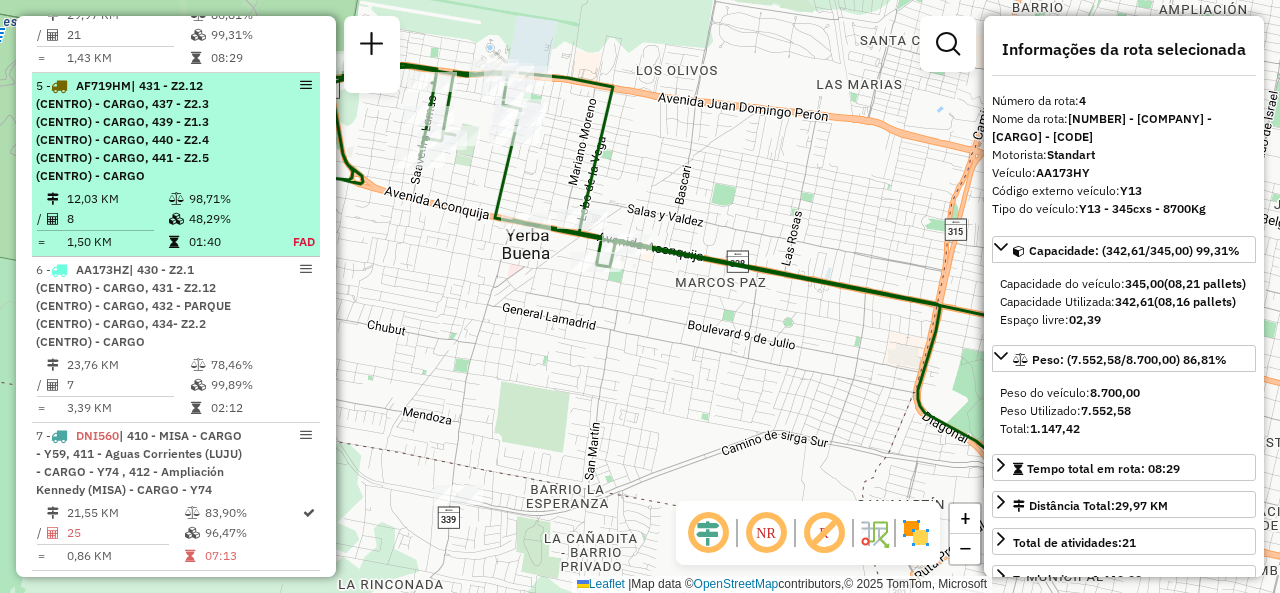 scroll, scrollTop: 1069, scrollLeft: 0, axis: vertical 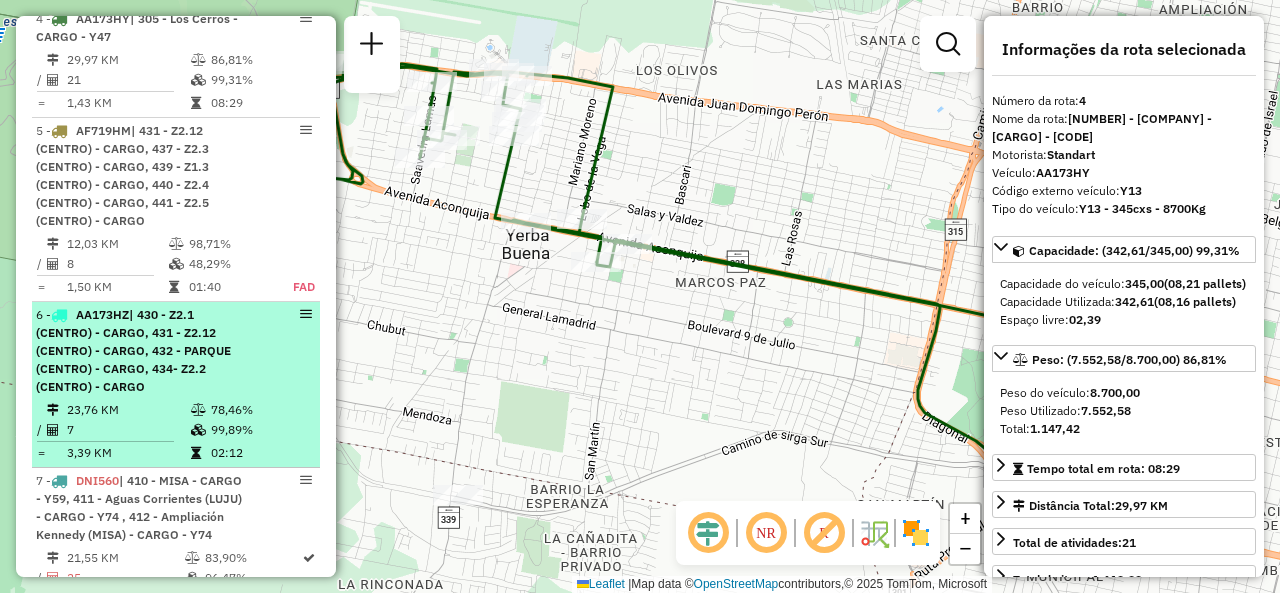 click on "6 - [ALPHANUMERIC] | 430 - [TEXT] ([TEXT]) - [TEXT] - [ALPHANUMERIC], 431 - [TEXT] ([TEXT]) - [TEXT] - [ALPHANUMERIC], 432 - [TEXT] ([TEXT]) - [TEXT] - [ALPHANUMERIC], 434- [TEXT] ([TEXT]) - [TEXT] - [ALPHANUMERIC]" at bounding box center [142, 351] 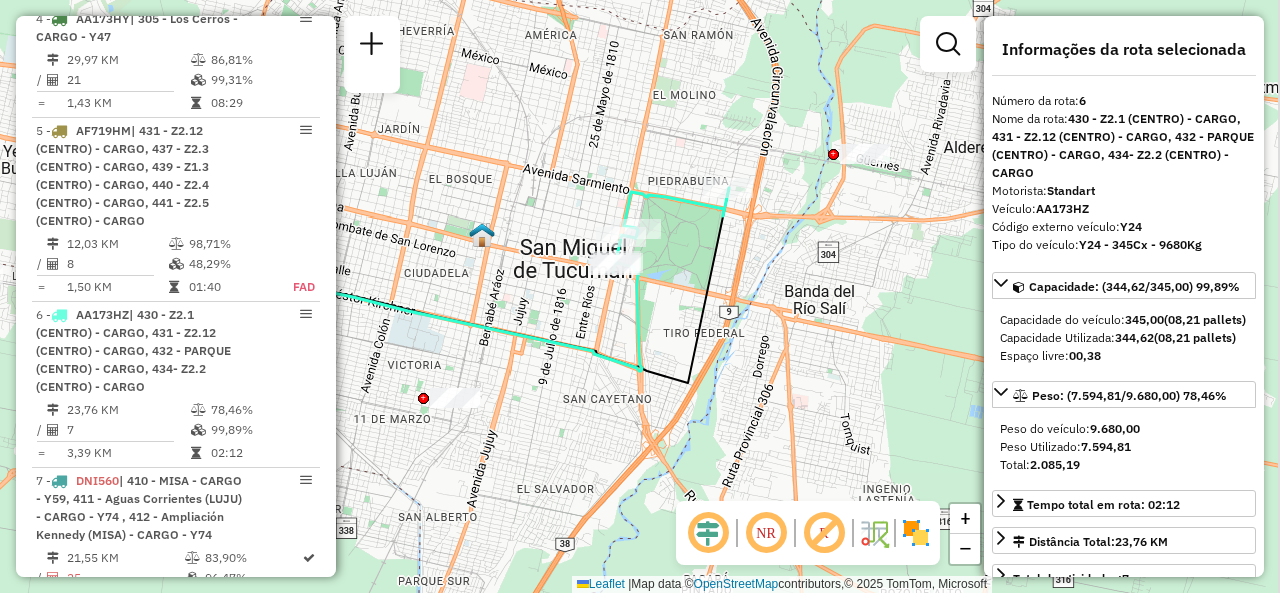 drag, startPoint x: 623, startPoint y: 279, endPoint x: 496, endPoint y: 271, distance: 127.25172 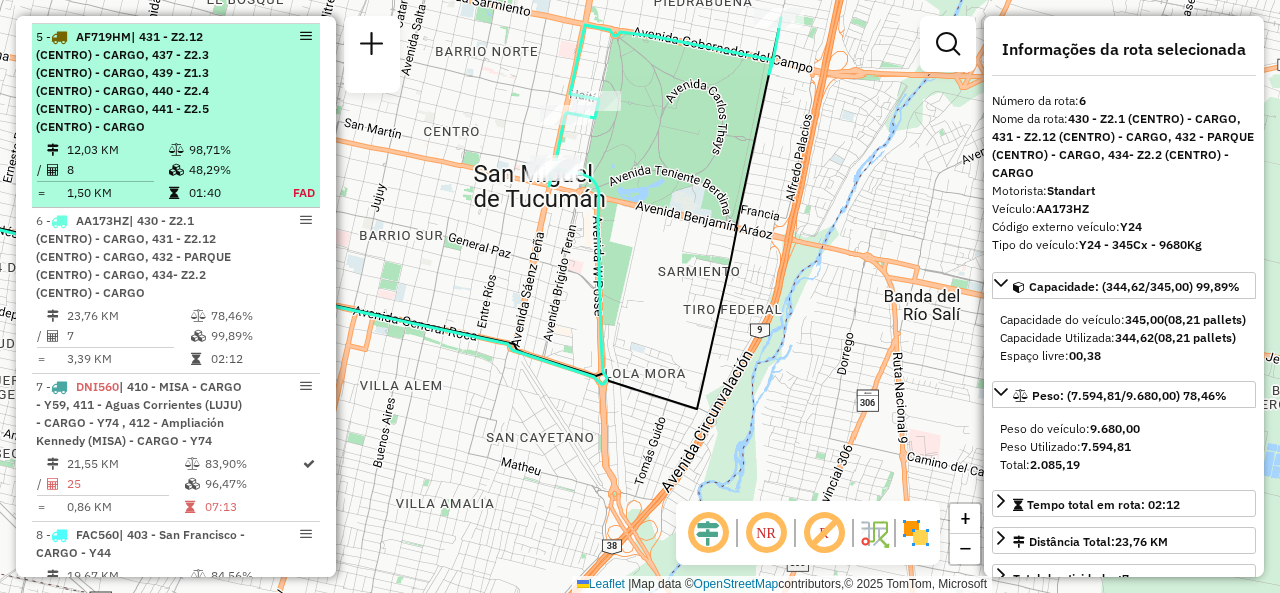 scroll, scrollTop: 1269, scrollLeft: 0, axis: vertical 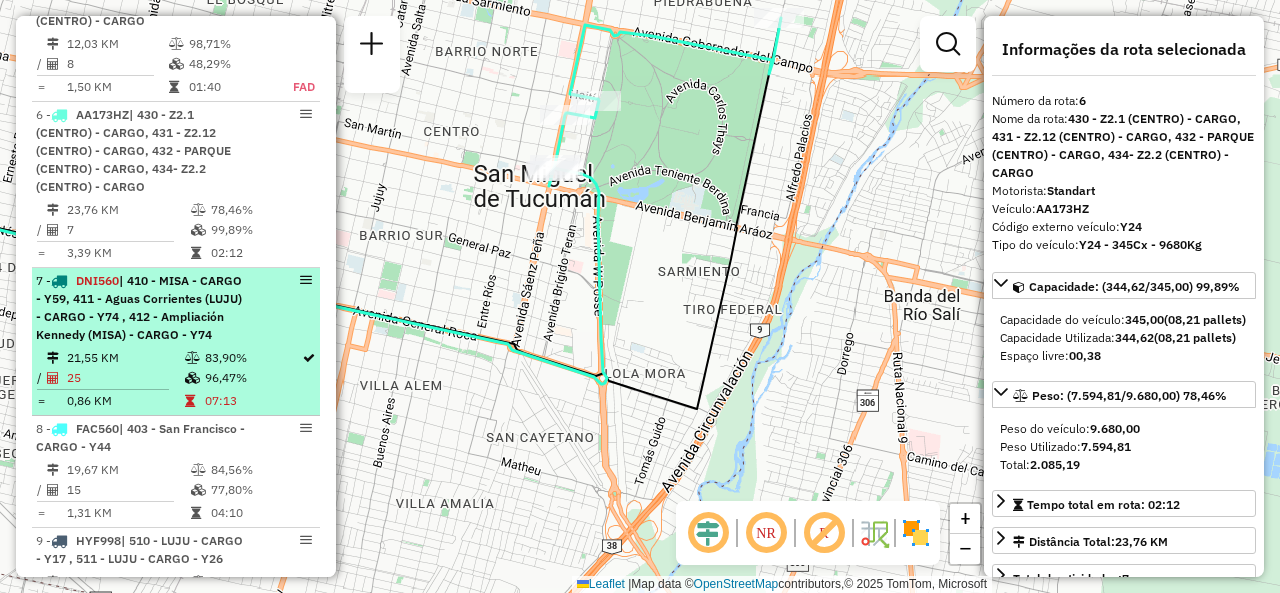 click on "7 - [ALPHANUMERIC] | 410 - [TEXT] - [TEXT] - [ALPHANUMERIC], 411 - [TEXT] ([TEXT]) - [TEXT] - [ALPHANUMERIC]" at bounding box center (142, 308) 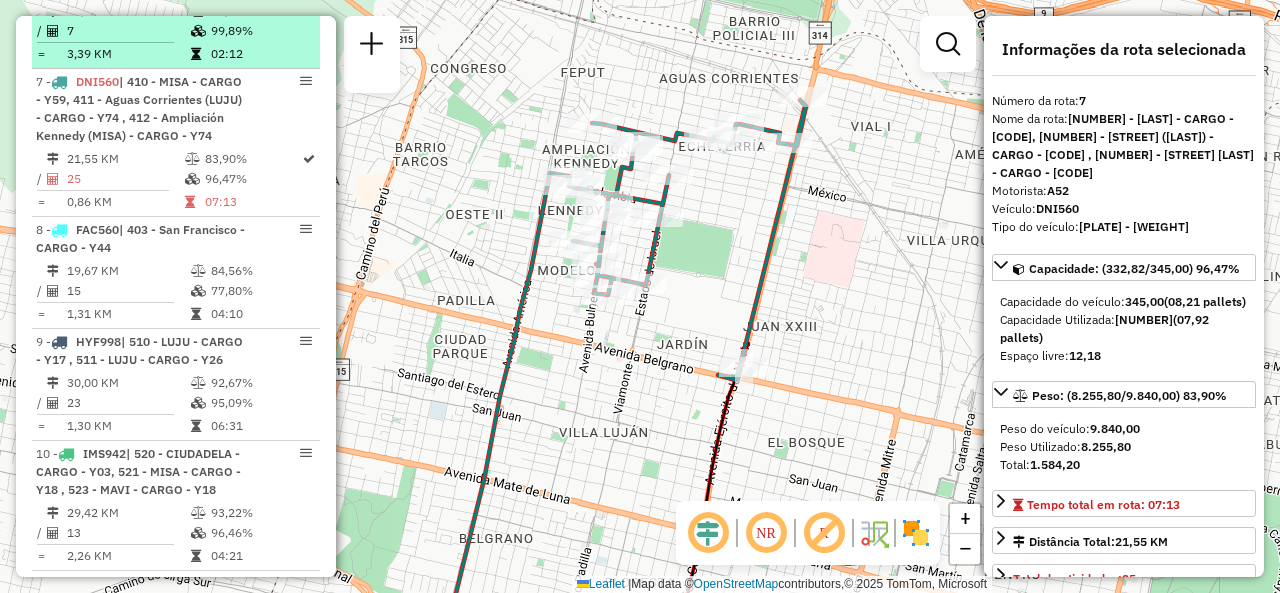 scroll, scrollTop: 1469, scrollLeft: 0, axis: vertical 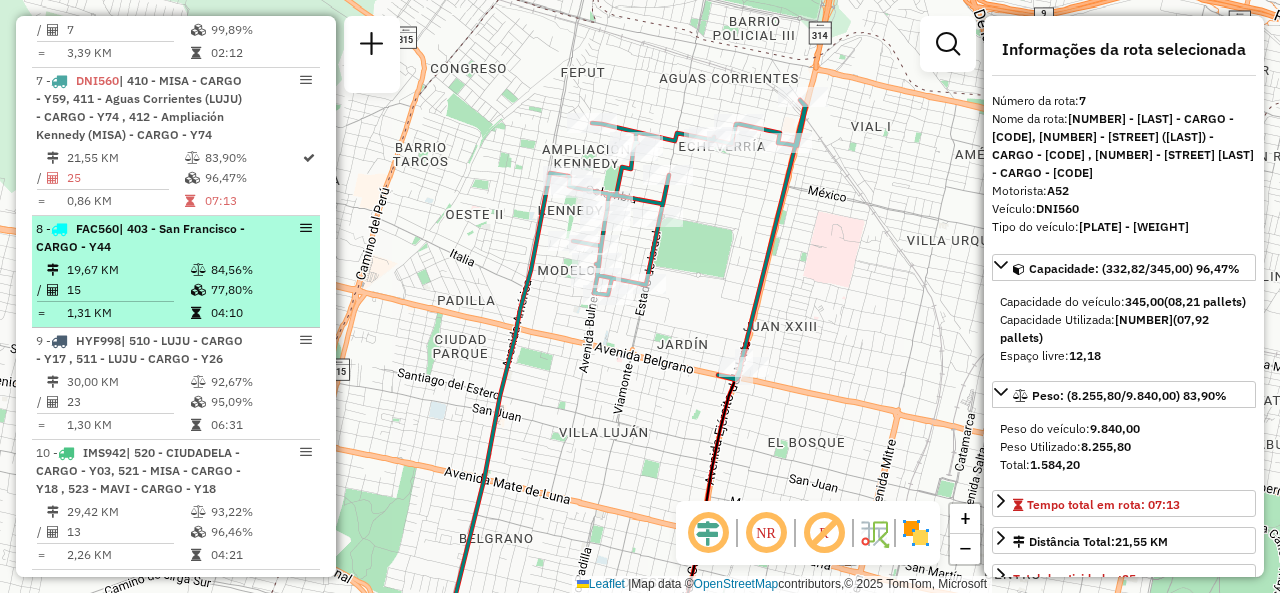 click on "1,31 KM" at bounding box center (128, 313) 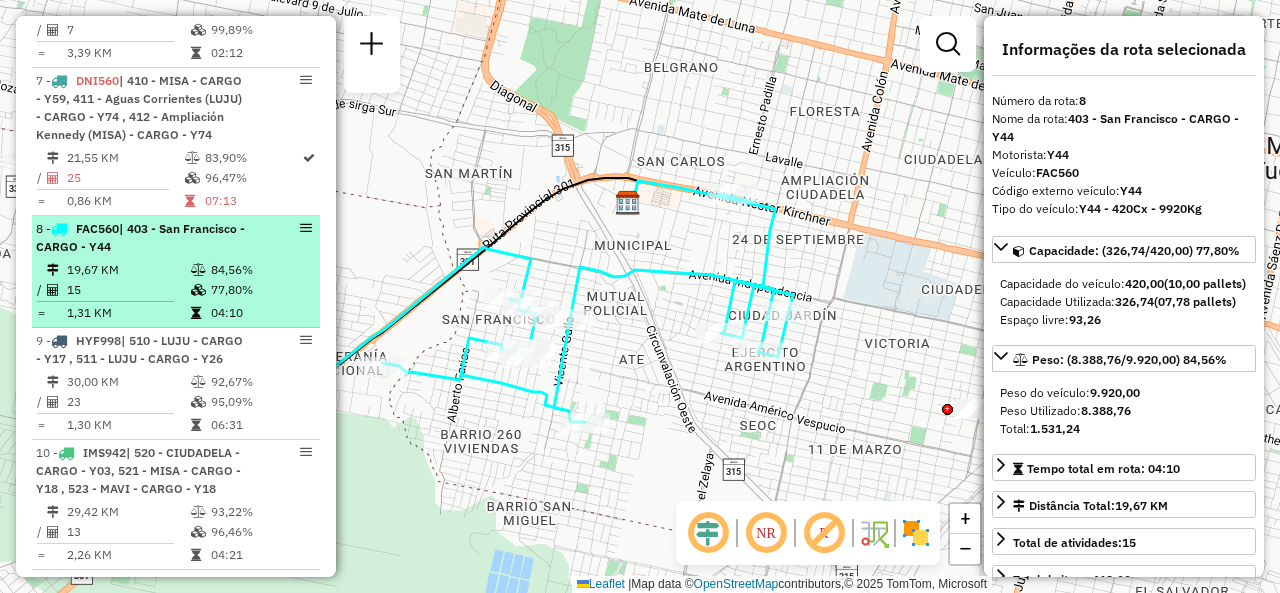 scroll, scrollTop: 1569, scrollLeft: 0, axis: vertical 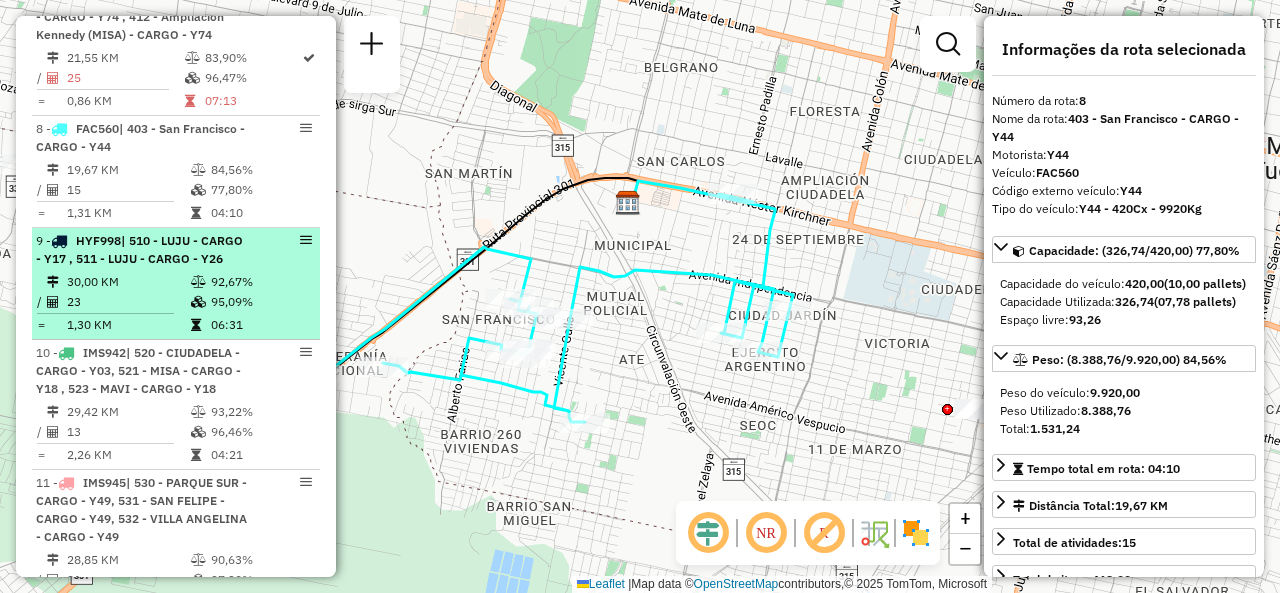 click on "| 510 - LUJU - CARGO - Y17 , 511 - LUJU - CARGO - Y26" at bounding box center (139, 249) 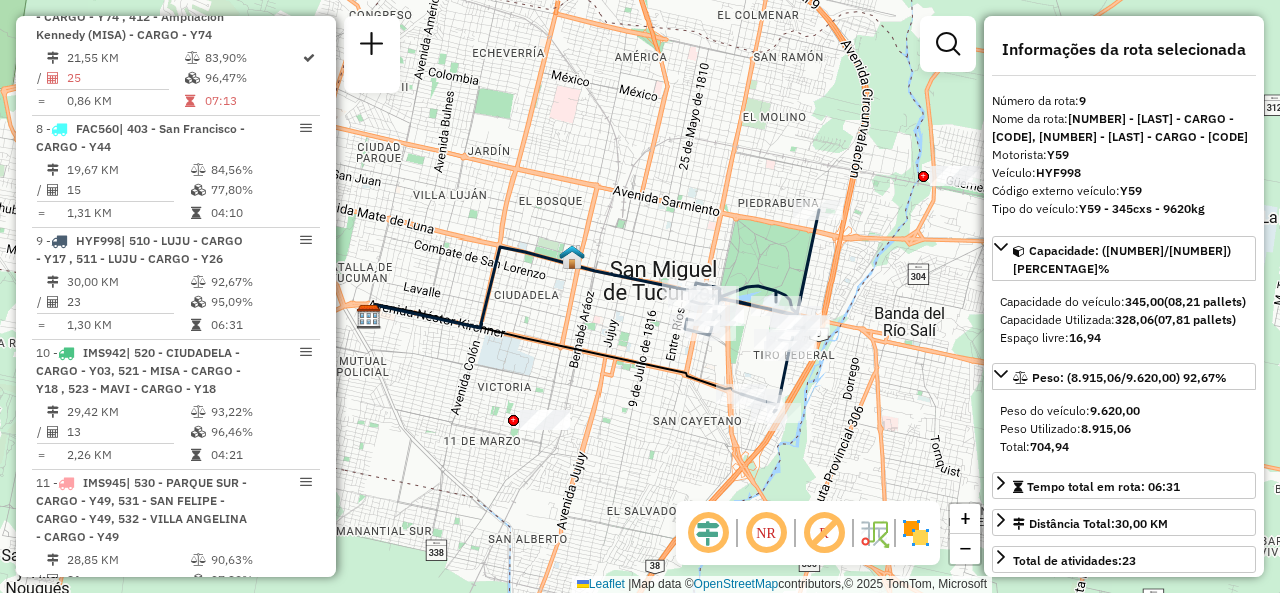 drag, startPoint x: 660, startPoint y: 304, endPoint x: 477, endPoint y: 273, distance: 185.60712 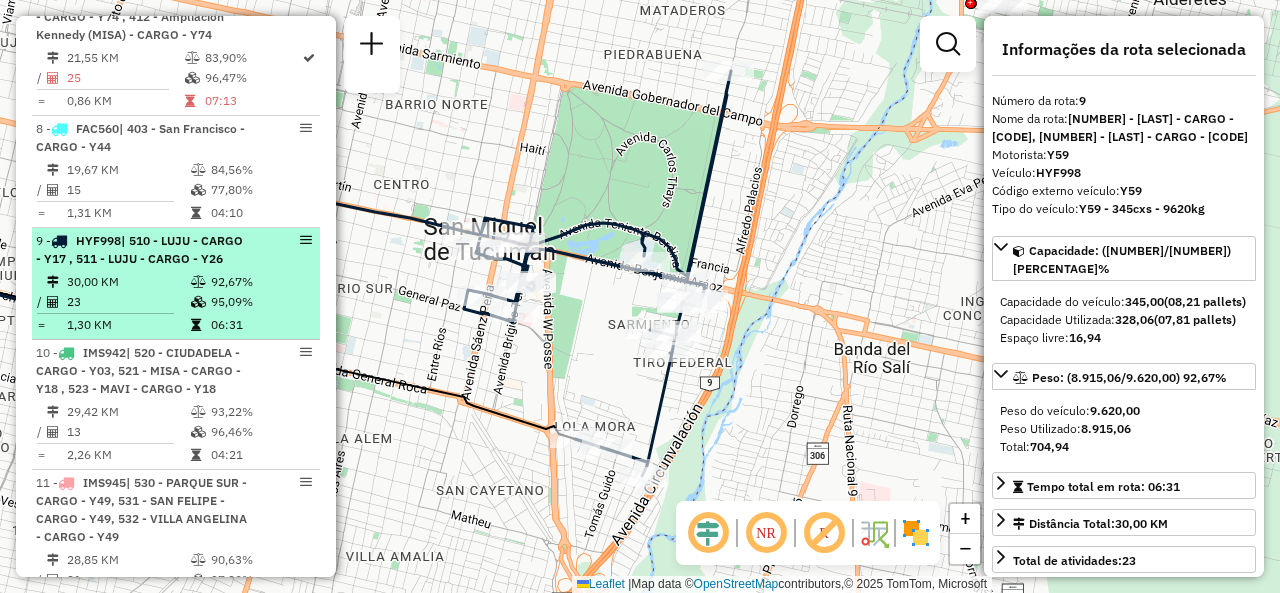 scroll, scrollTop: 1669, scrollLeft: 0, axis: vertical 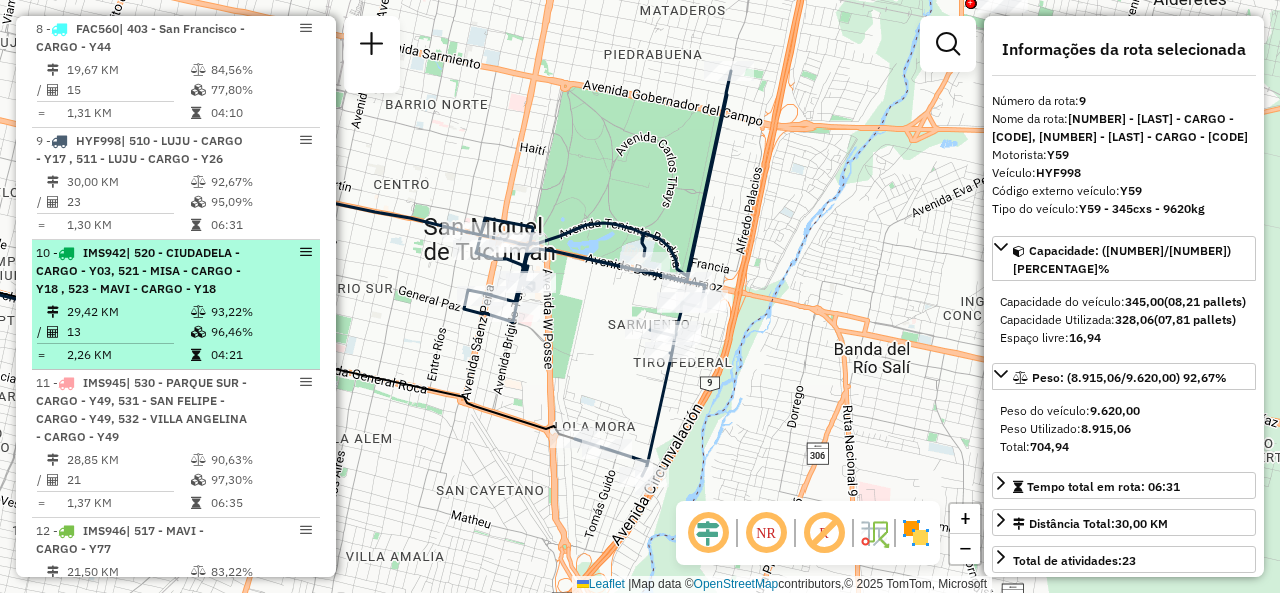 click on "| 520 - CIUDADELA - CARGO - Y03, 521 - MISA - CARGO - Y18 , 523 - MAVI - CARGO - Y18" at bounding box center (138, 270) 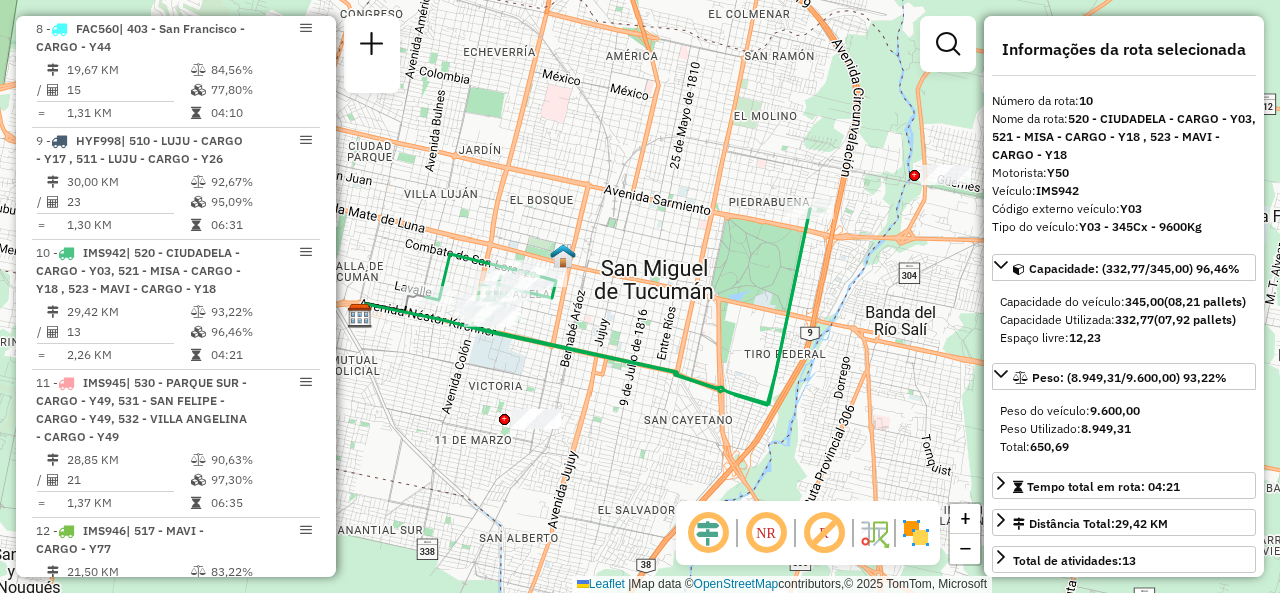 drag, startPoint x: 561, startPoint y: 312, endPoint x: 684, endPoint y: 285, distance: 125.92855 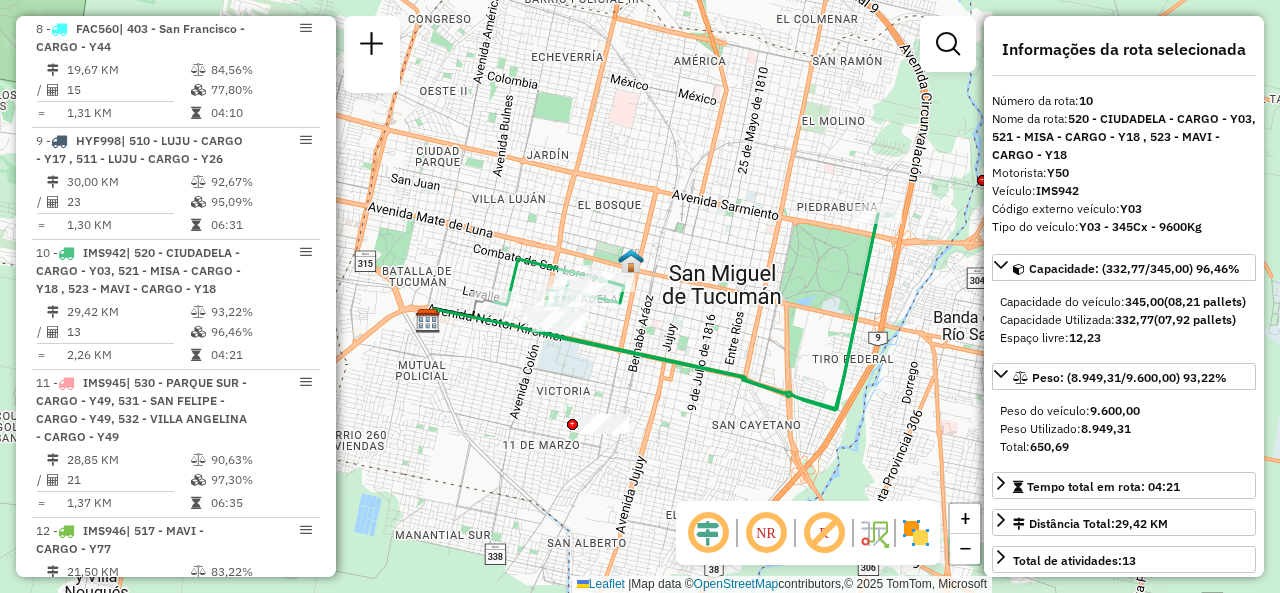drag, startPoint x: 790, startPoint y: 267, endPoint x: 760, endPoint y: 273, distance: 30.594116 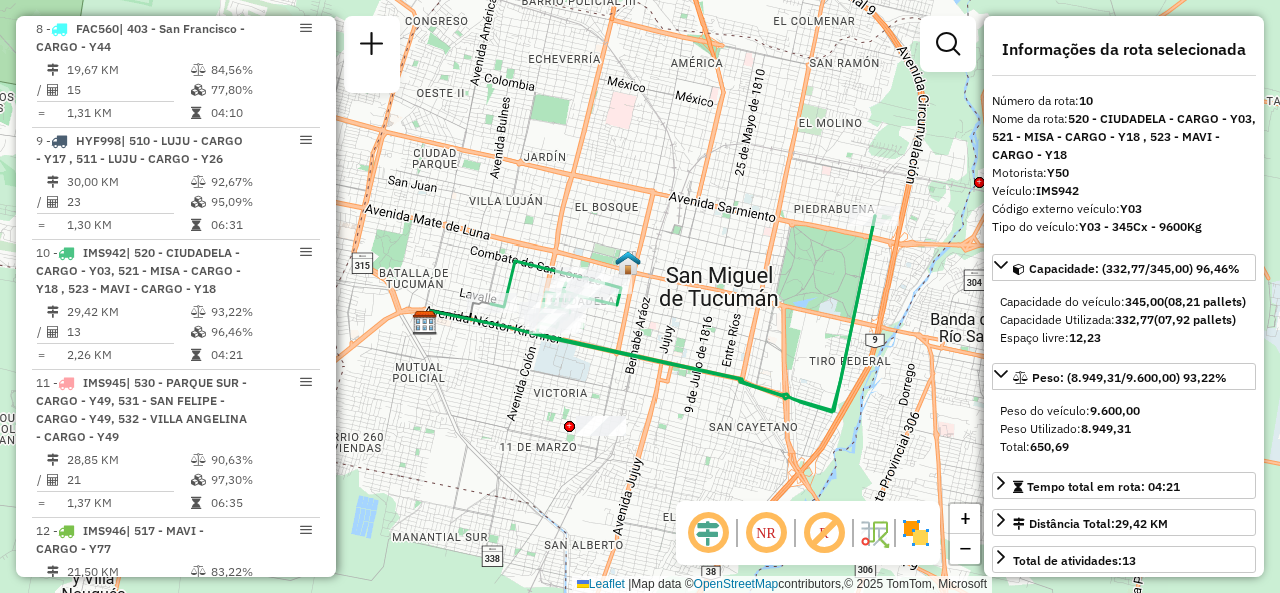 drag, startPoint x: 601, startPoint y: 325, endPoint x: 727, endPoint y: 286, distance: 131.89769 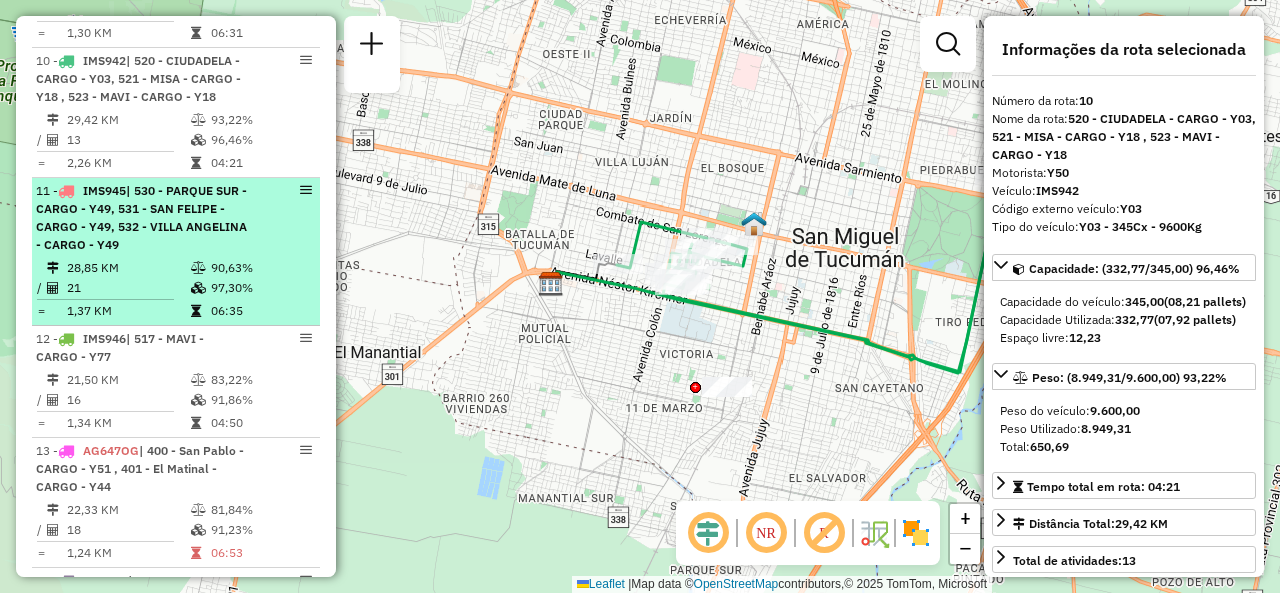 scroll, scrollTop: 1869, scrollLeft: 0, axis: vertical 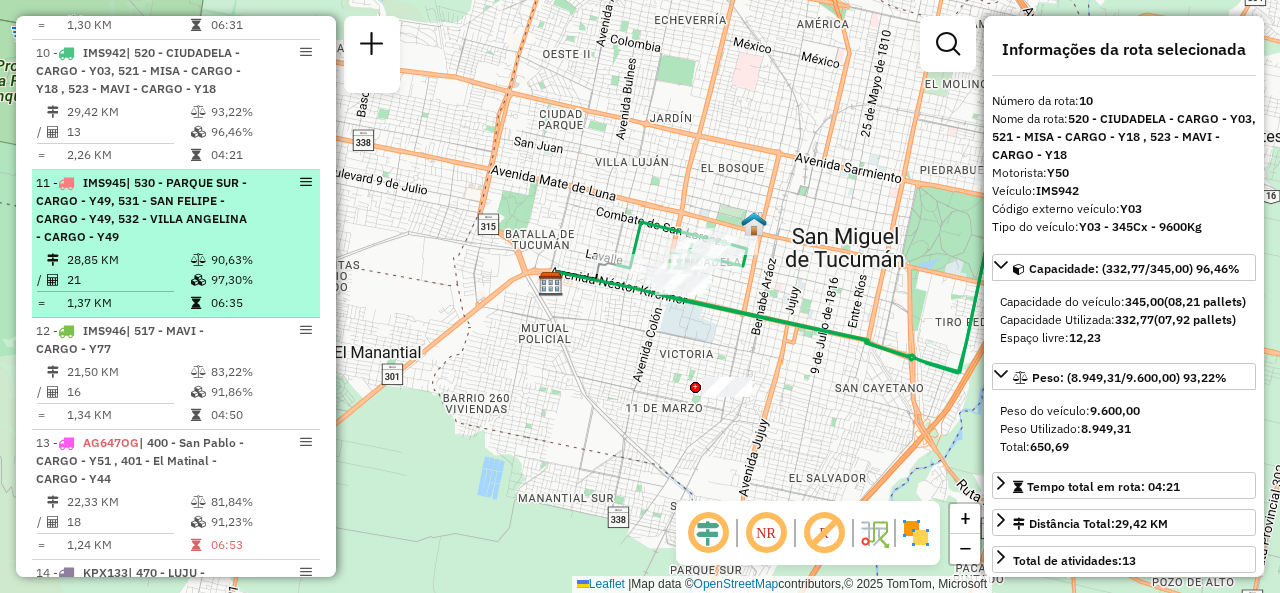 click on "| 530 - PARQUE SUR - CARGO - Y49, 531 - SAN FELIPE - CARGO - Y49, 532 - VILLA ANGELINA - CARGO - Y49" at bounding box center (141, 209) 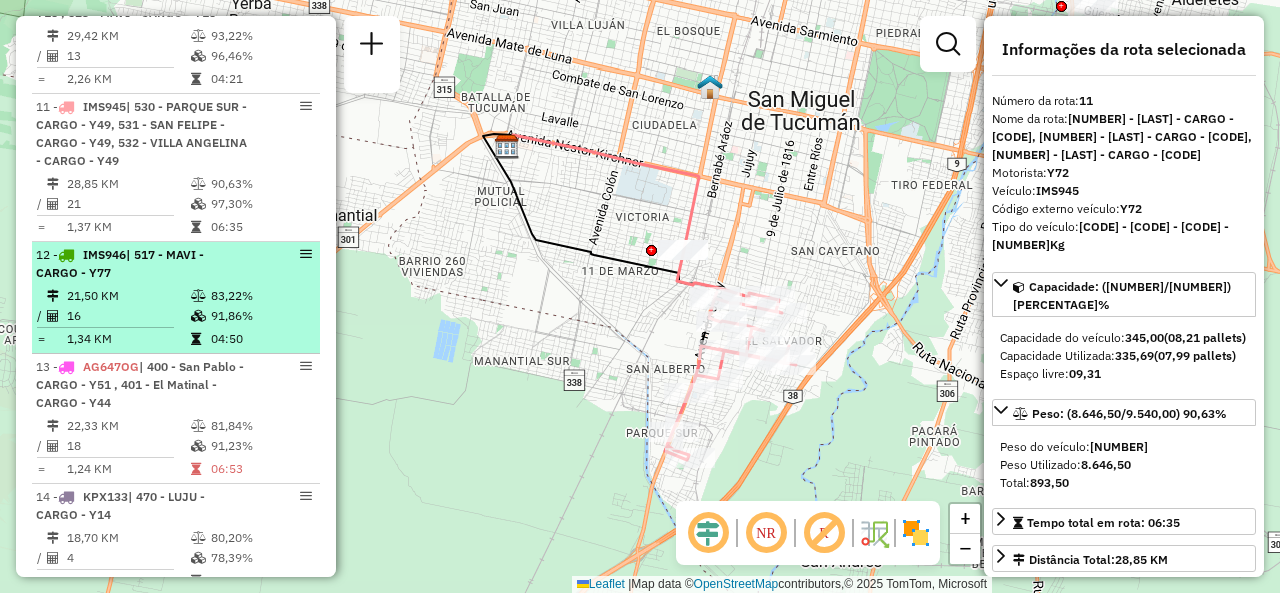scroll, scrollTop: 1969, scrollLeft: 0, axis: vertical 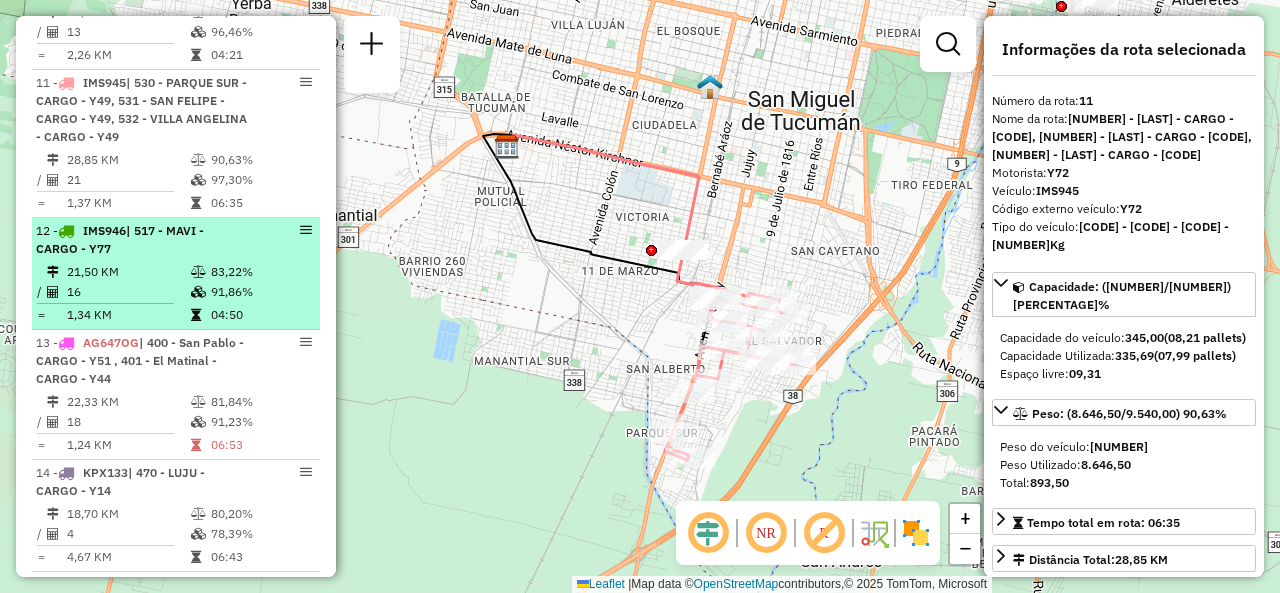 click on "21,50 KM" at bounding box center (128, 272) 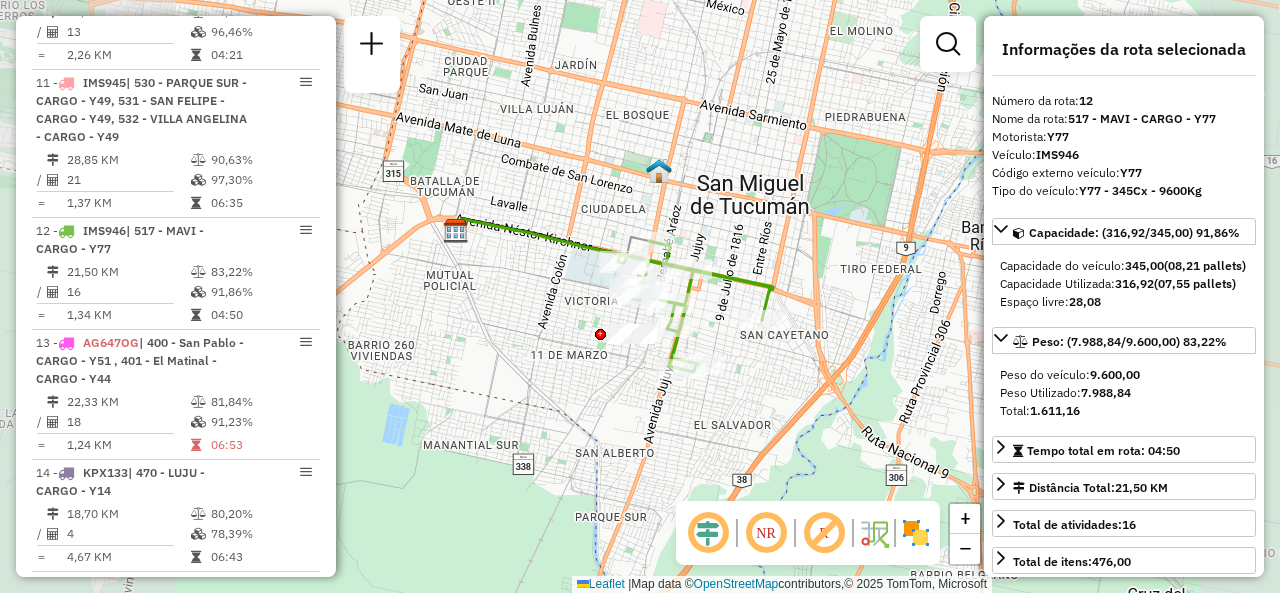 drag, startPoint x: 523, startPoint y: 311, endPoint x: 494, endPoint y: 296, distance: 32.649654 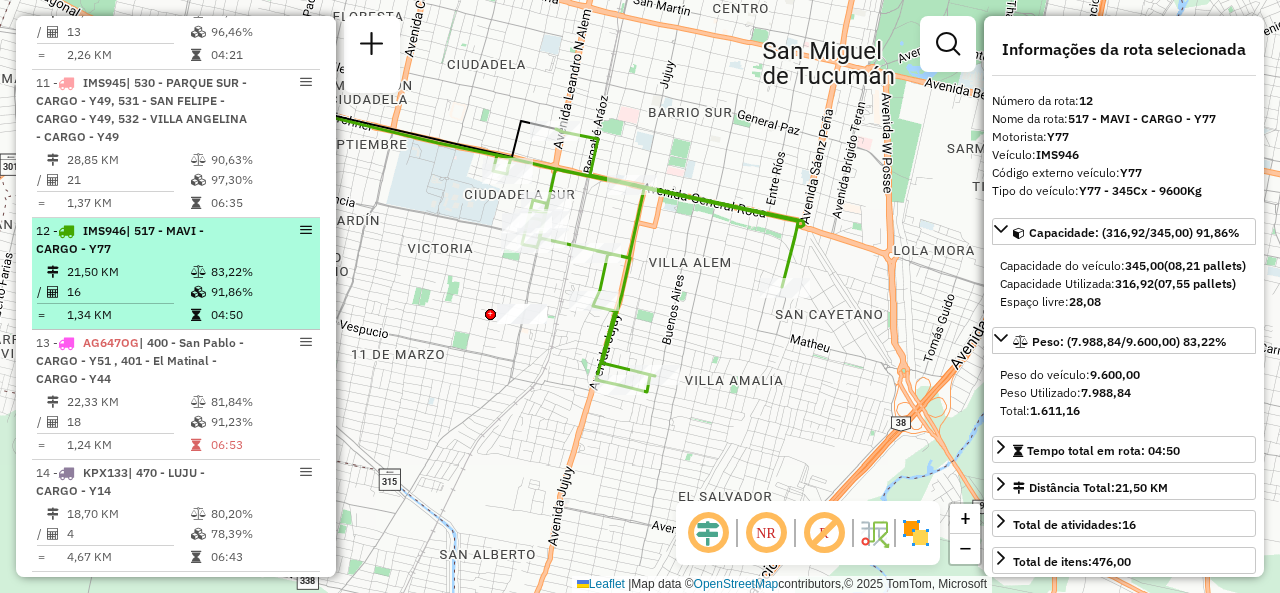 scroll, scrollTop: 2069, scrollLeft: 0, axis: vertical 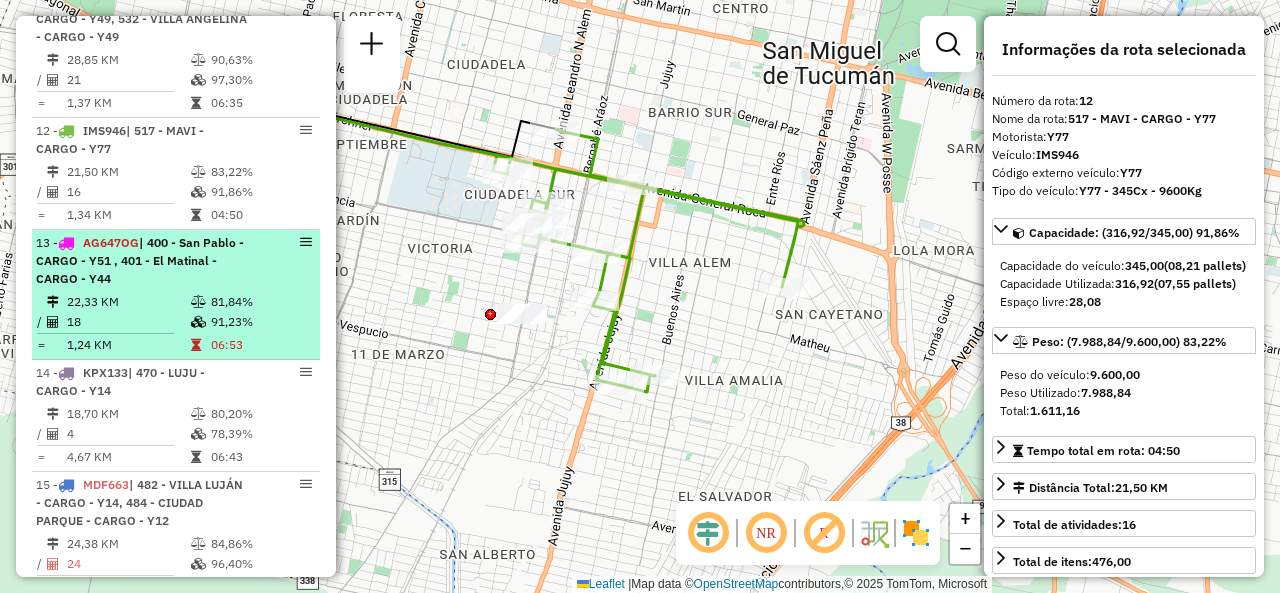 click on "| 400 -  San Pablo - CARGO - Y51 , 401 - El Matinal - CARGO - Y44" at bounding box center (140, 260) 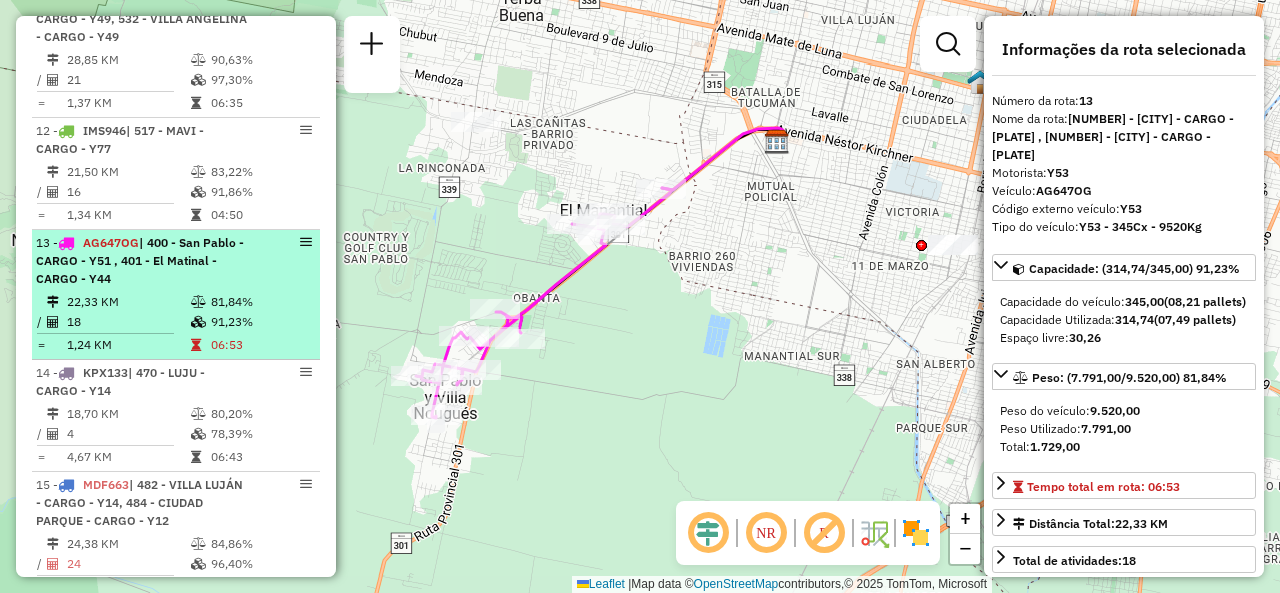 click on "13 - [NUMBER] - [PLATE] | 400 - [CITY] - CARGO - Y51 , 401 - [CITY] - CARGO - Y44" at bounding box center (142, 261) 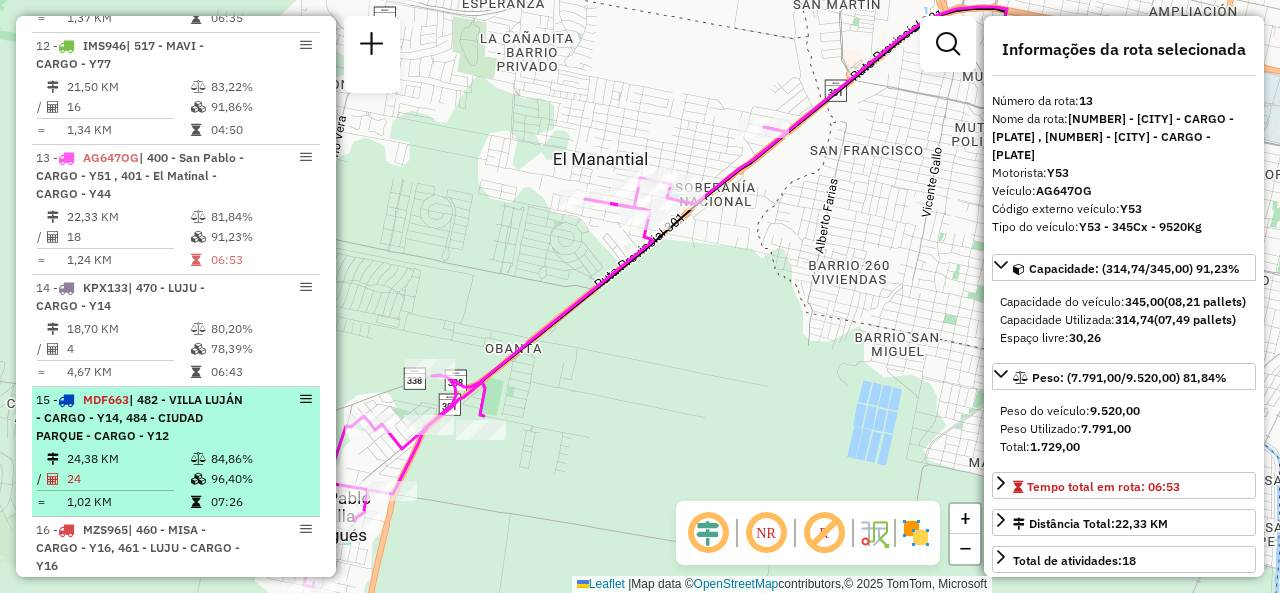 scroll, scrollTop: 2269, scrollLeft: 0, axis: vertical 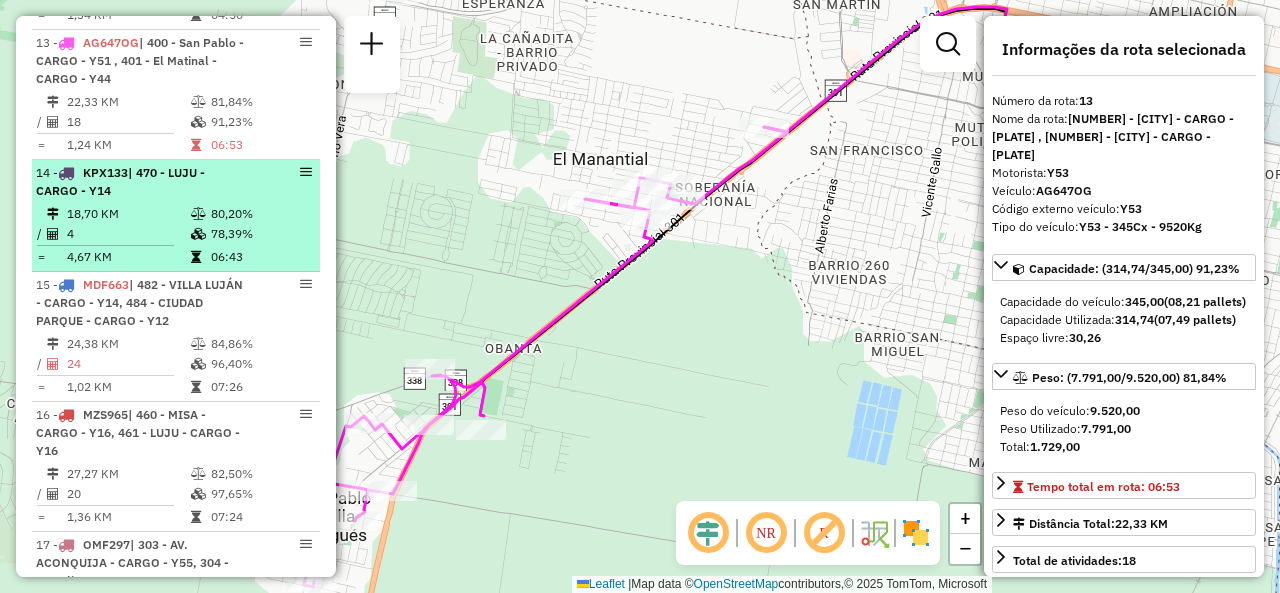 click on "4" at bounding box center [128, 234] 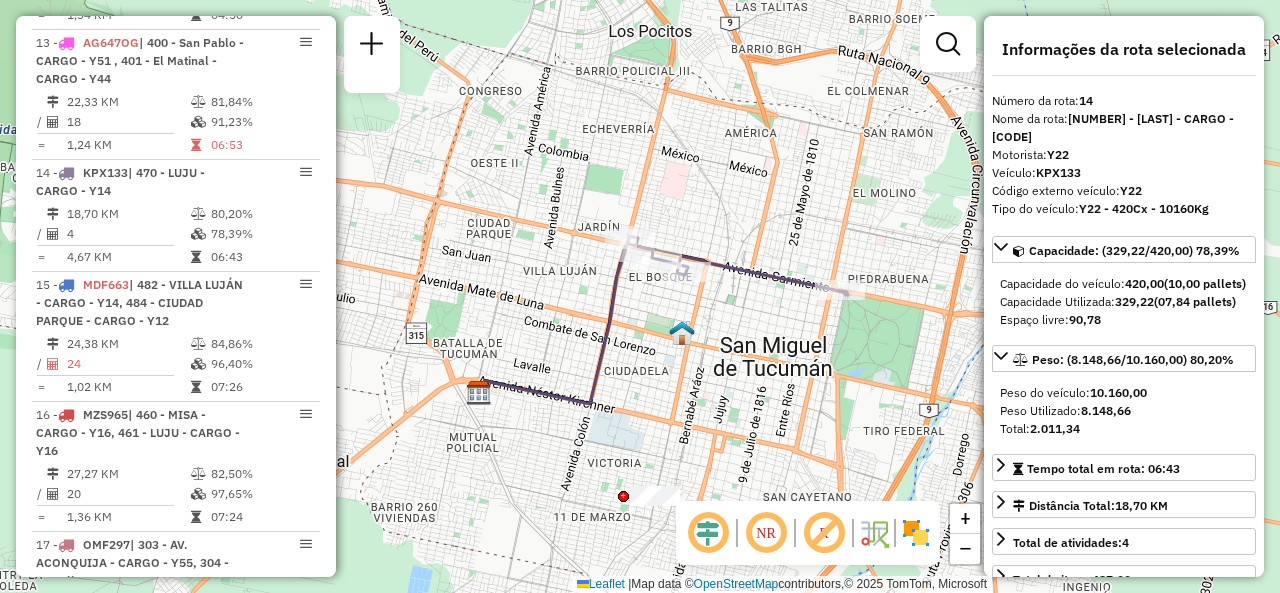 drag, startPoint x: 672, startPoint y: 311, endPoint x: 634, endPoint y: 319, distance: 38.832977 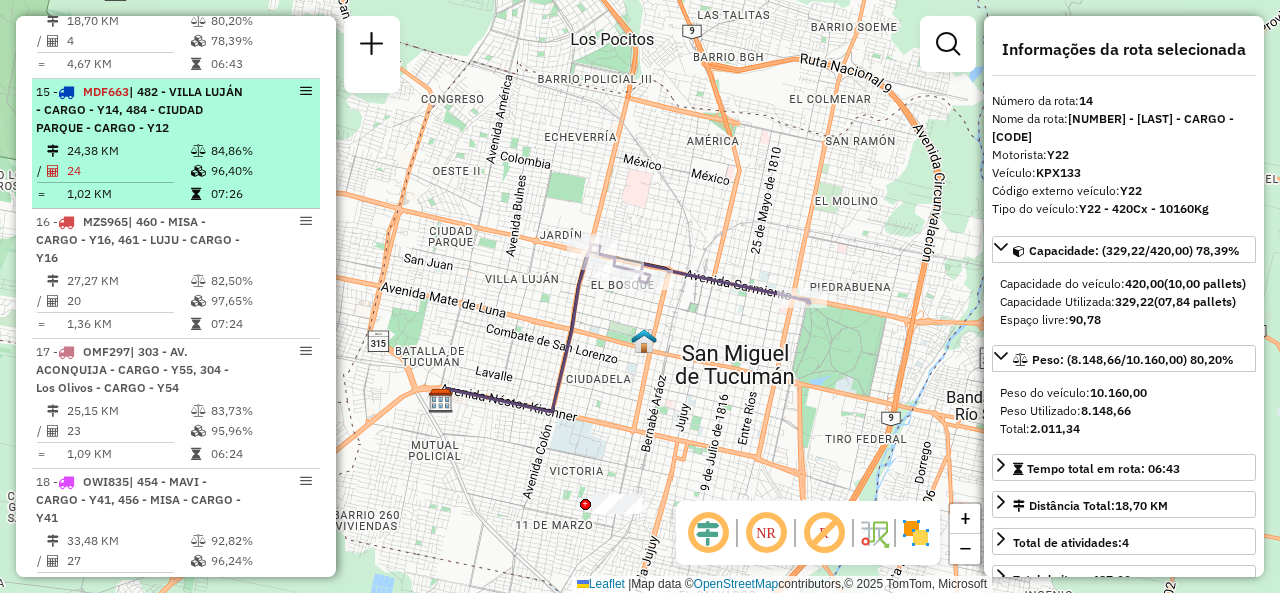 scroll, scrollTop: 2469, scrollLeft: 0, axis: vertical 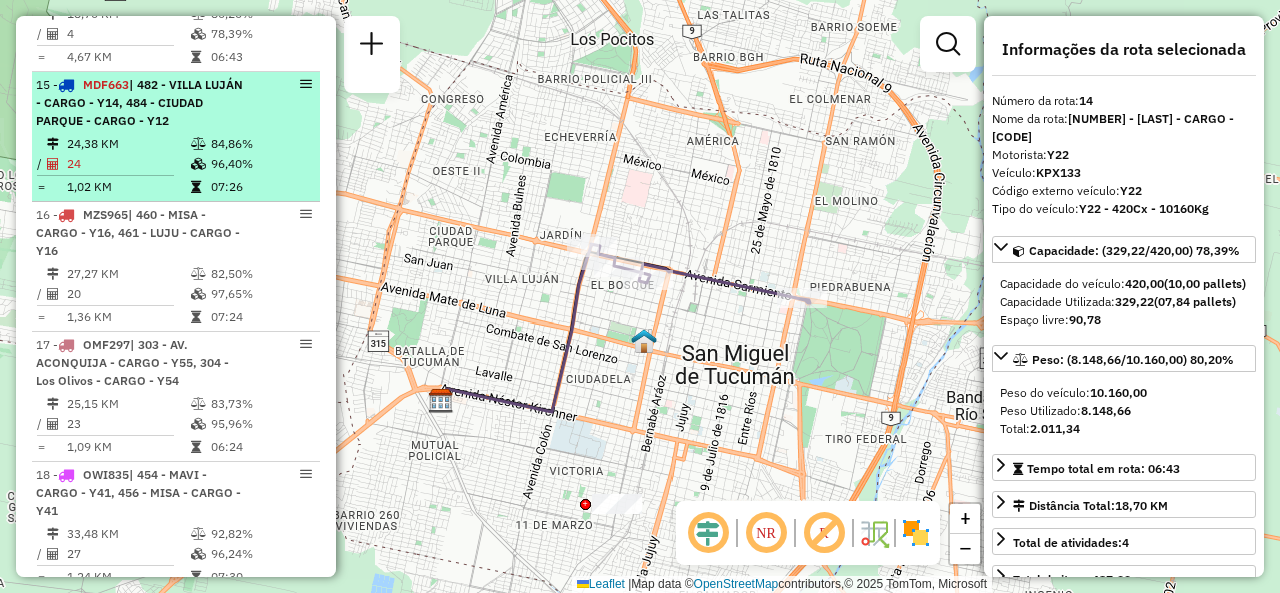 click on "[NUMBER] - [PLATE] | [NUMBER] - [CITY] - CARGO - [PLATE], [NUMBER] - [CITY] - CARGO - [PLATE]" at bounding box center [142, 103] 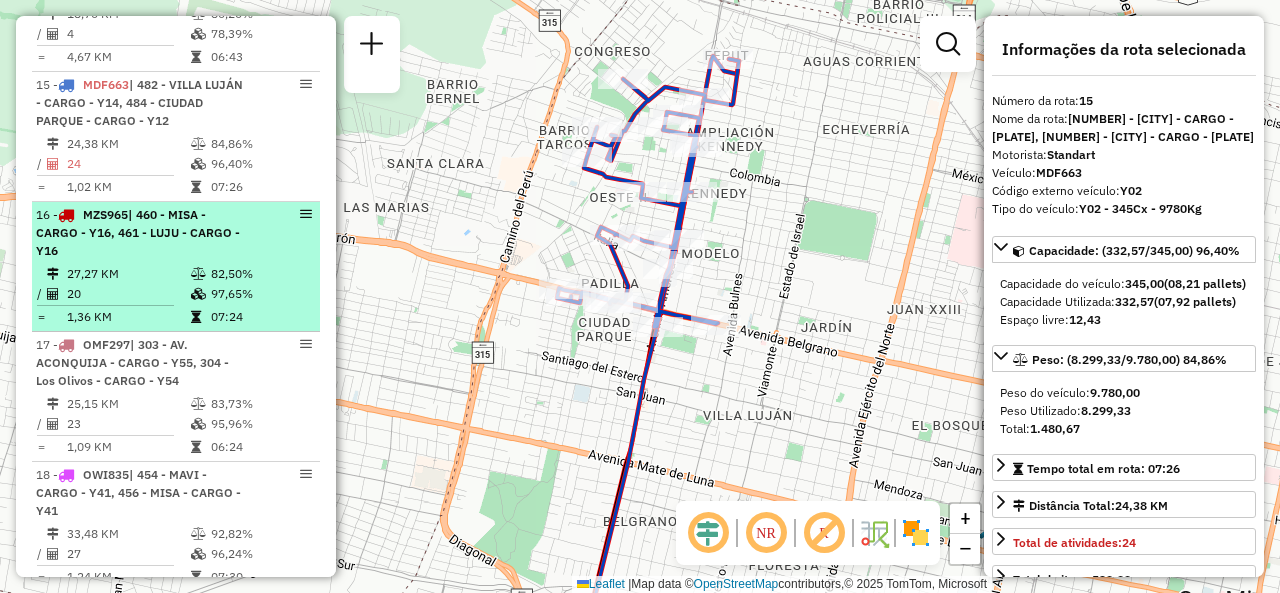 click on "16 - [ALPHANUMERIC] | 460 - [TEXT] - [TEXT] - [ALPHANUMERIC], 461 - [TEXT] - [TEXT] - [ALPHANUMERIC]" at bounding box center [142, 233] 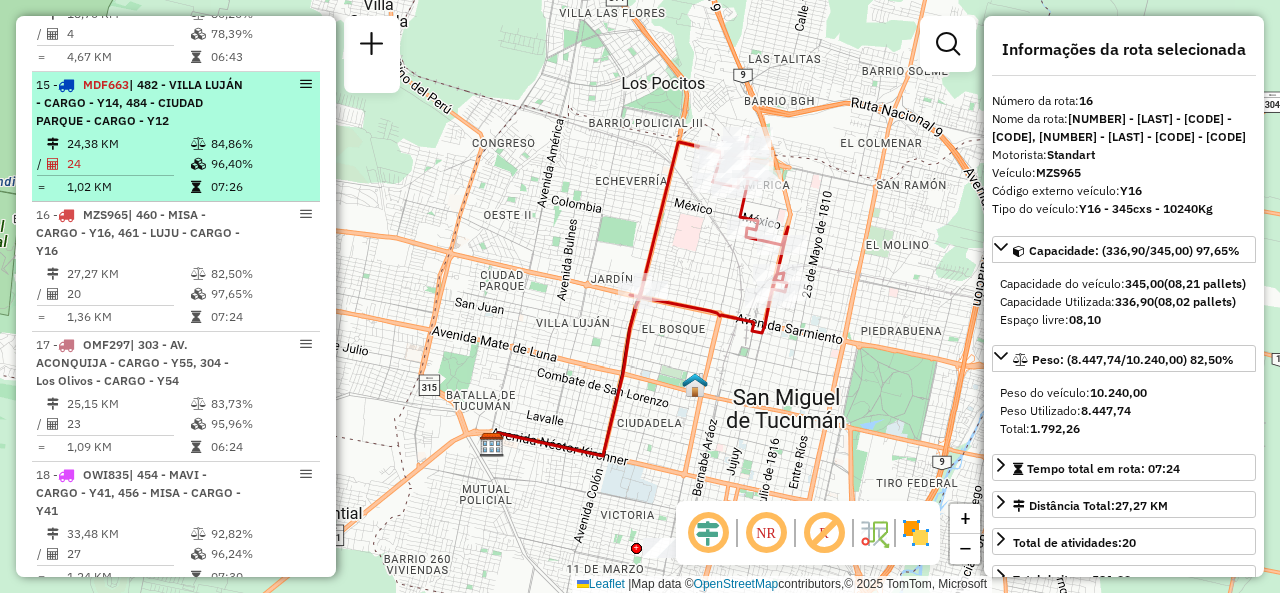 click at bounding box center [198, 164] 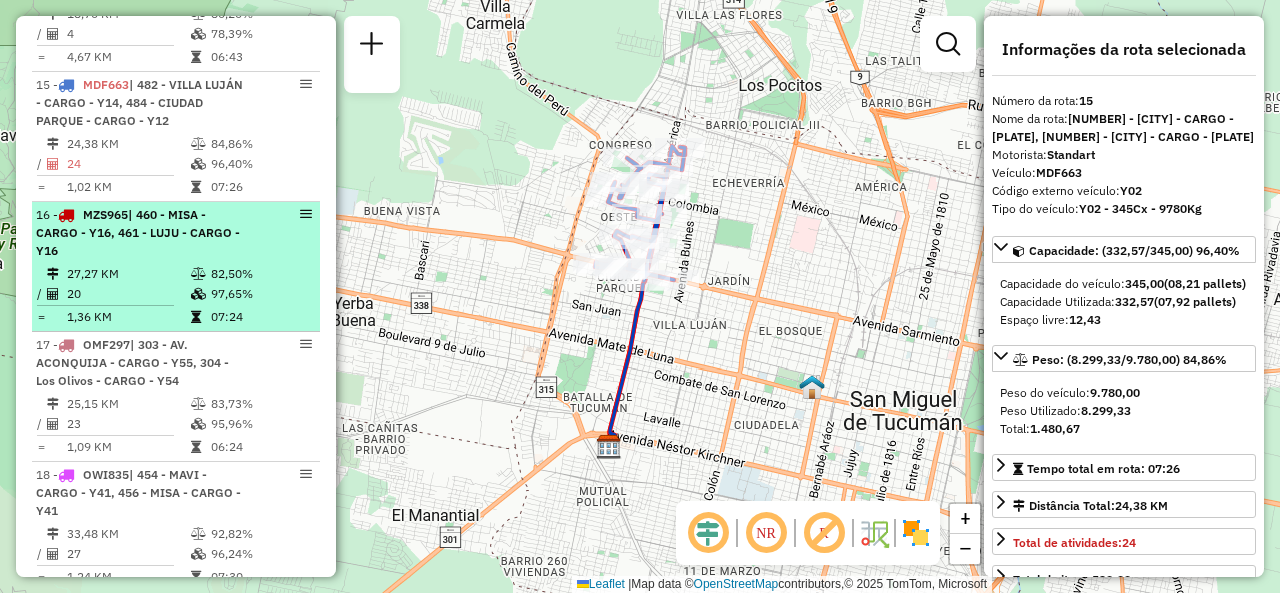 click on "16 - [ALPHANUMERIC] | 460 - [TEXT] - [TEXT] - [ALPHANUMERIC], 461 - [TEXT] - [TEXT] - [ALPHANUMERIC]" at bounding box center (142, 233) 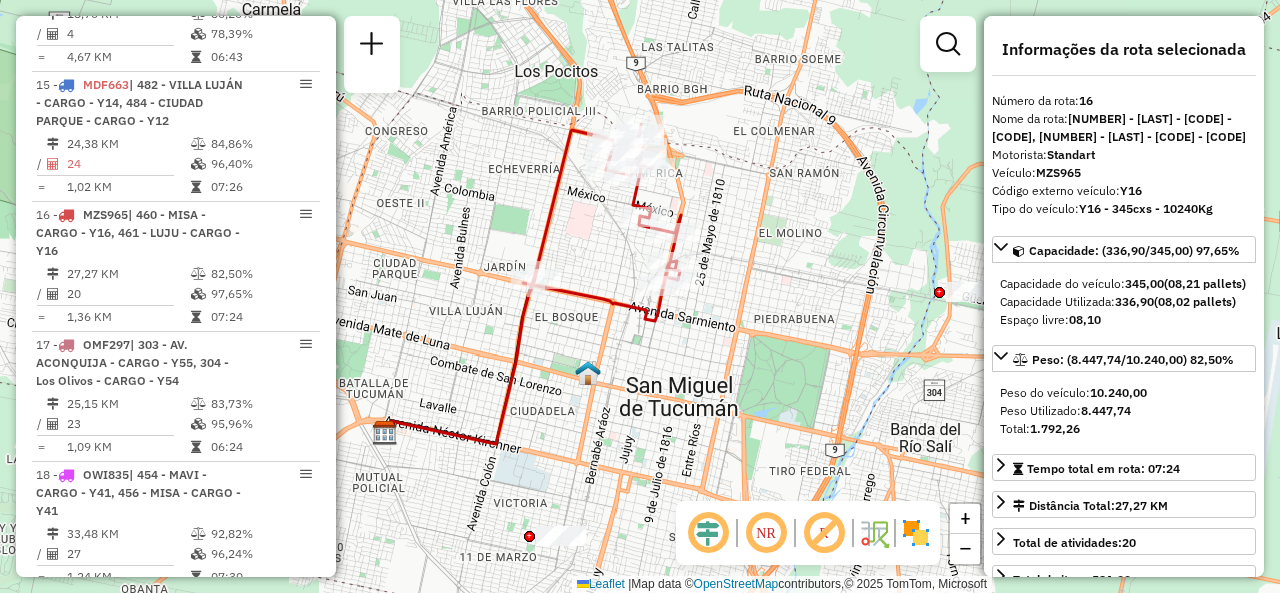 drag, startPoint x: 604, startPoint y: 285, endPoint x: 466, endPoint y: 269, distance: 138.92444 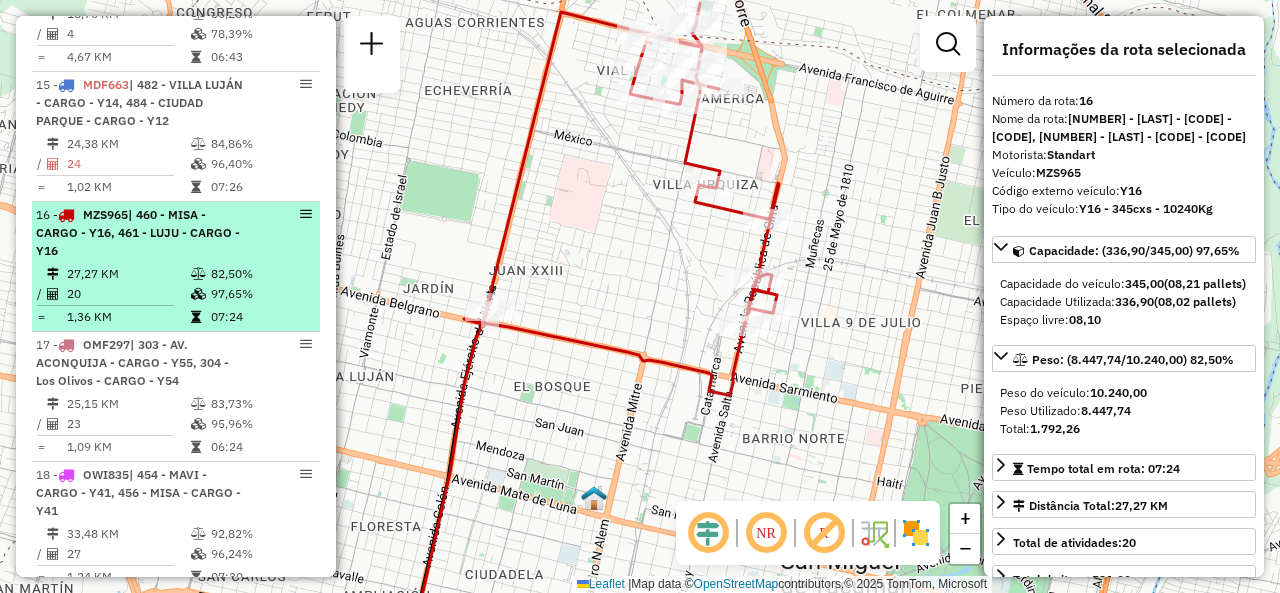 click on "16 -       MZS965   | 460 - MISA - CARGO - Y16, 461 -  LUJU - CARGO - Y16   27,27 KM   82,50%  /  20   97,65%     =  1,36 KM   07:24" at bounding box center (176, 267) 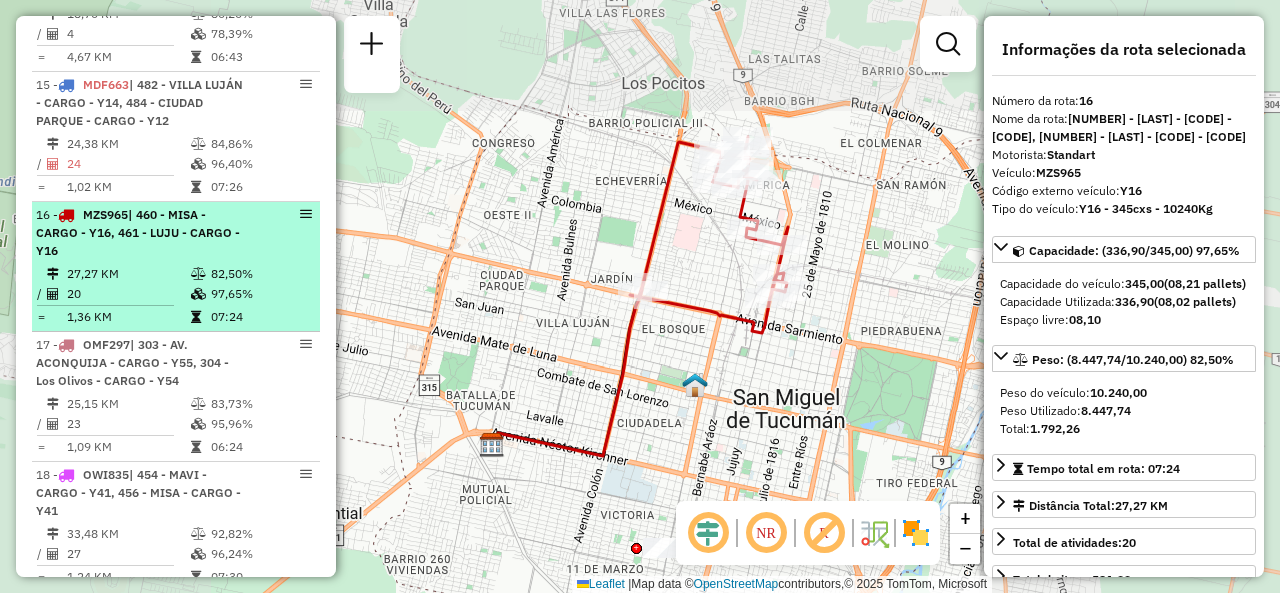 scroll, scrollTop: 2569, scrollLeft: 0, axis: vertical 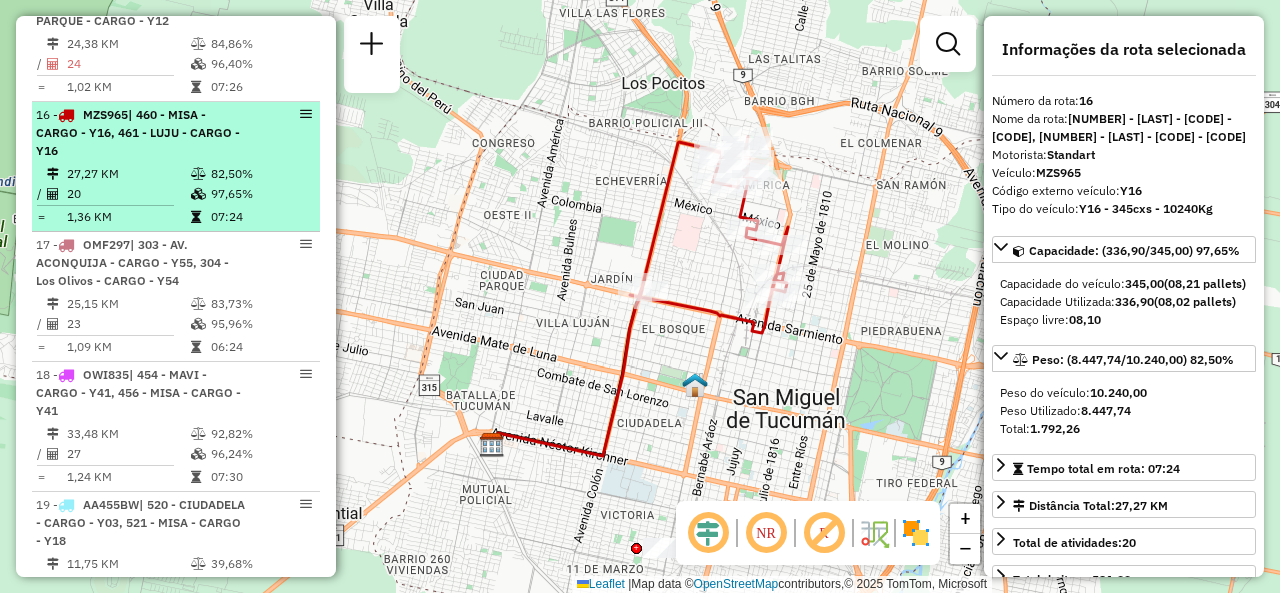 click on "| 303 - AV. ACONQUIJA - CARGO - Y55, 304  - Los Olivos - CARGO - Y54" at bounding box center [132, 262] 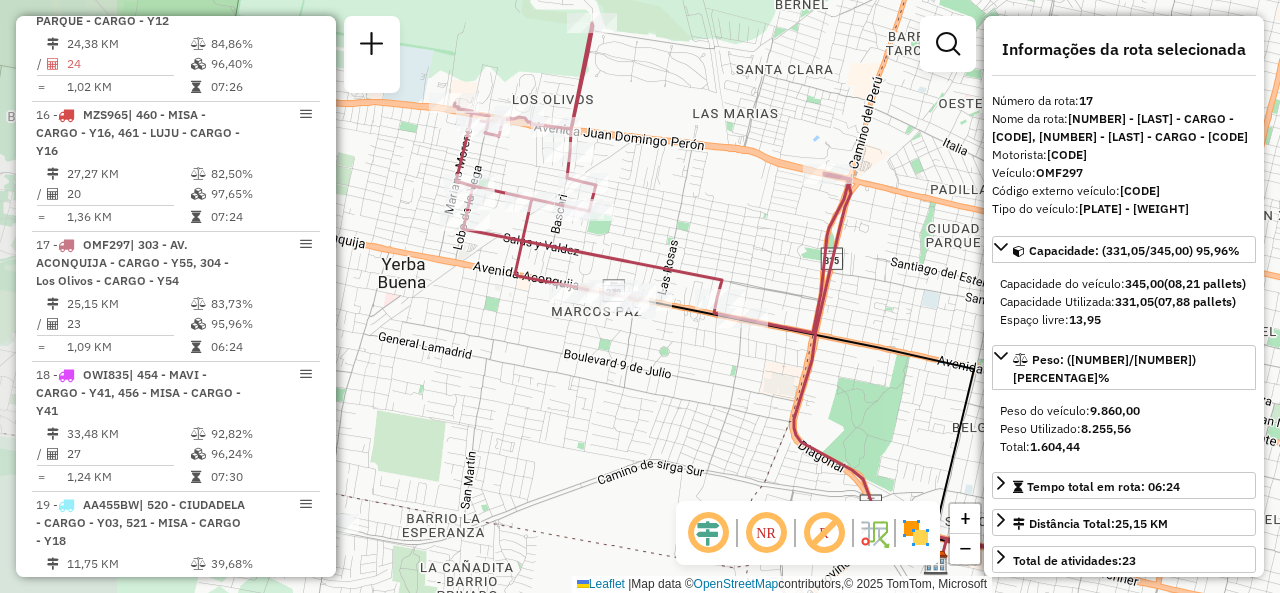 drag, startPoint x: 704, startPoint y: 284, endPoint x: 823, endPoint y: 281, distance: 119.03781 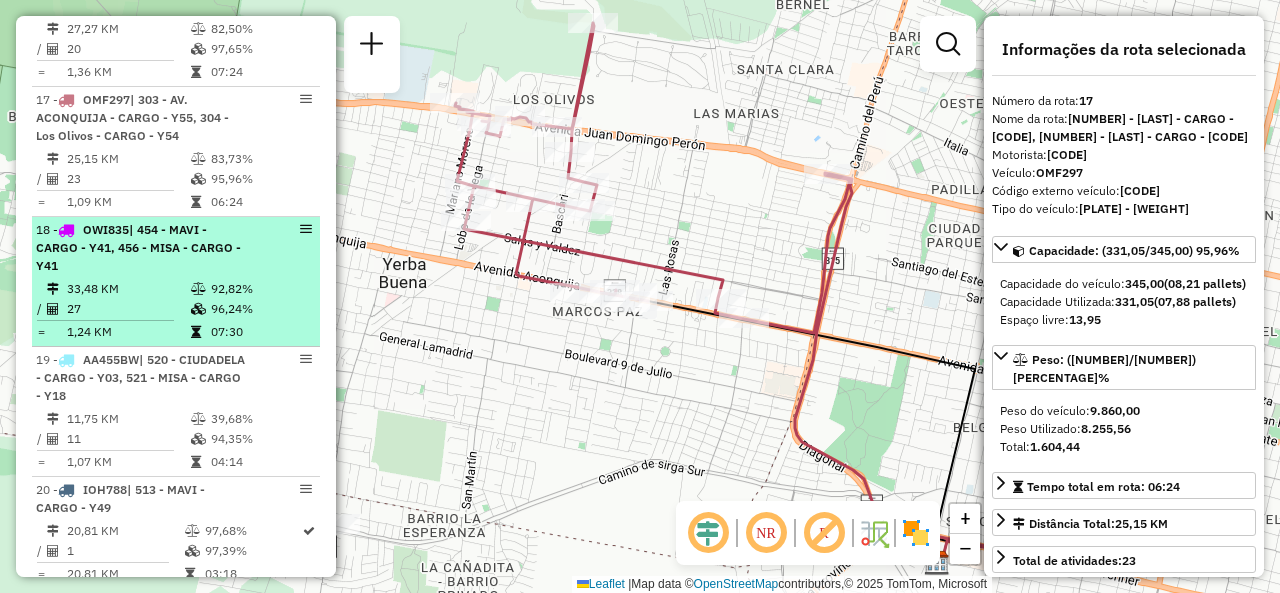scroll, scrollTop: 2769, scrollLeft: 0, axis: vertical 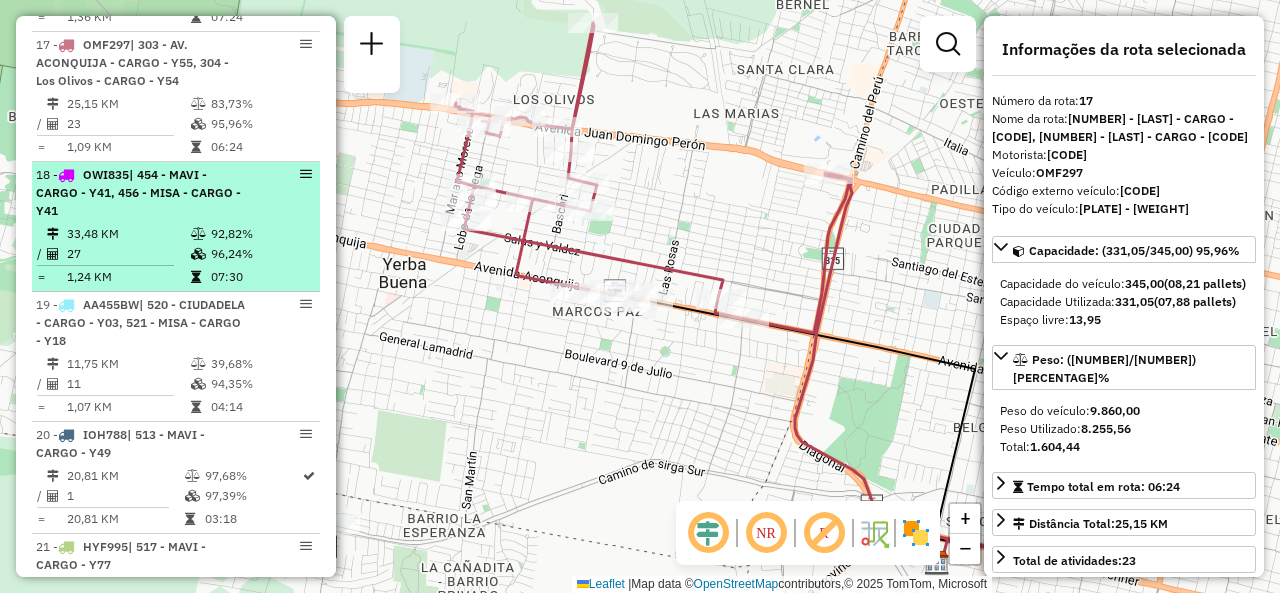 click on "92,82%" at bounding box center (260, 234) 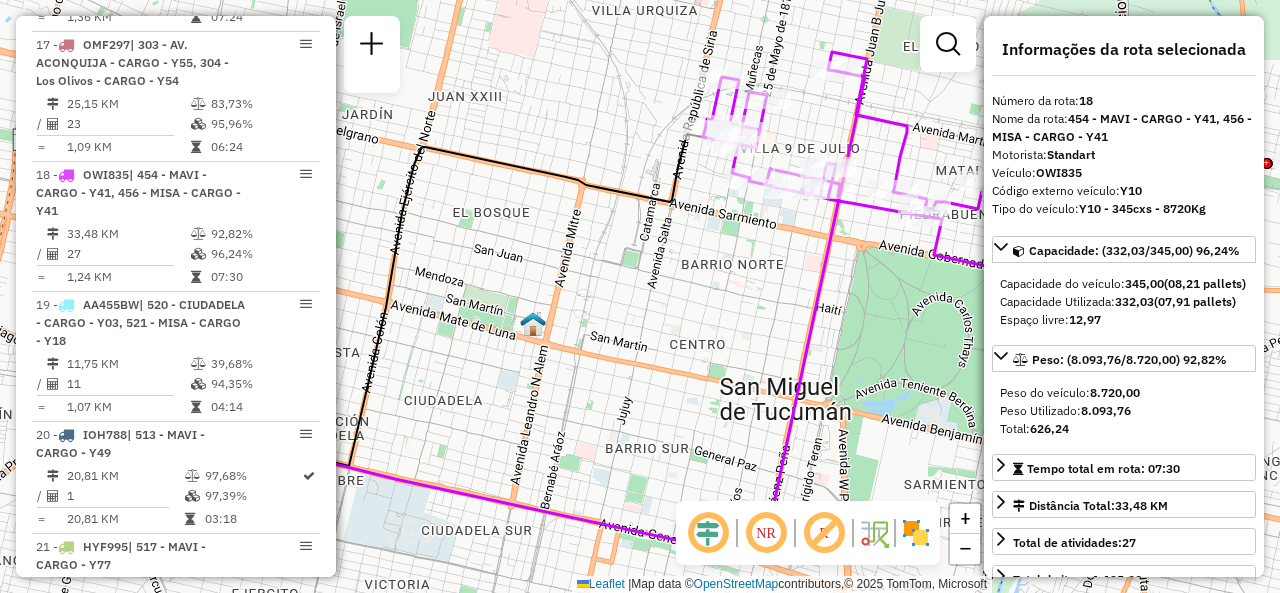 drag, startPoint x: 642, startPoint y: 273, endPoint x: 437, endPoint y: 306, distance: 207.63911 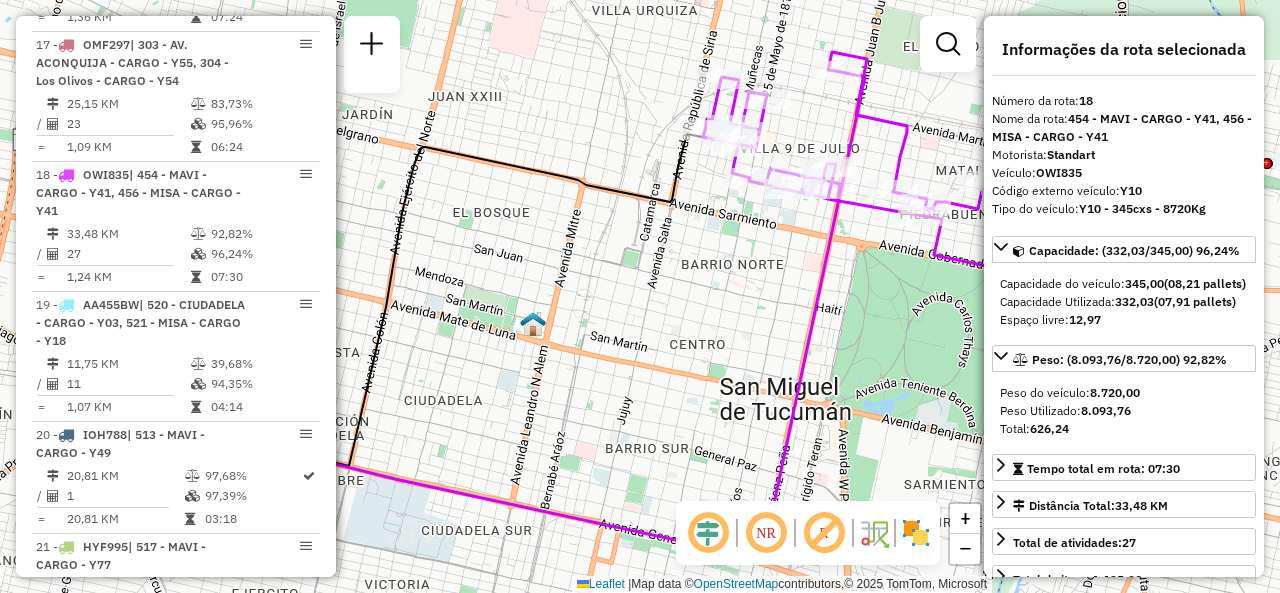 click on "Janela de atendimento Grade de atendimento Capacidade Transportadoras Veículos Cliente Pedidos  Rotas Selecione os dias de semana para filtrar as janelas de atendimento  Seg   Ter   Qua   Qui   Sex   Sáb   Dom  Informe o período da janela de atendimento: De: Até:  Filtrar exatamente a janela do cliente  Considerar janela de atendimento padrão  Selecione os dias de semana para filtrar as grades de atendimento  Seg   Ter   Qua   Qui   Sex   Sáb   Dom   Considerar clientes sem dia de atendimento cadastrado  Clientes fora do dia de atendimento selecionado Filtrar as atividades entre os valores definidos abaixo:  Peso mínimo:   Peso máximo:   Cubagem mínima:   Cubagem máxima:   De:   Até:  Filtrar as atividades entre o tempo de atendimento definido abaixo:  De:   Até:   Considerar capacidade total dos clientes não roteirizados Transportadora: Selecione um ou mais itens Tipo de veículo: Selecione um ou mais itens Veículo: Selecione um ou mais itens Motorista: Selecione um ou mais itens Nome: Rótulo:" 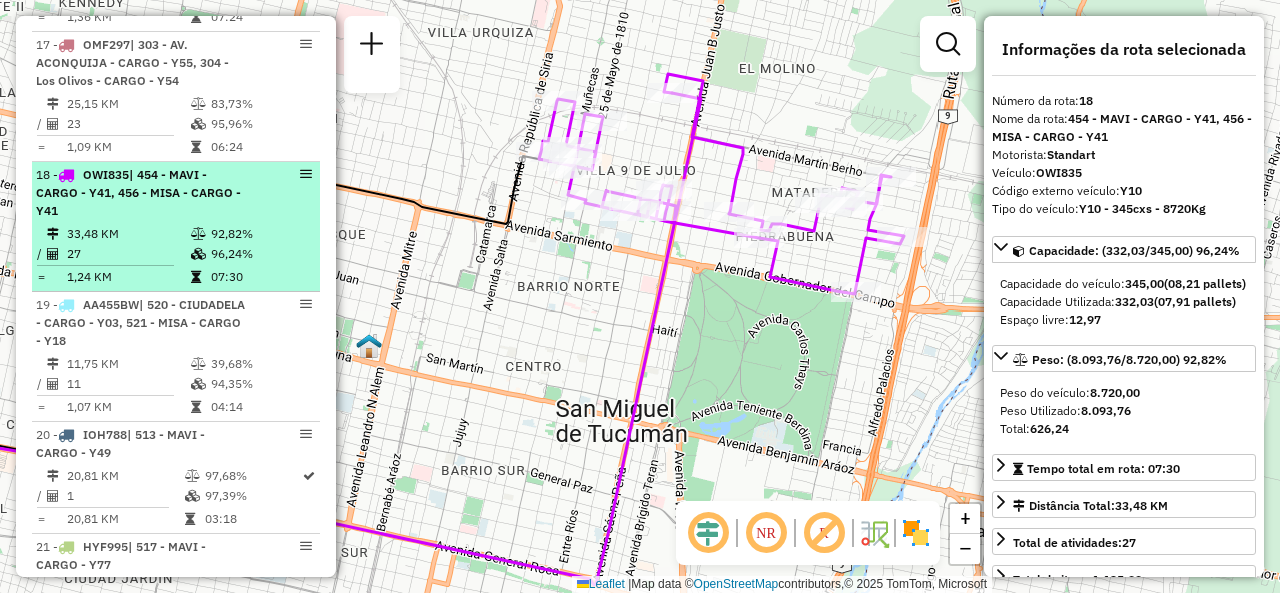 scroll, scrollTop: 2869, scrollLeft: 0, axis: vertical 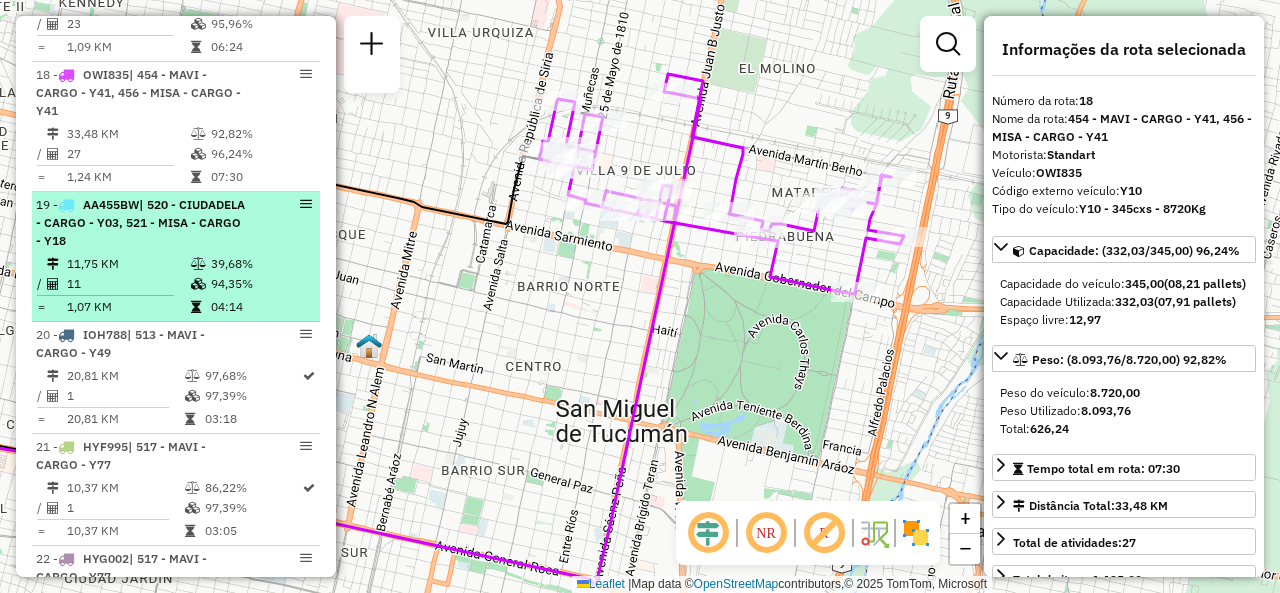 click on "[CODE] - [NUMBER] - [LAST] - [CODE] - [CODE], [NUMBER] - [LAST] - [CODE] - [CODE]" at bounding box center [142, 223] 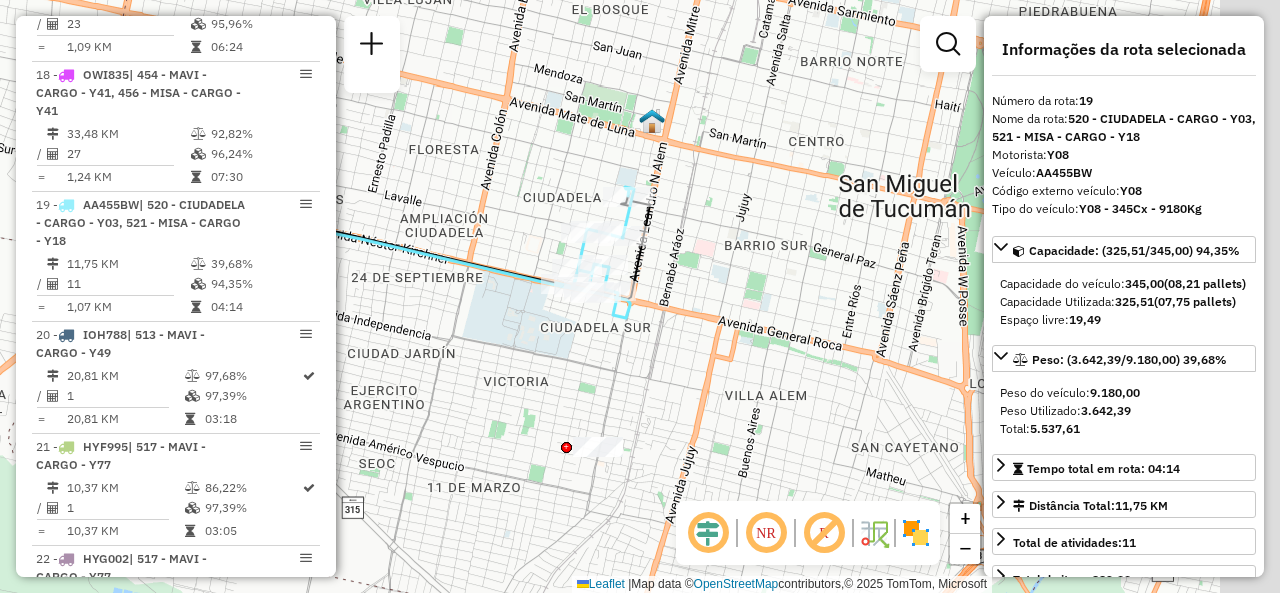 drag, startPoint x: 554, startPoint y: 313, endPoint x: 466, endPoint y: 275, distance: 95.85406 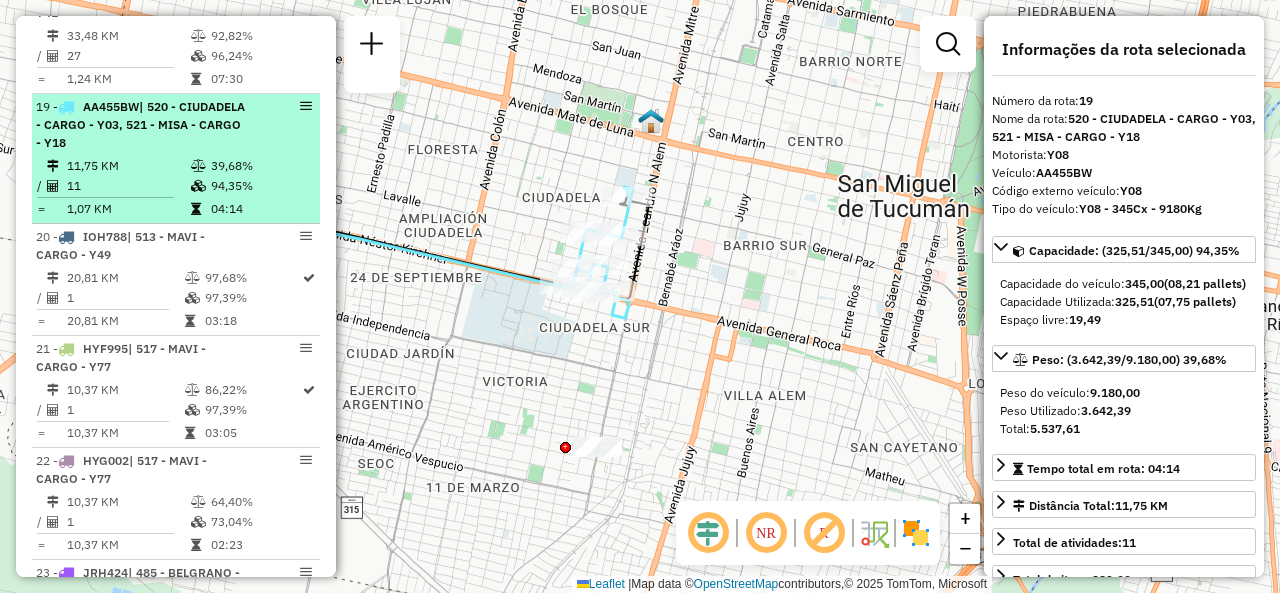 scroll, scrollTop: 2969, scrollLeft: 0, axis: vertical 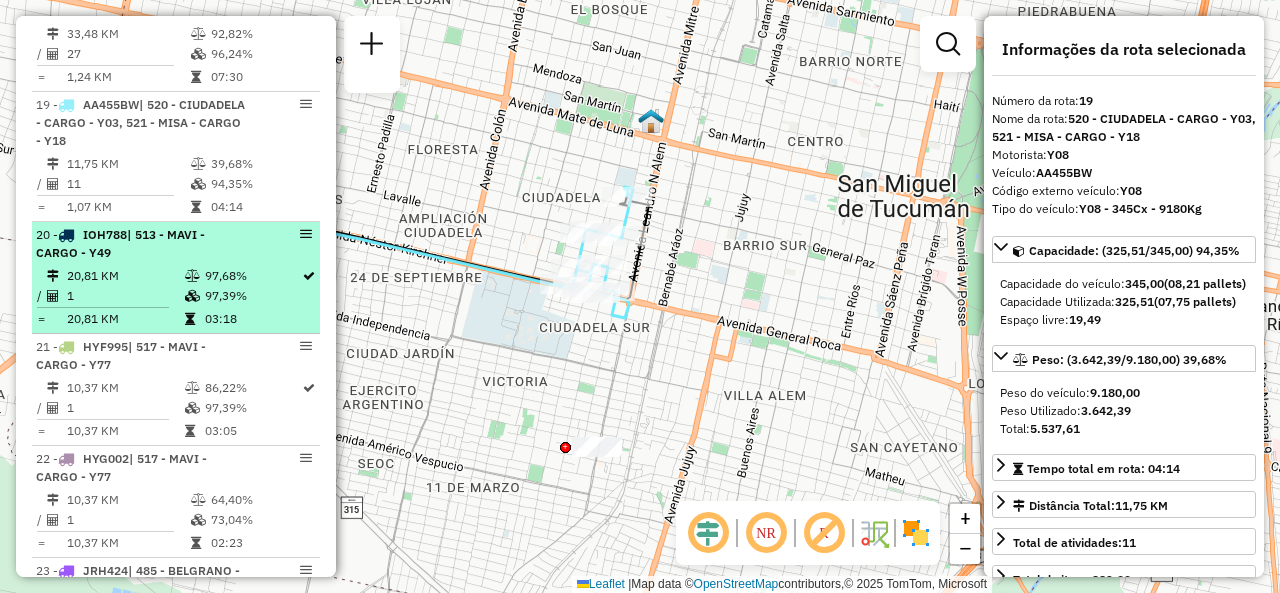 click on "97,68%" at bounding box center [252, 276] 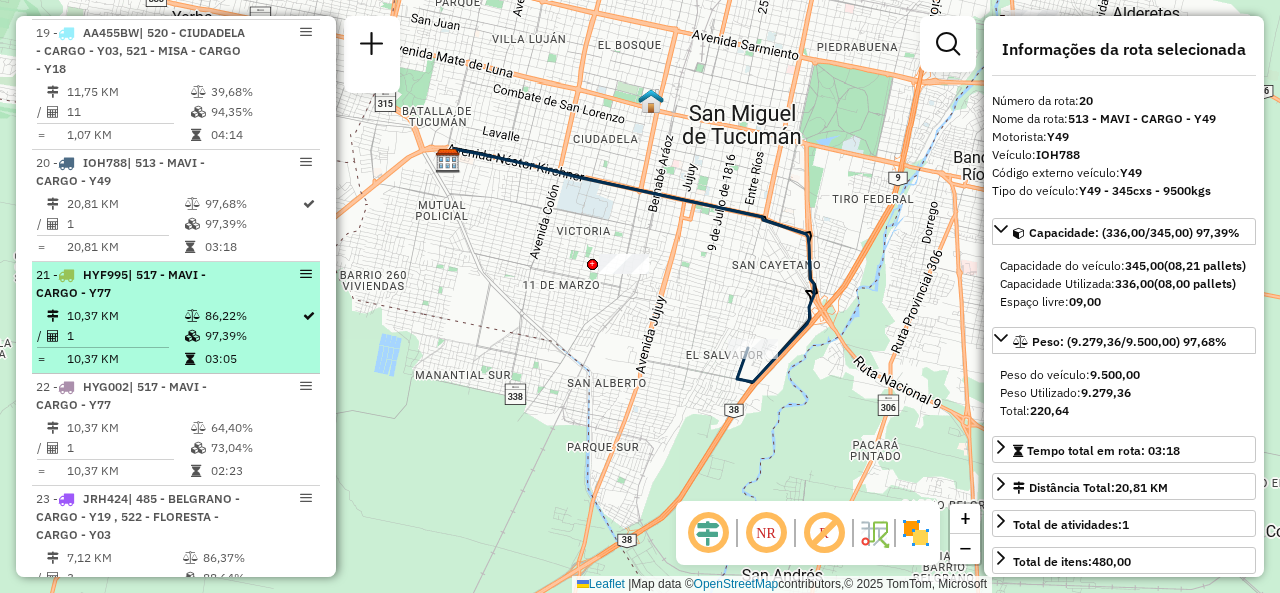 scroll, scrollTop: 3069, scrollLeft: 0, axis: vertical 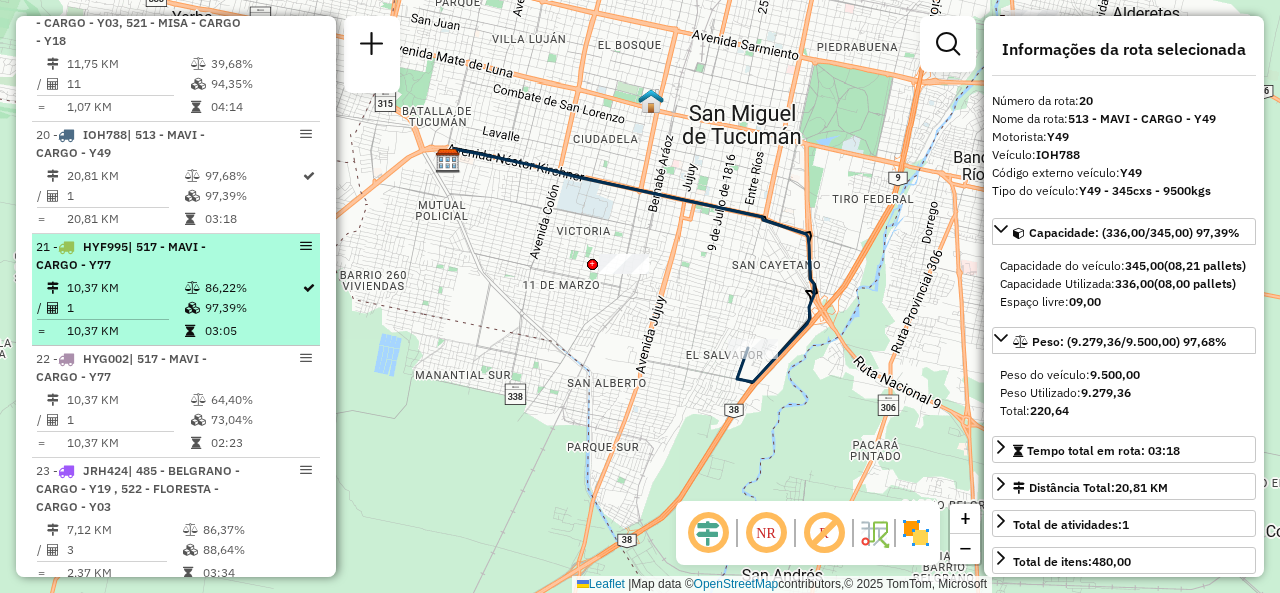 click on "[NUMBER] - [PLATE] | [NUMBER] - [COMPANY] - CARGO - [PLATE] [NUMBER] [PERCENTAGE]% / [NUMBER] [PERCENTAGE]% = [NUMBER] KM [TIME]" at bounding box center [176, 290] 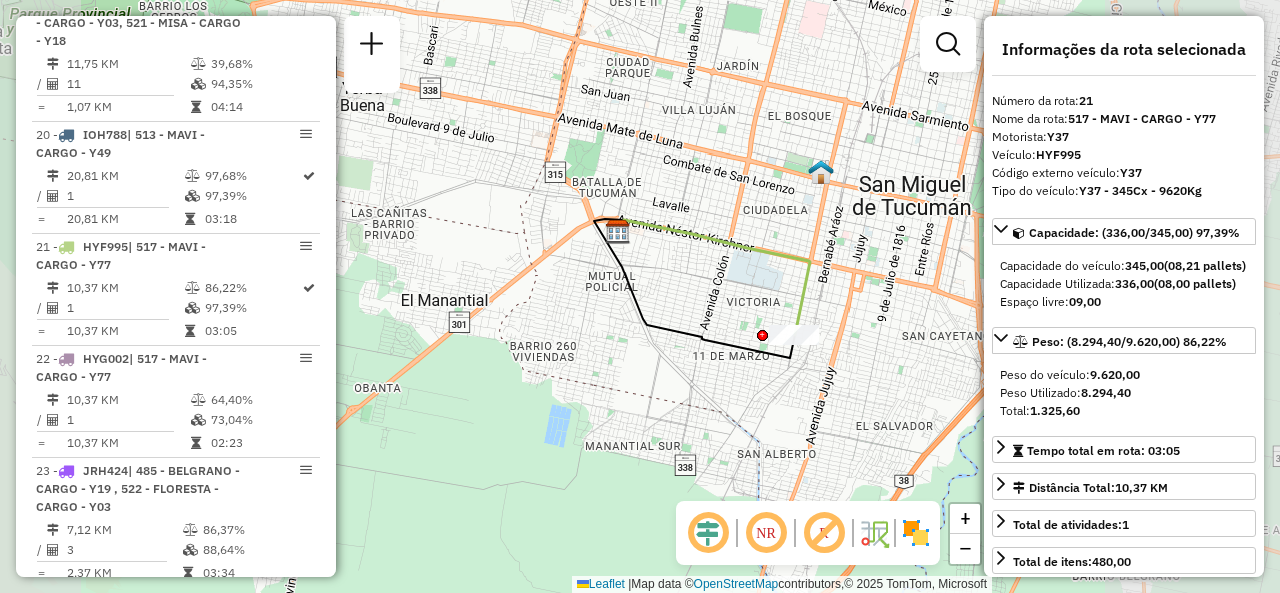 drag, startPoint x: 740, startPoint y: 296, endPoint x: 698, endPoint y: 291, distance: 42.296574 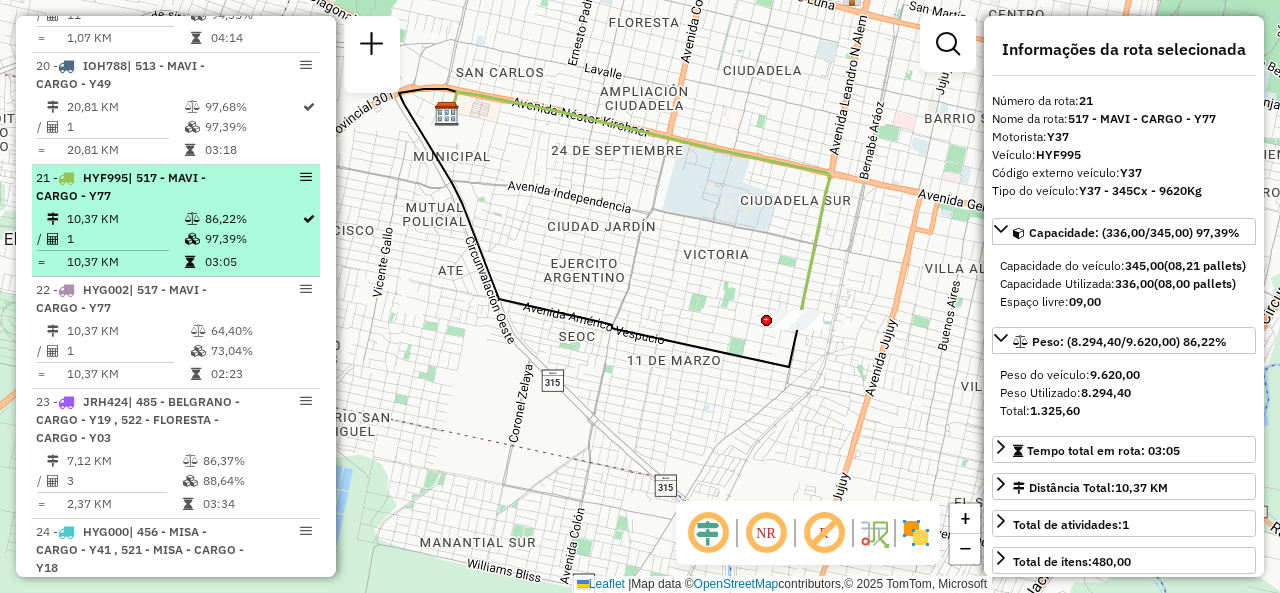 scroll, scrollTop: 3169, scrollLeft: 0, axis: vertical 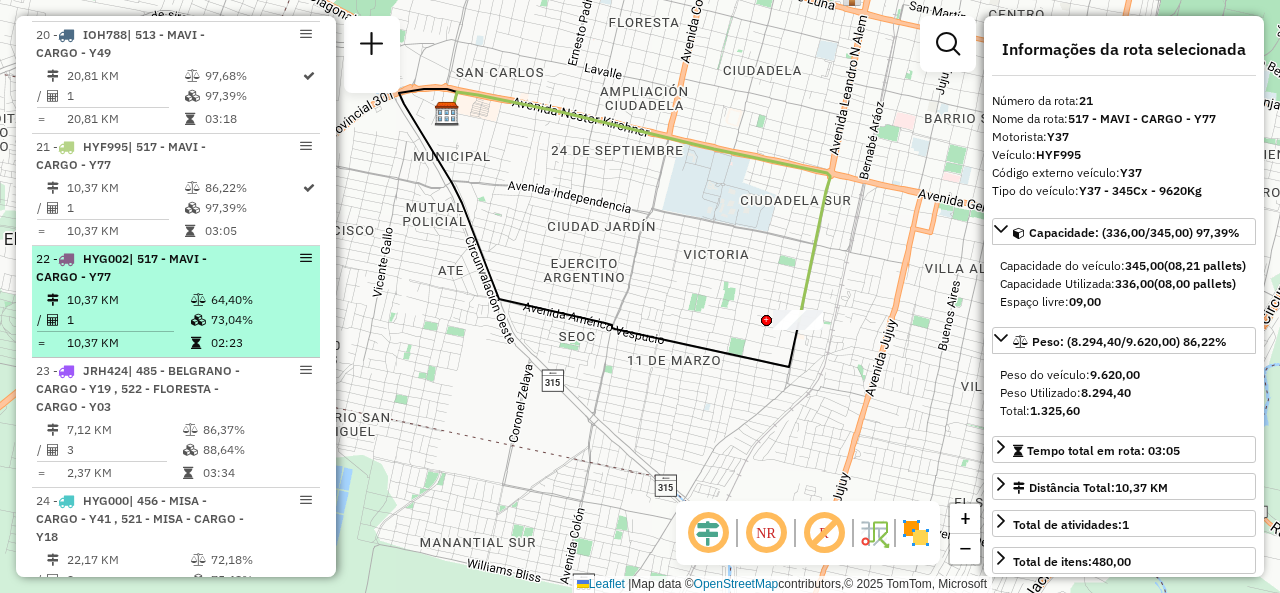 click on "1" at bounding box center [128, 320] 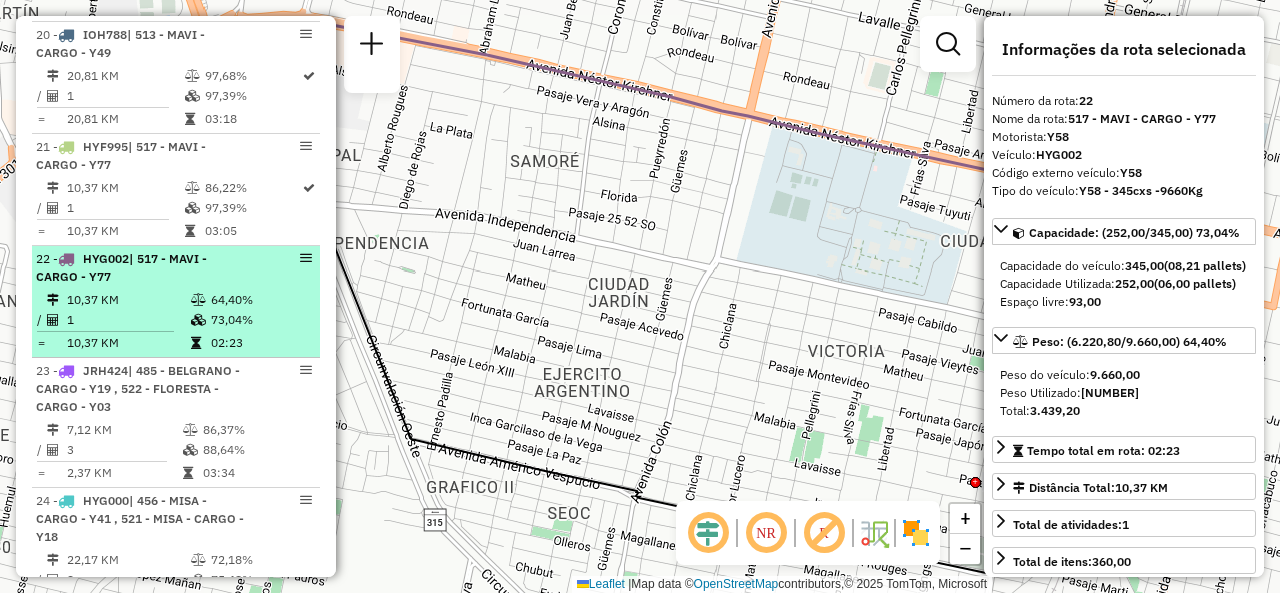 scroll, scrollTop: 3369, scrollLeft: 0, axis: vertical 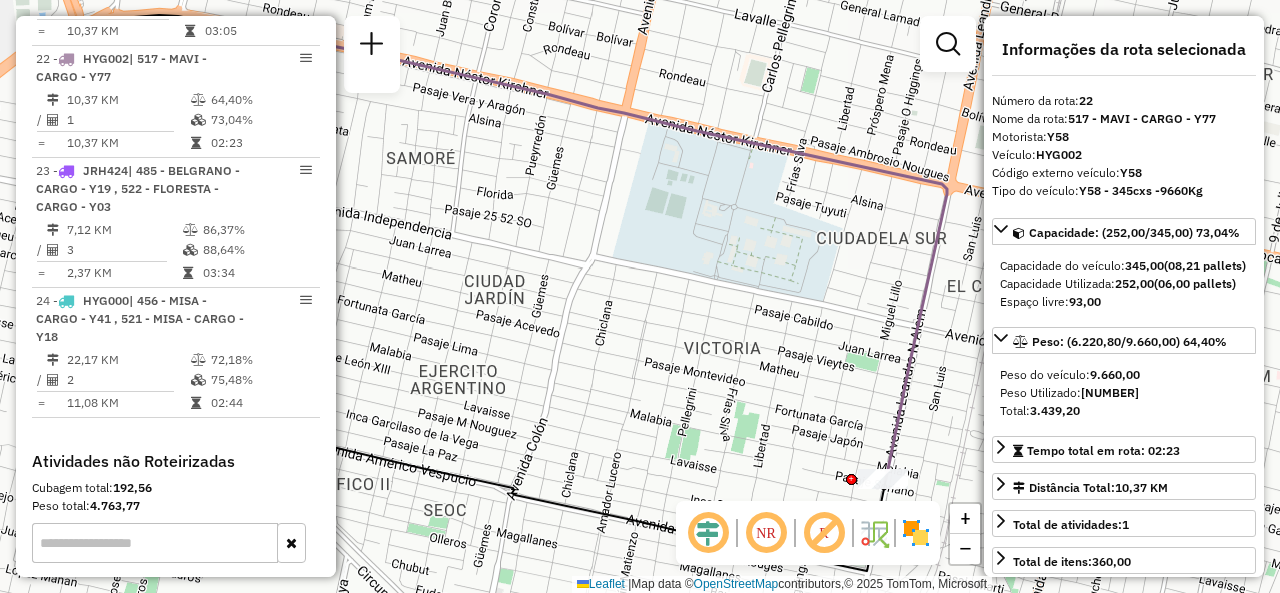 drag, startPoint x: 664, startPoint y: 283, endPoint x: 490, endPoint y: 275, distance: 174.1838 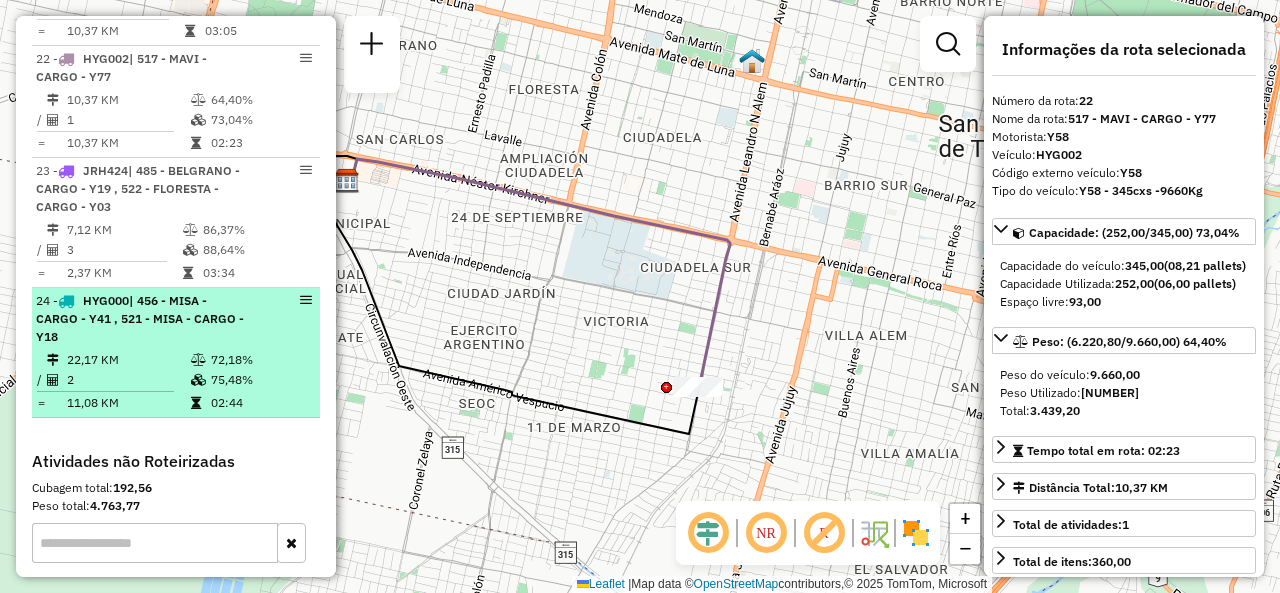click on "24 -       HYG000   | 456 - MISA - CARGO - Y41 , 521 - MISA - CARGO - Y18" at bounding box center [142, 319] 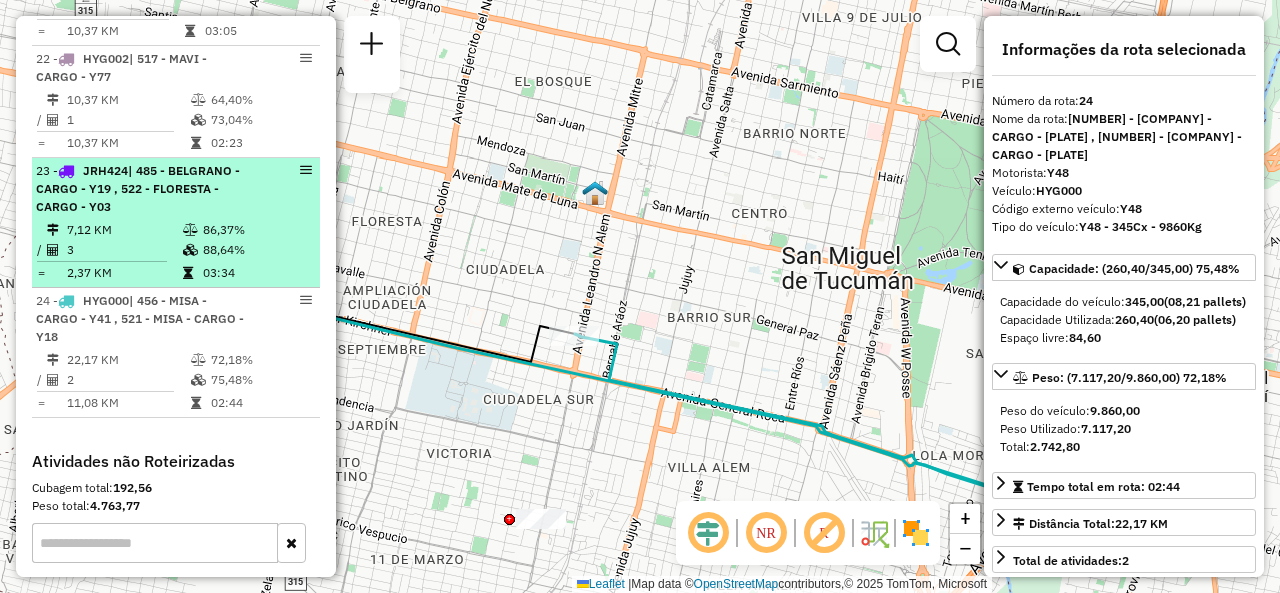 click on "3" at bounding box center [124, 250] 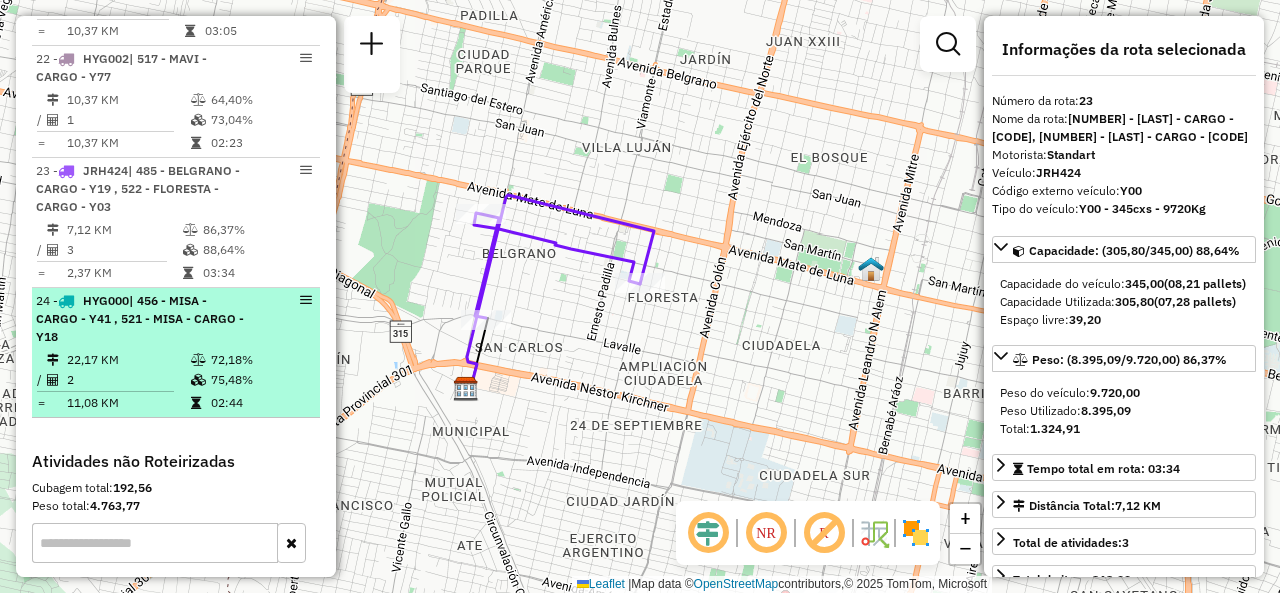 click on "2" at bounding box center [128, 380] 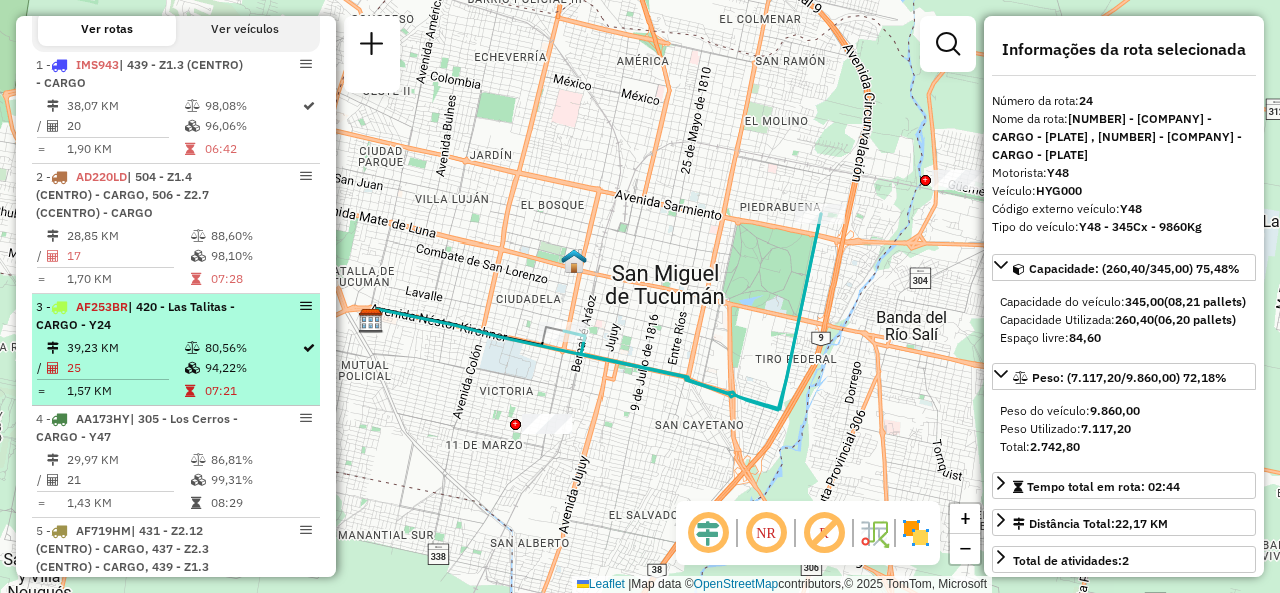 scroll, scrollTop: 569, scrollLeft: 0, axis: vertical 